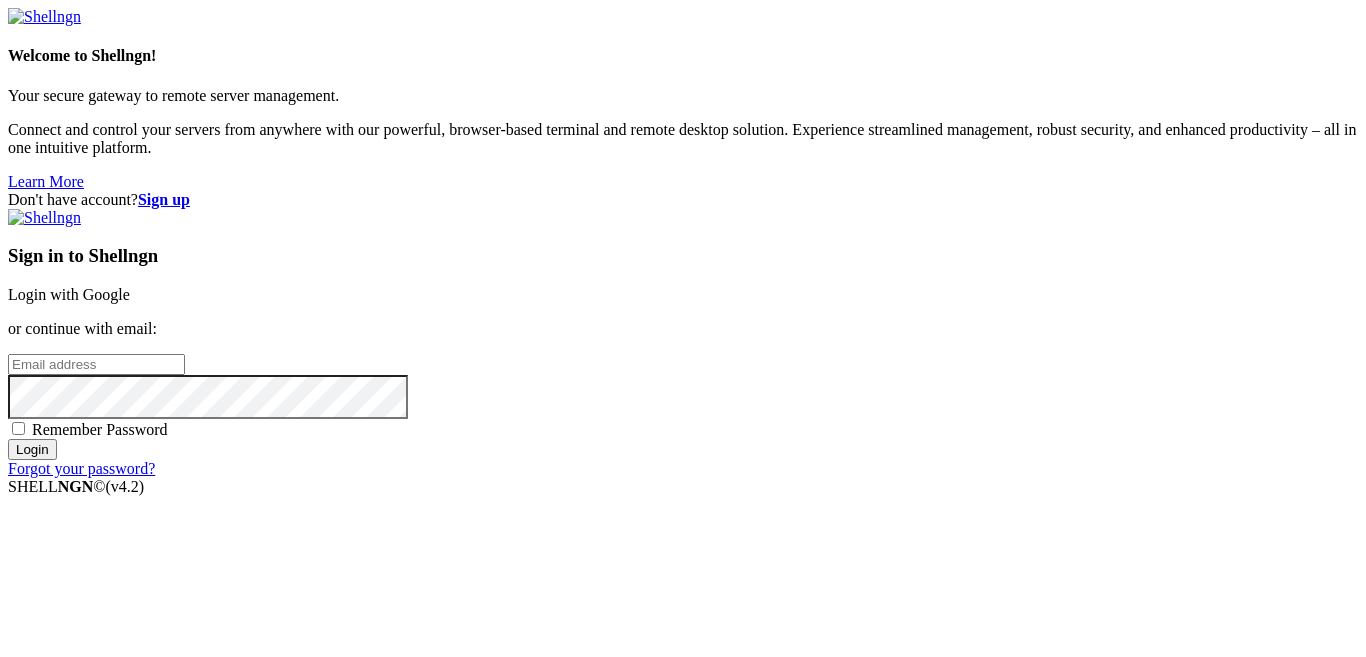 scroll, scrollTop: 0, scrollLeft: 0, axis: both 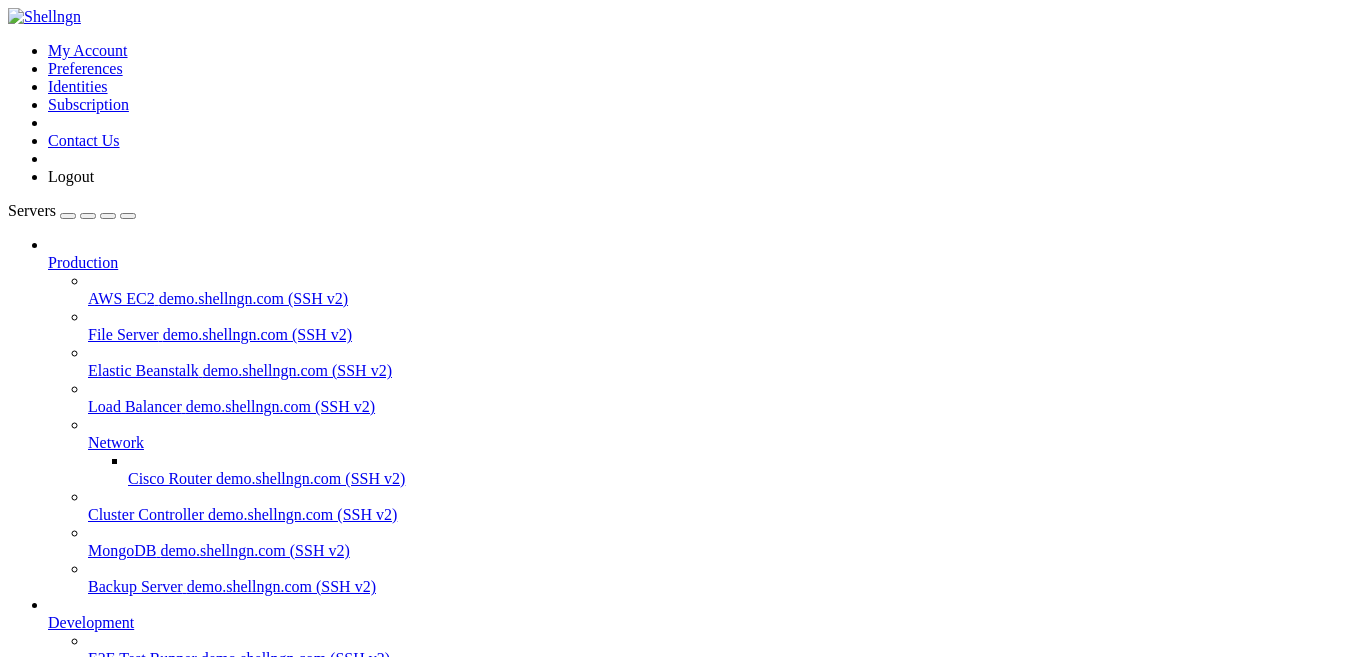 click on "Hot wallet" at bounding box center (81, 694) 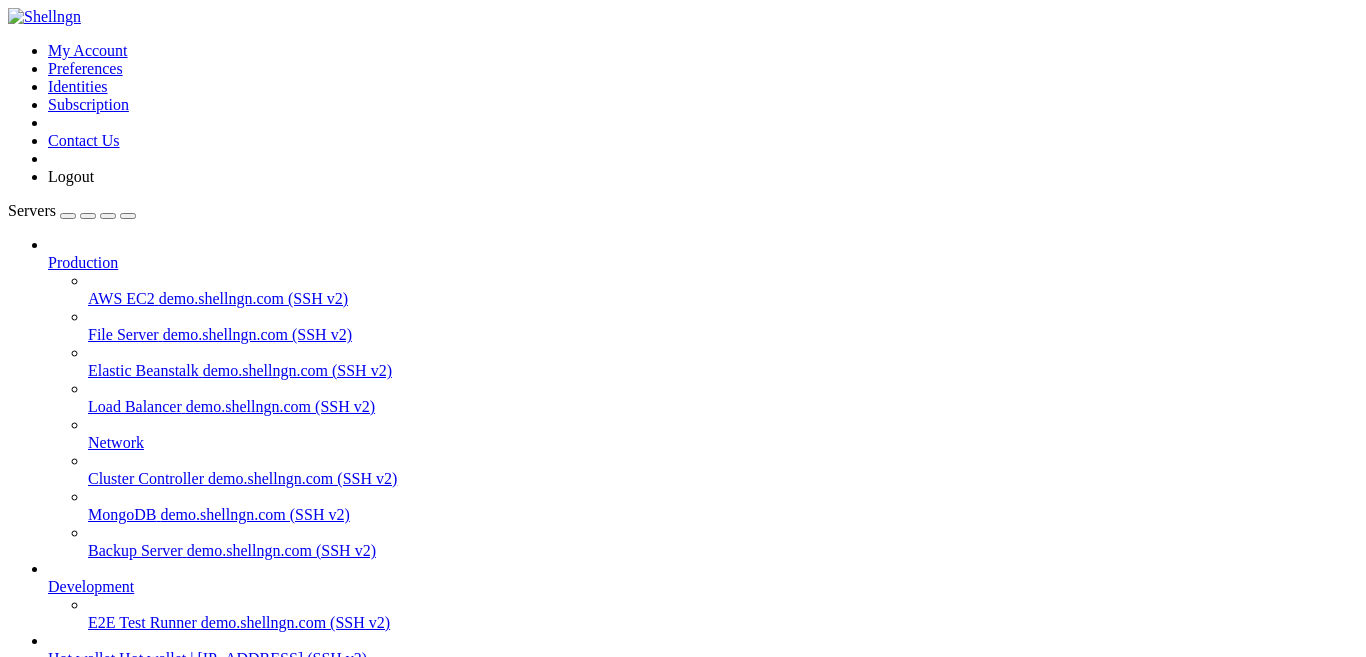 click at bounding box center [48, 254] 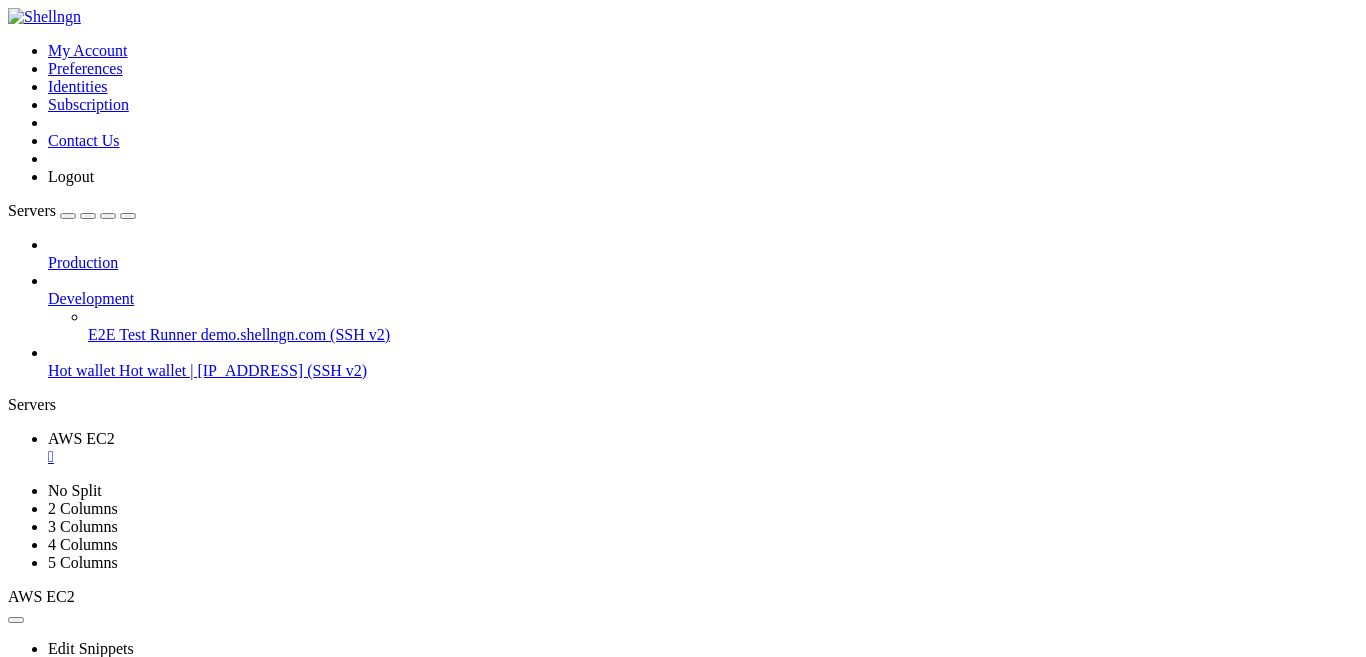 click on "Hot wallet
[IP_ADDRESS] (SSH v2)" at bounding box center (703, 371) 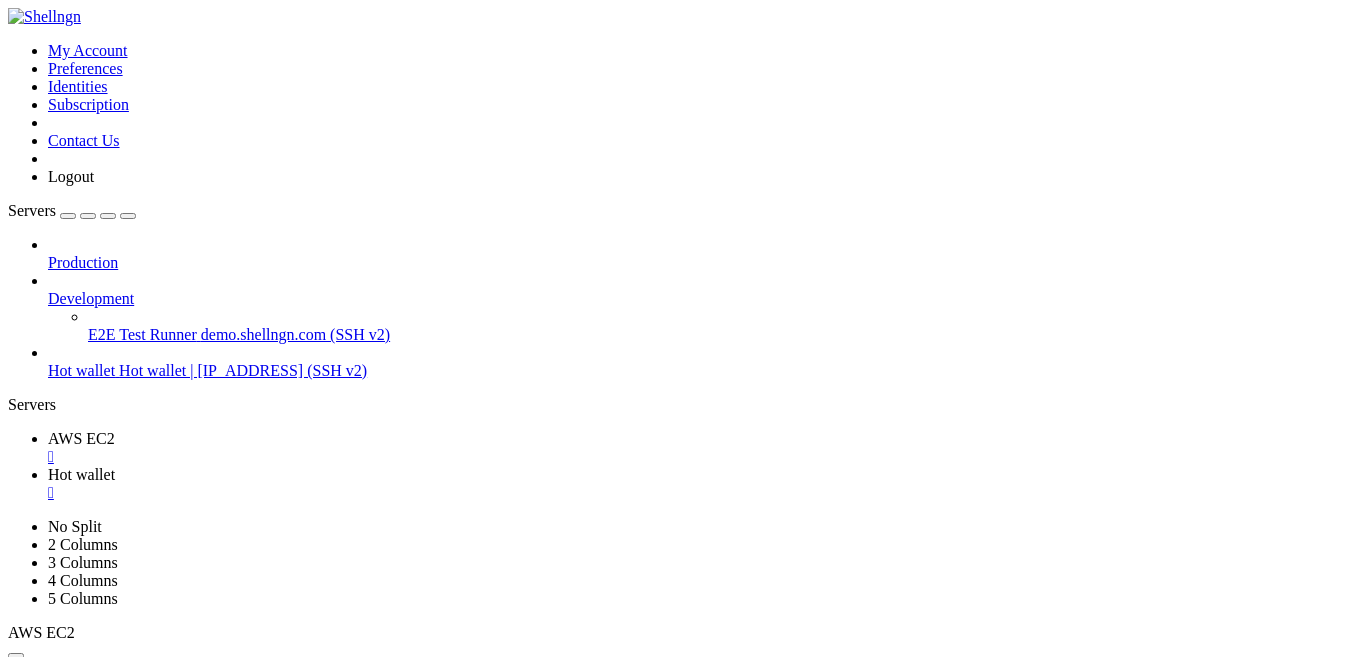 scroll, scrollTop: 0, scrollLeft: 0, axis: both 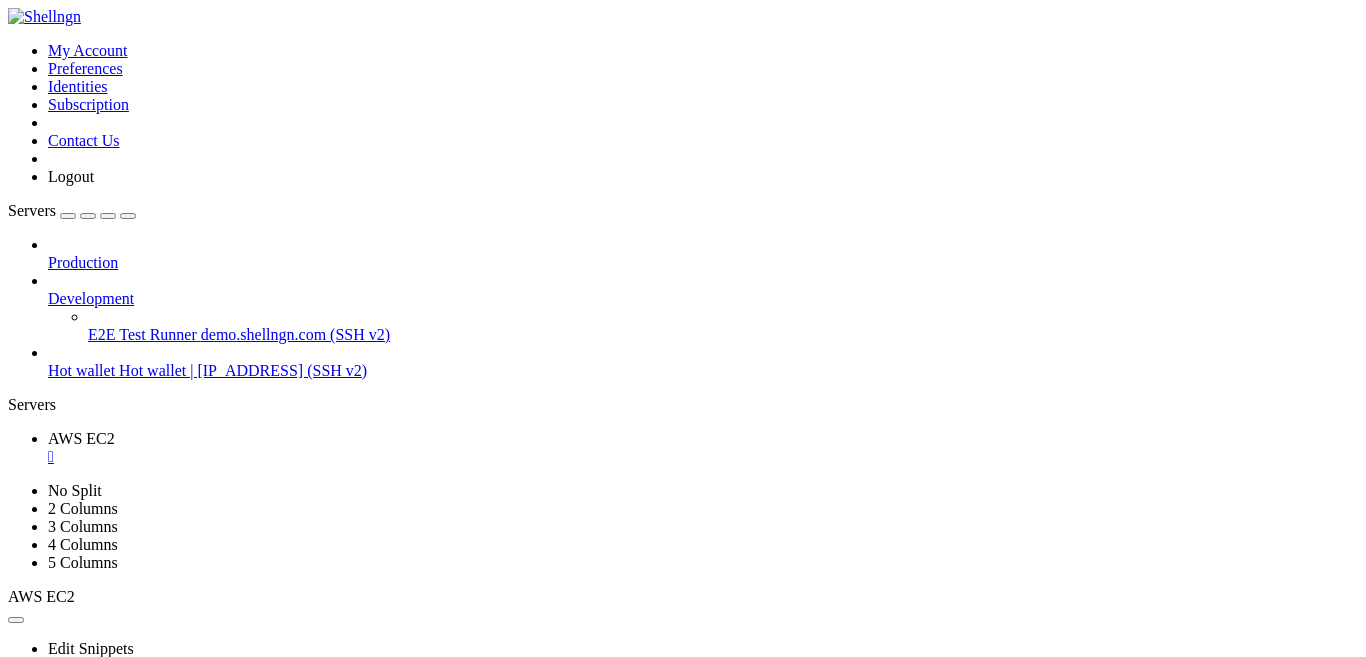drag, startPoint x: 371, startPoint y: 18, endPoint x: 360, endPoint y: 18, distance: 11 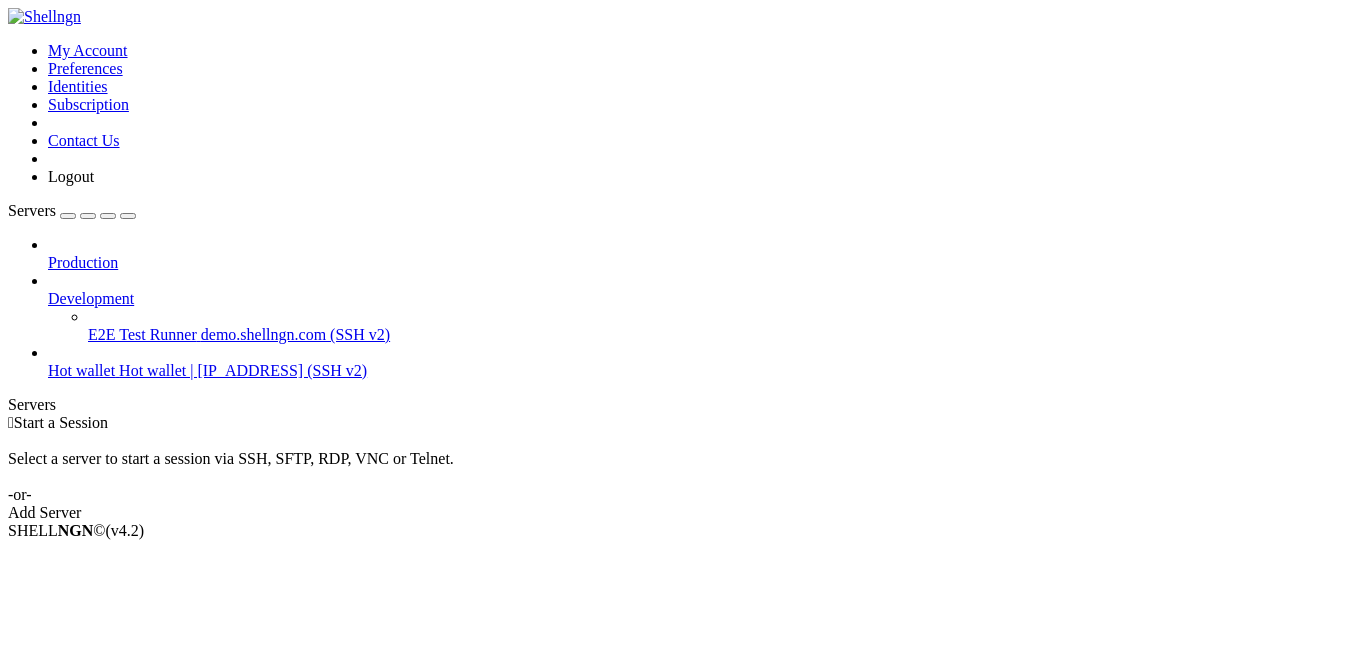 click on "Add Server" at bounding box center [683, 513] 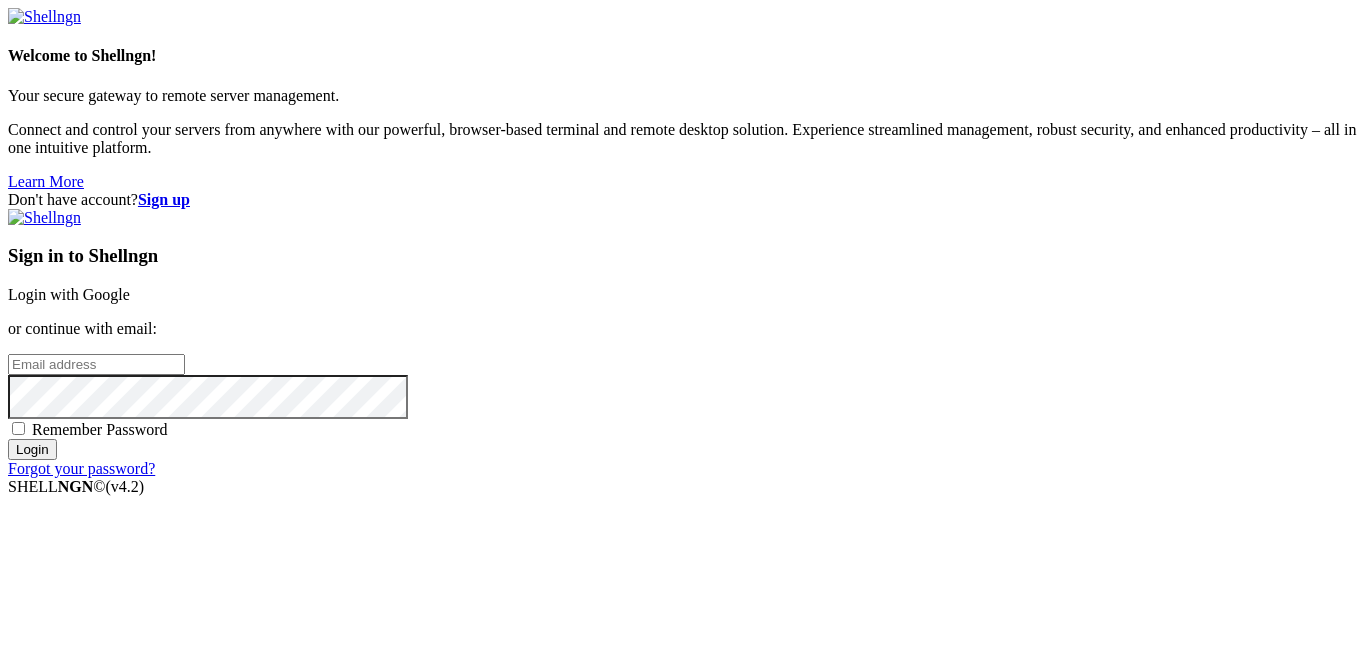 scroll, scrollTop: 0, scrollLeft: 0, axis: both 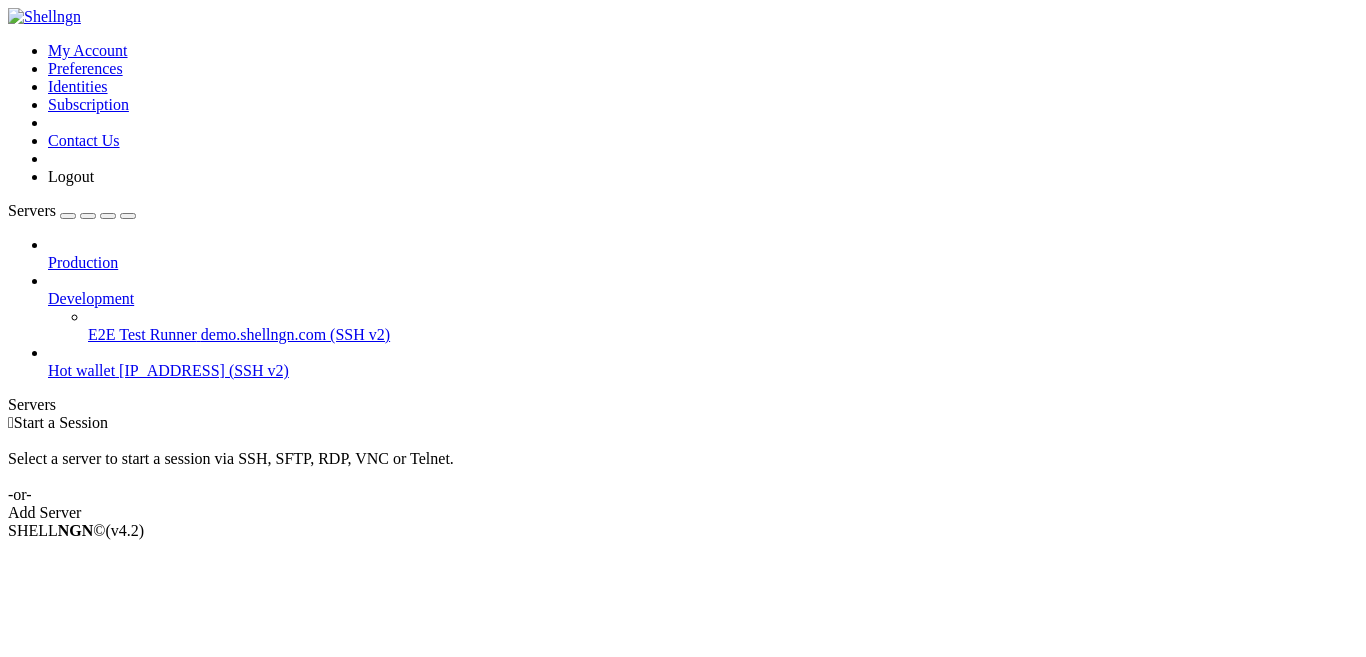 click on "Hot wallet | [IP_ADDRESS] (SSH v2)" at bounding box center [204, 370] 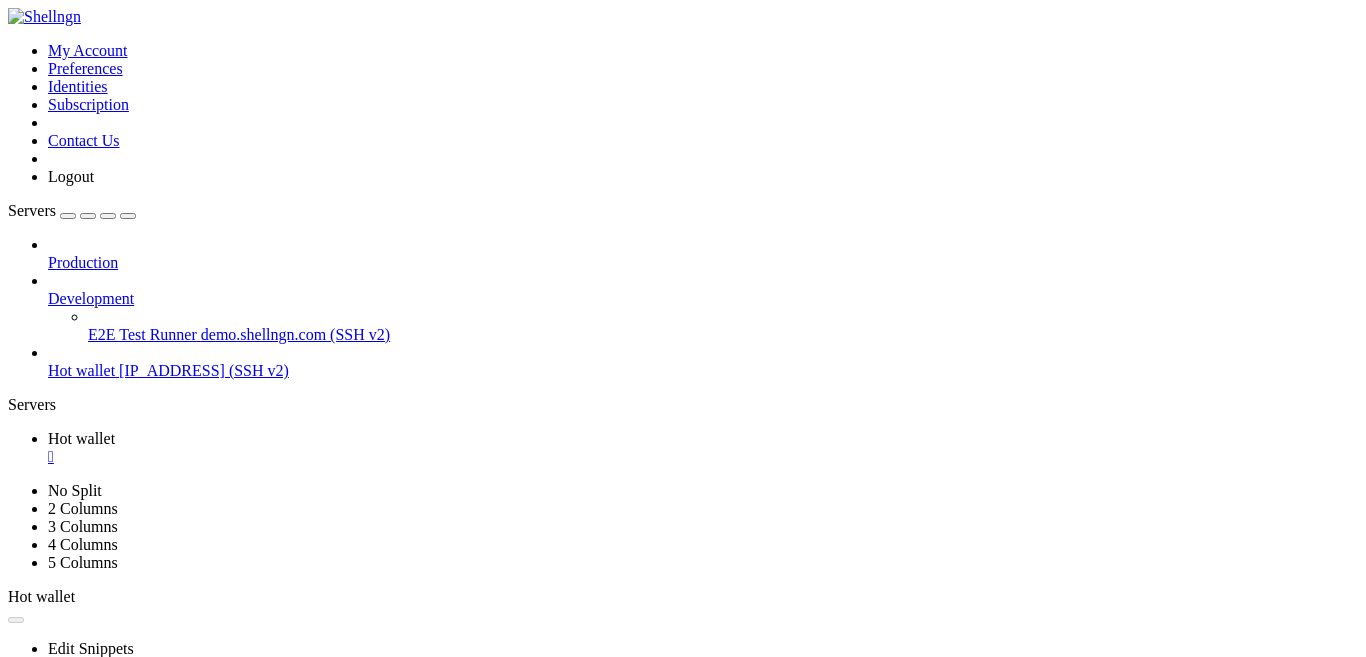scroll, scrollTop: 0, scrollLeft: 0, axis: both 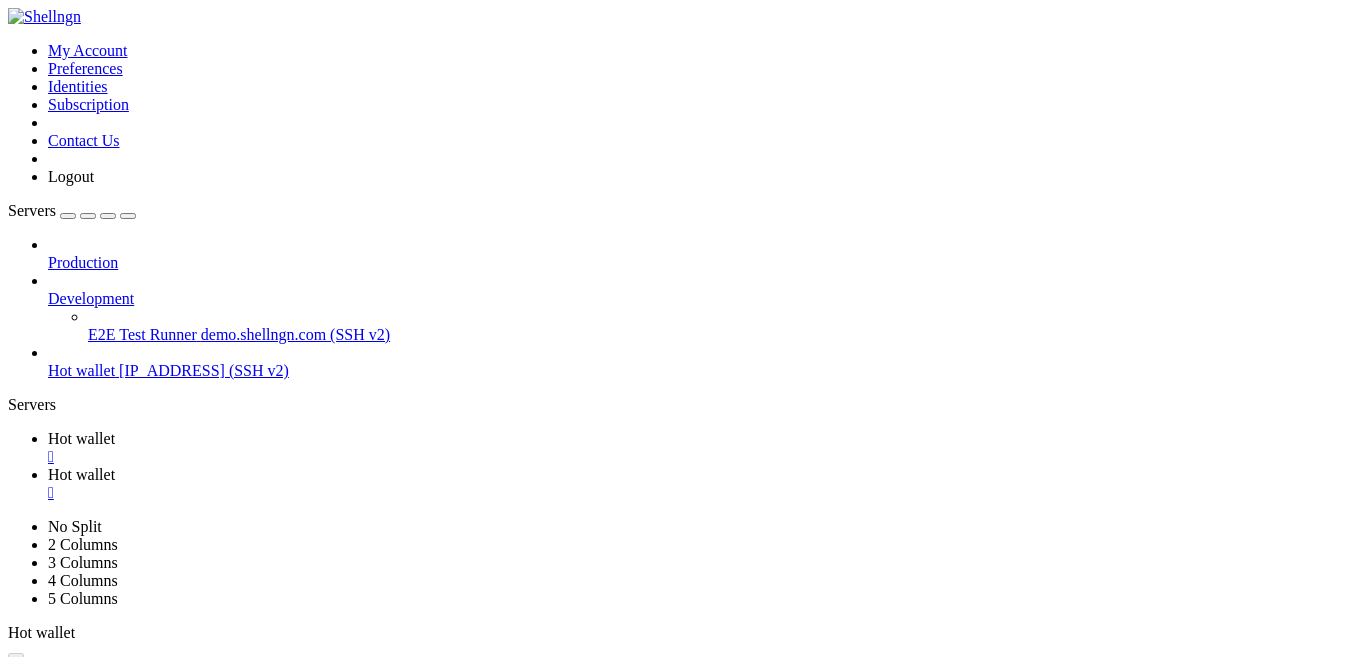 click on "" at bounding box center (703, 457) 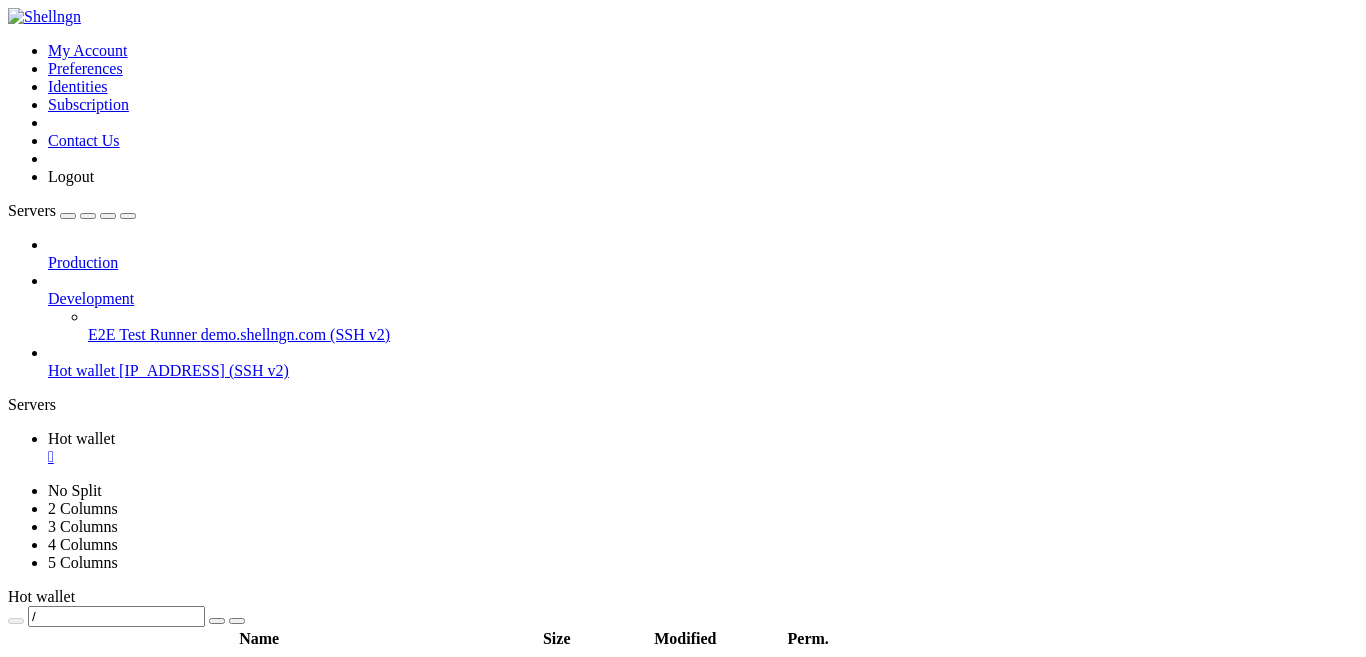 click on "Hot wallet | [IP_ADDRESS] (SSH v2)" at bounding box center [204, 370] 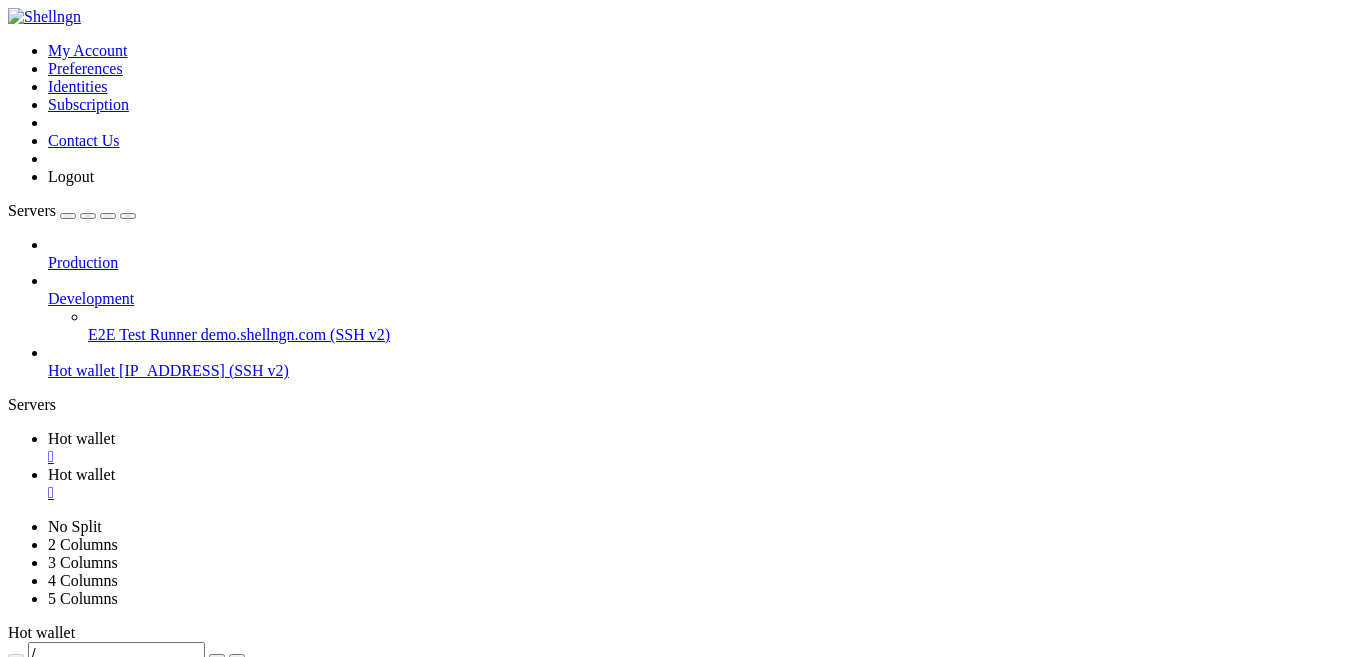 scroll, scrollTop: 0, scrollLeft: 0, axis: both 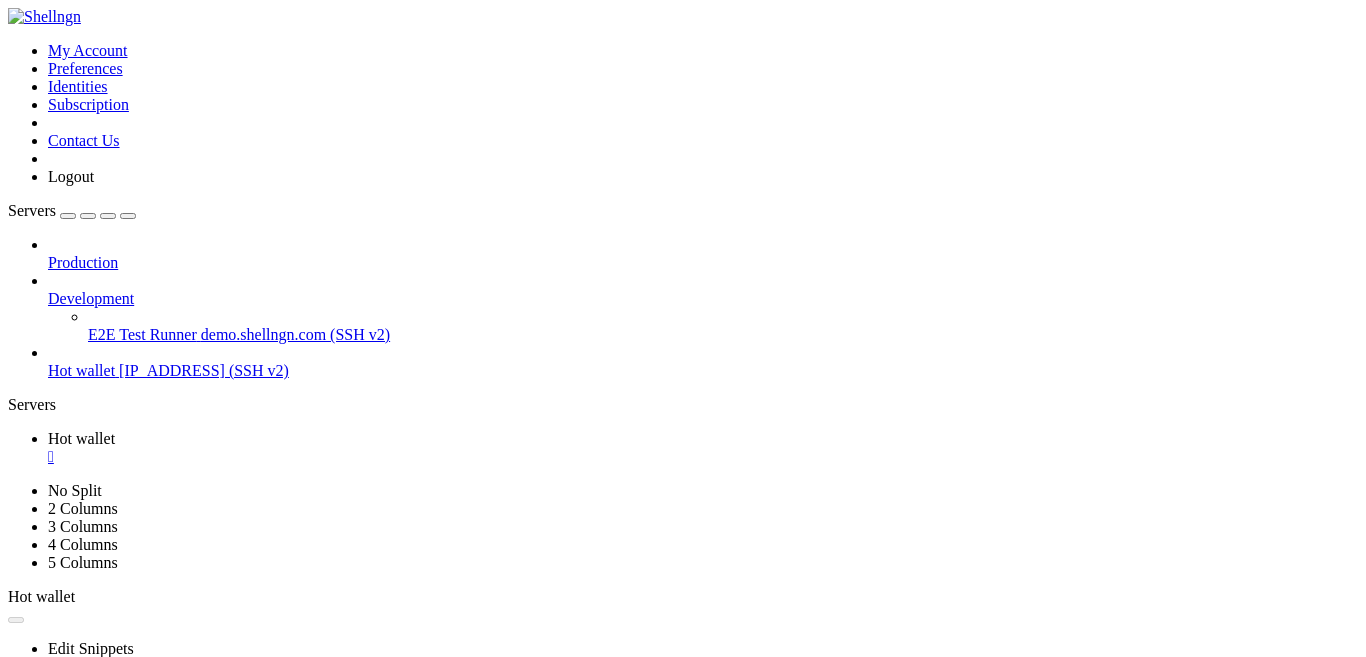 click on "Reconnect" at bounding box center [48, 834] 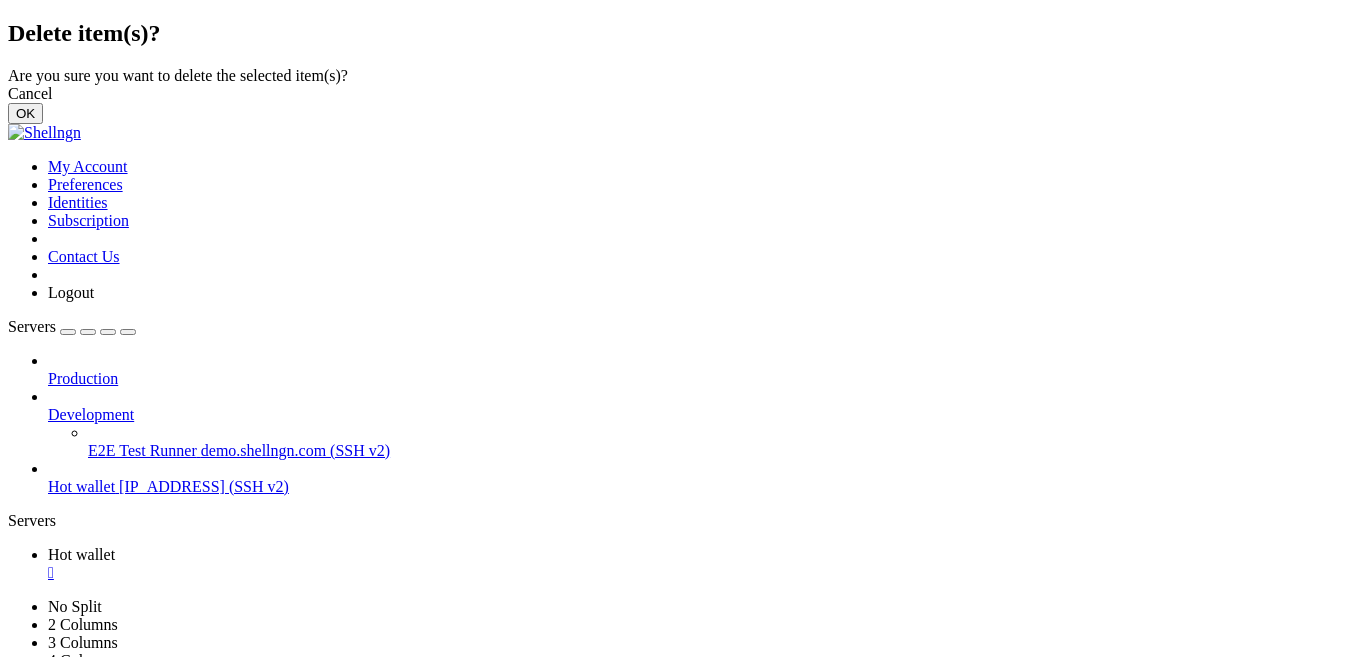 click on "OK" at bounding box center (25, 113) 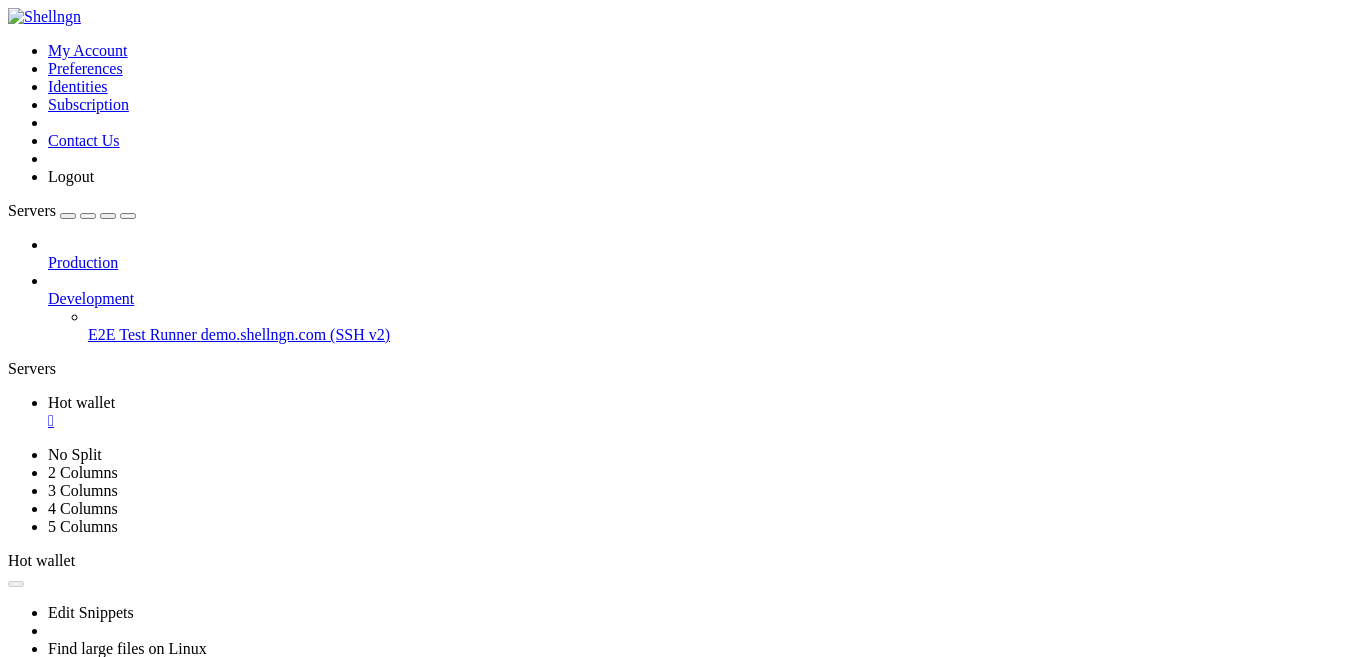 click on "Connection Closed
Reconnect
Connection timed out" at bounding box center [683, 798] 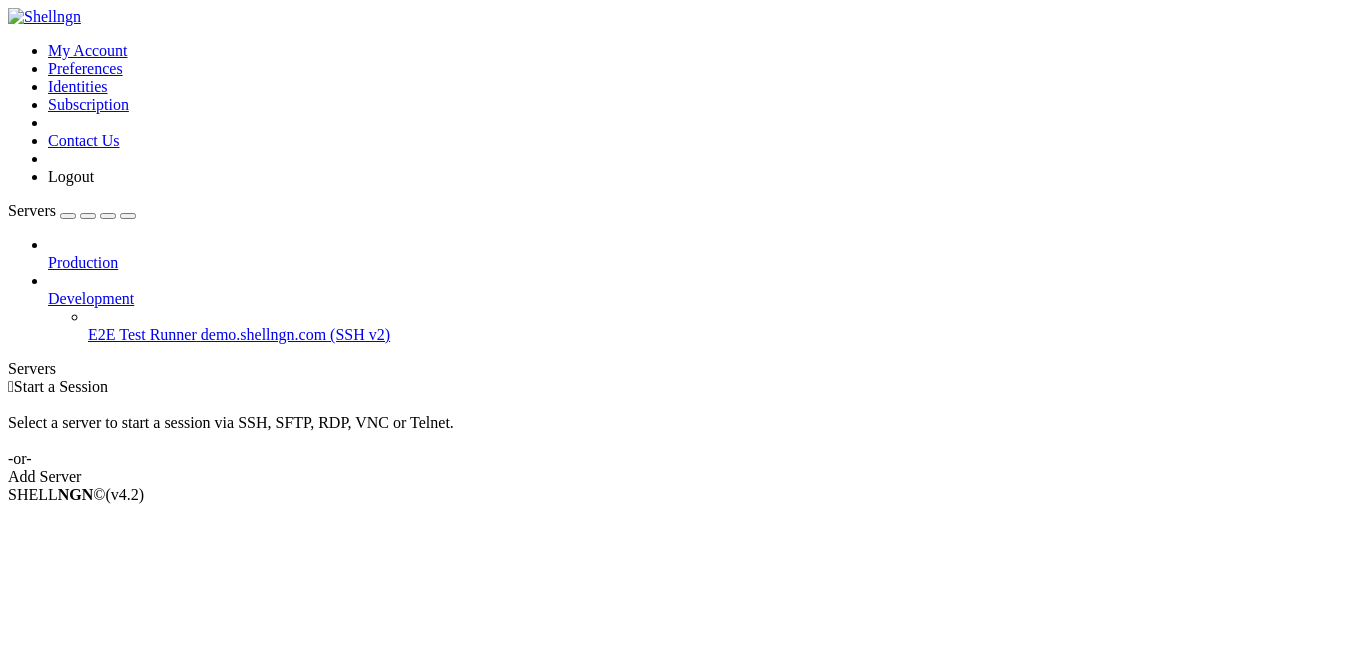 scroll, scrollTop: 0, scrollLeft: 0, axis: both 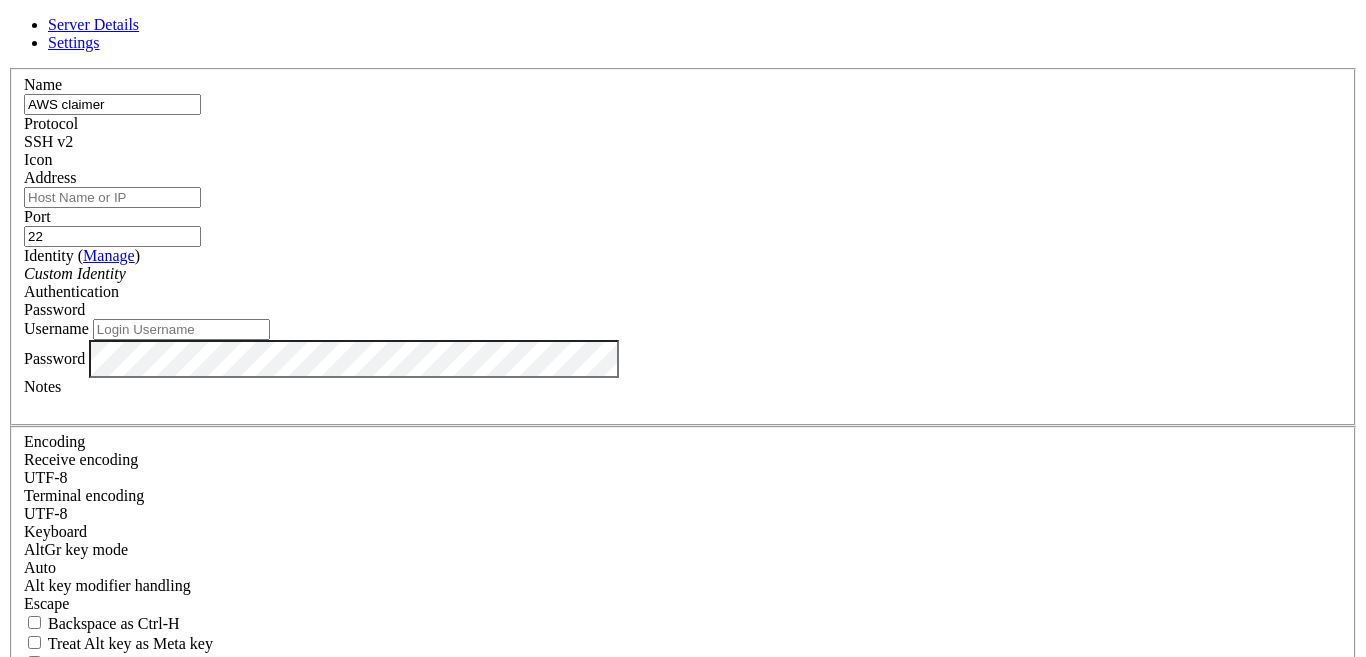 type on "AWS claimer" 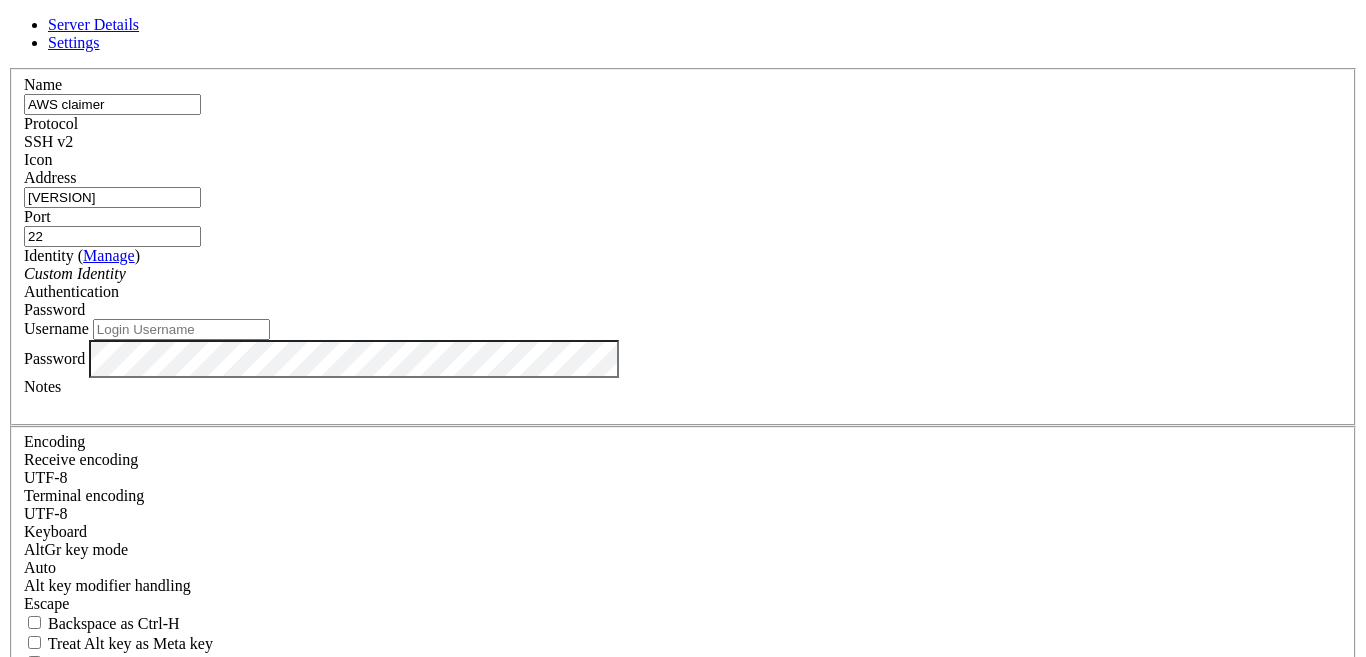 type on "[VERSION]" 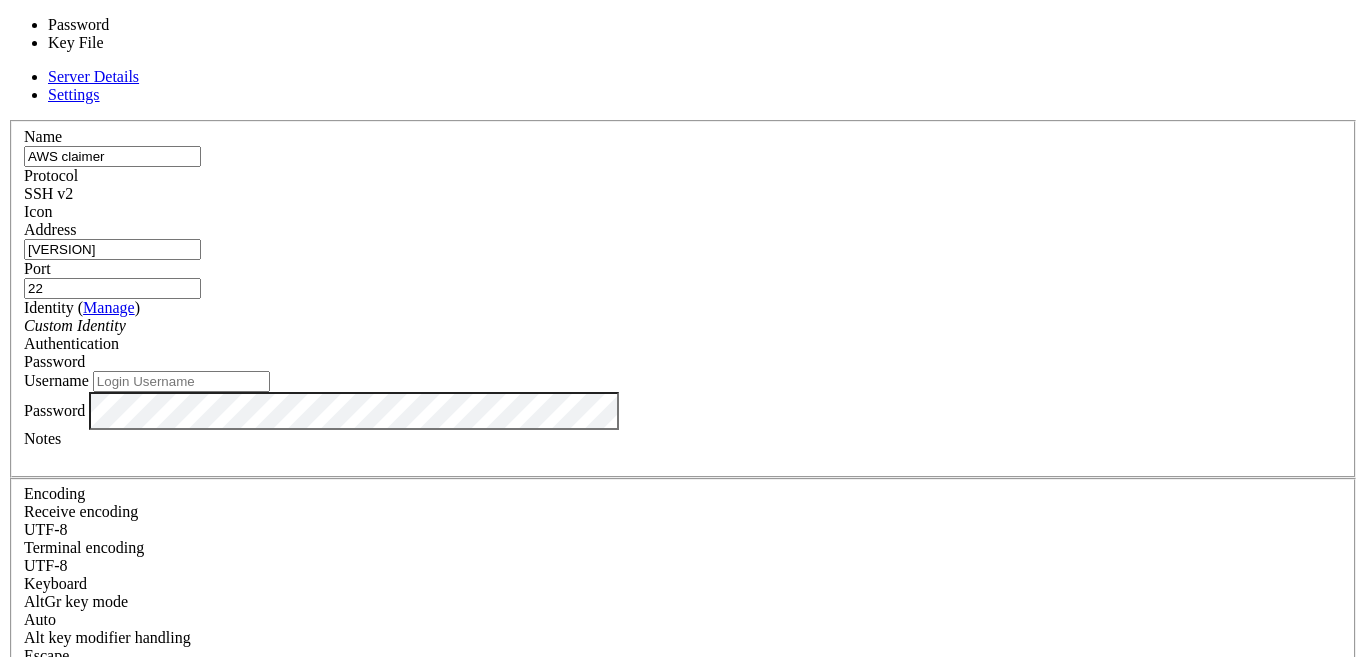 click on "Password" at bounding box center (683, 362) 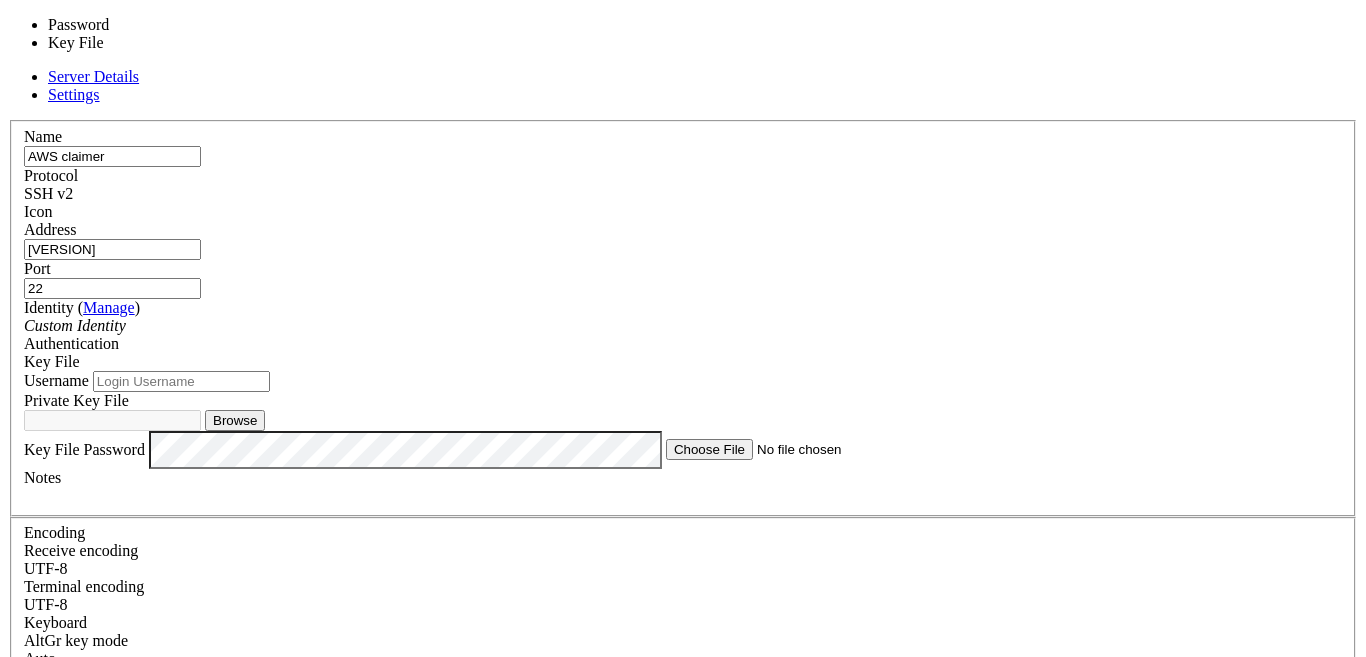click on "Key File" at bounding box center [683, 362] 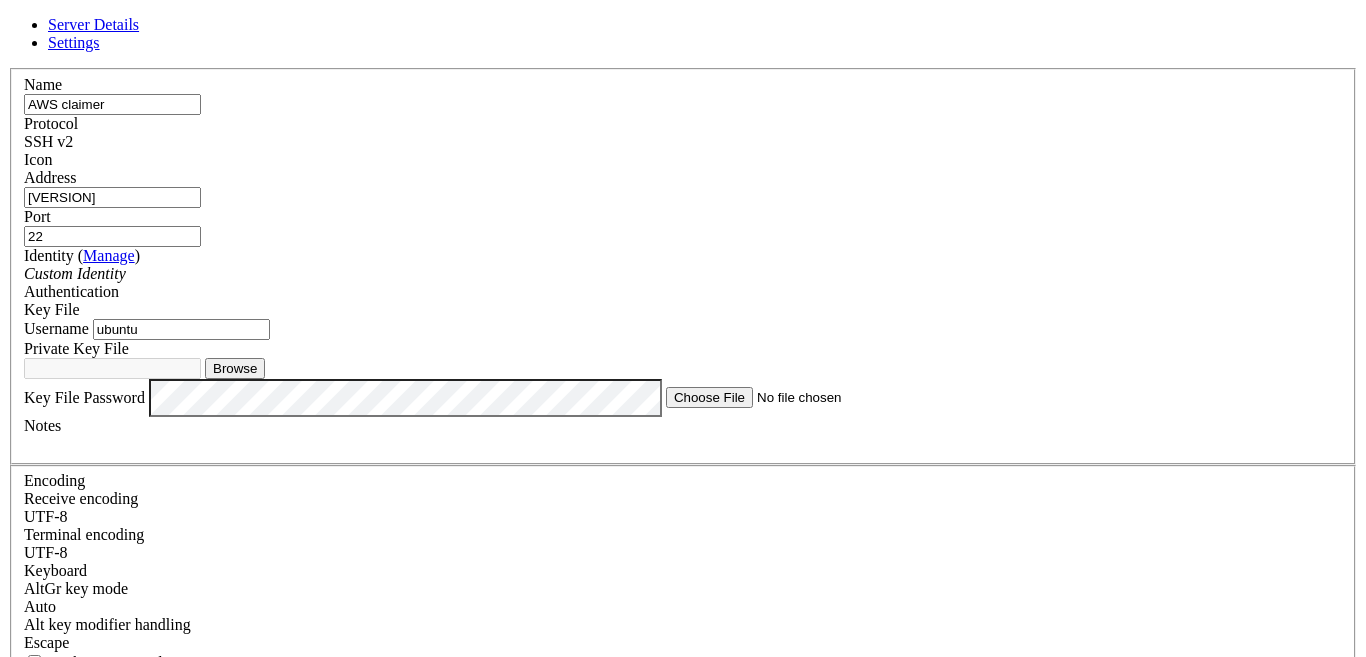 type on "ubuntu" 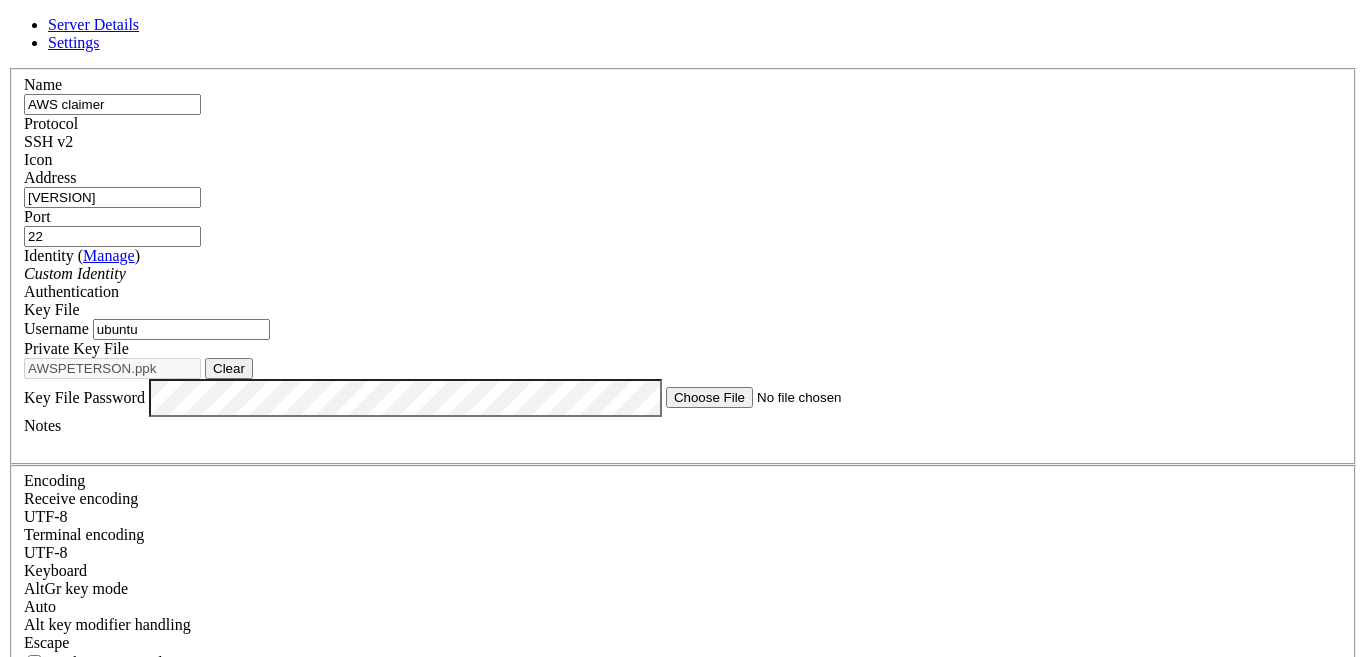 scroll, scrollTop: 63, scrollLeft: 0, axis: vertical 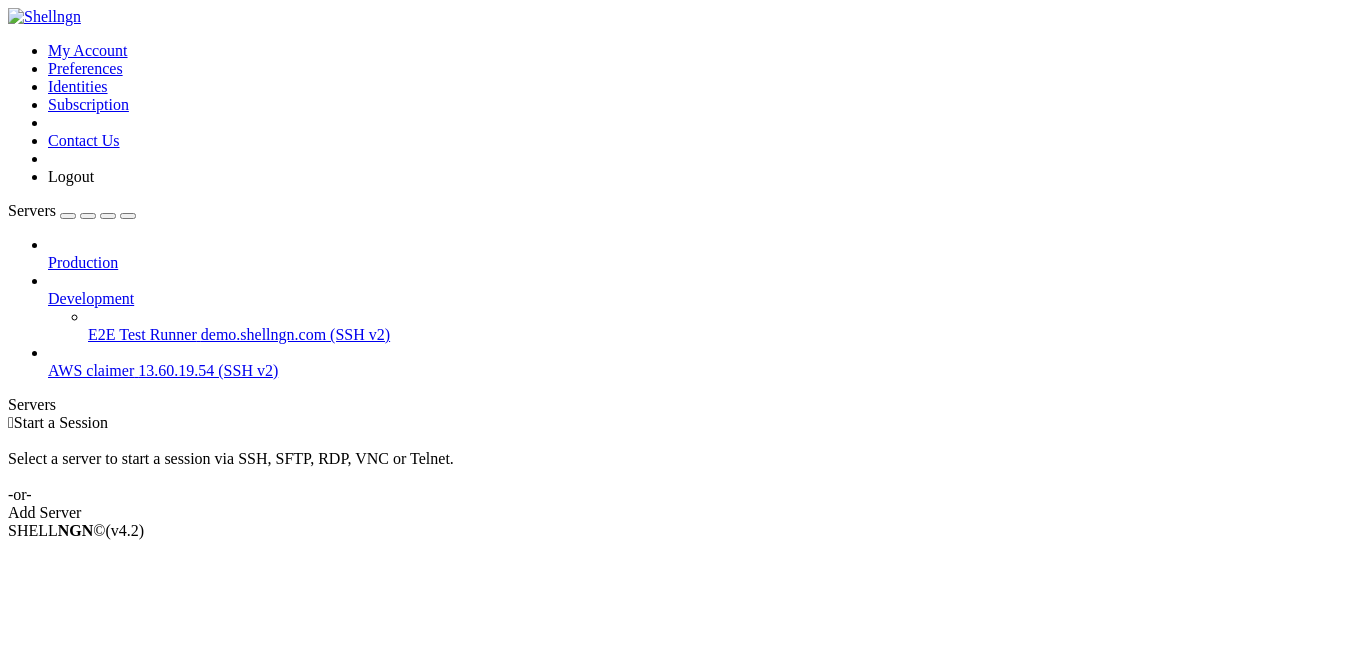 click on "13.60.19.54 (SSH v2)" at bounding box center (208, 370) 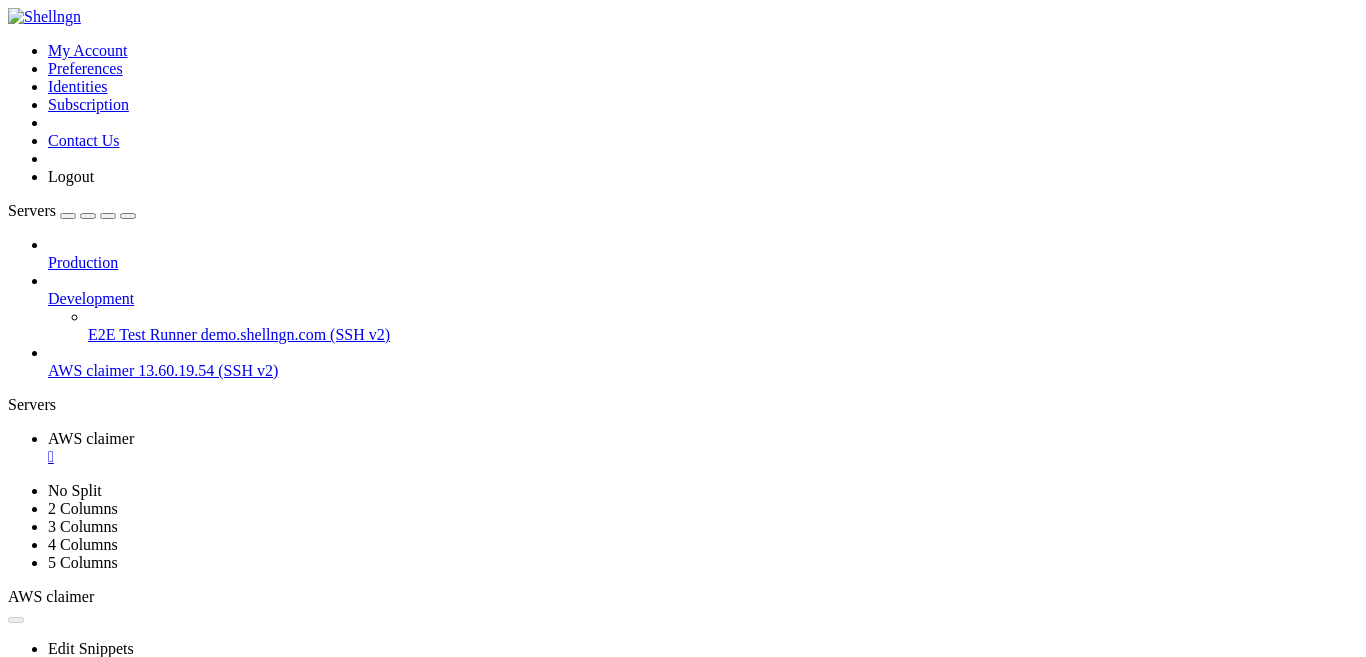 scroll, scrollTop: 0, scrollLeft: 0, axis: both 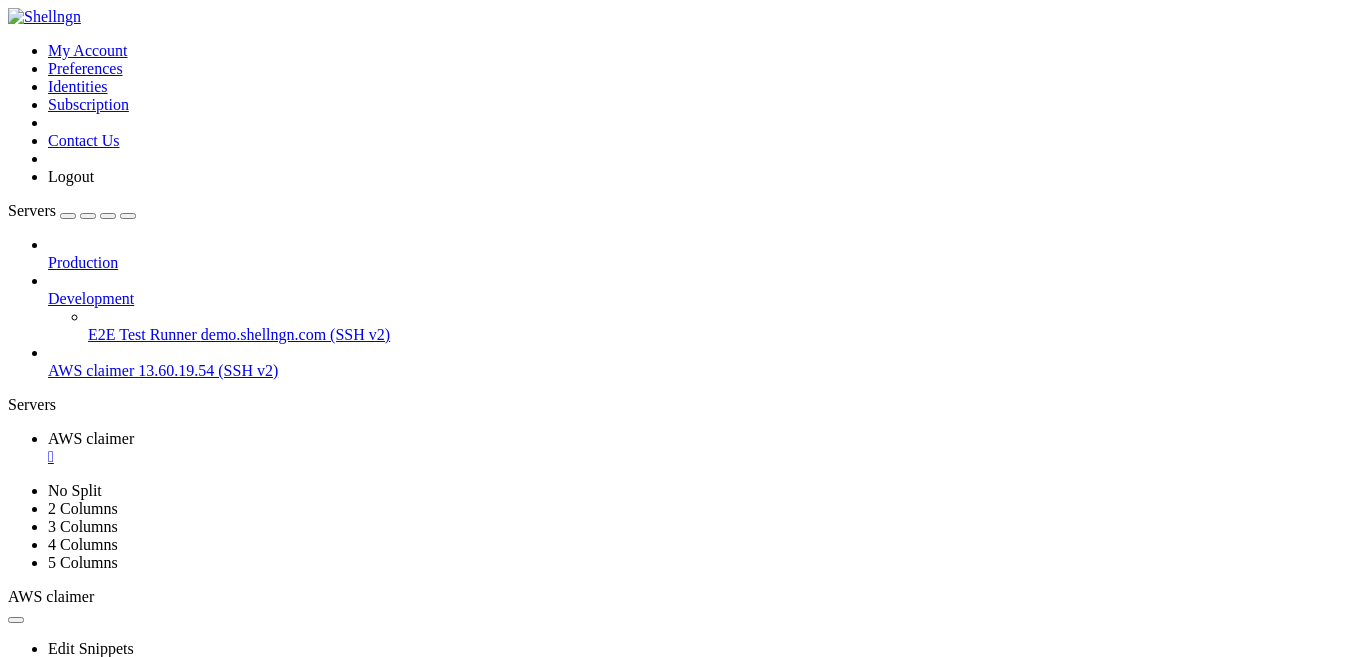 click on "System load:  0.16              Temperature:           -273.1 C" 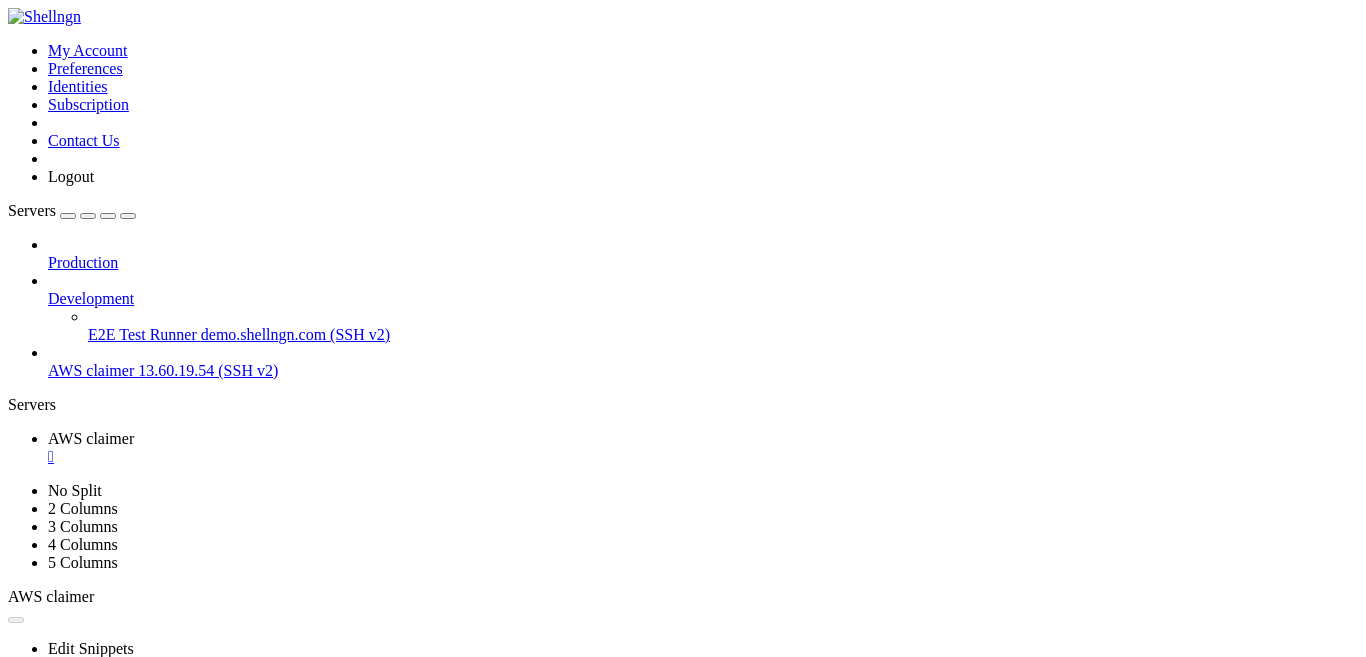 scroll, scrollTop: 9792, scrollLeft: 0, axis: vertical 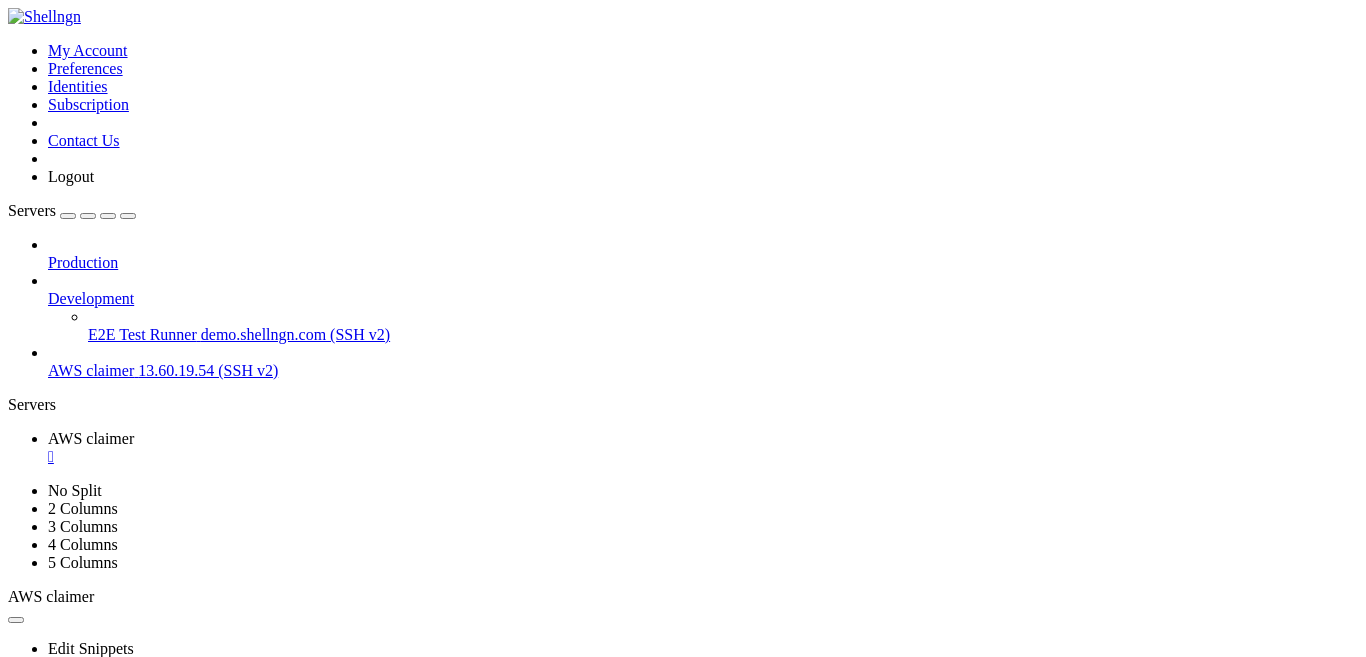 click 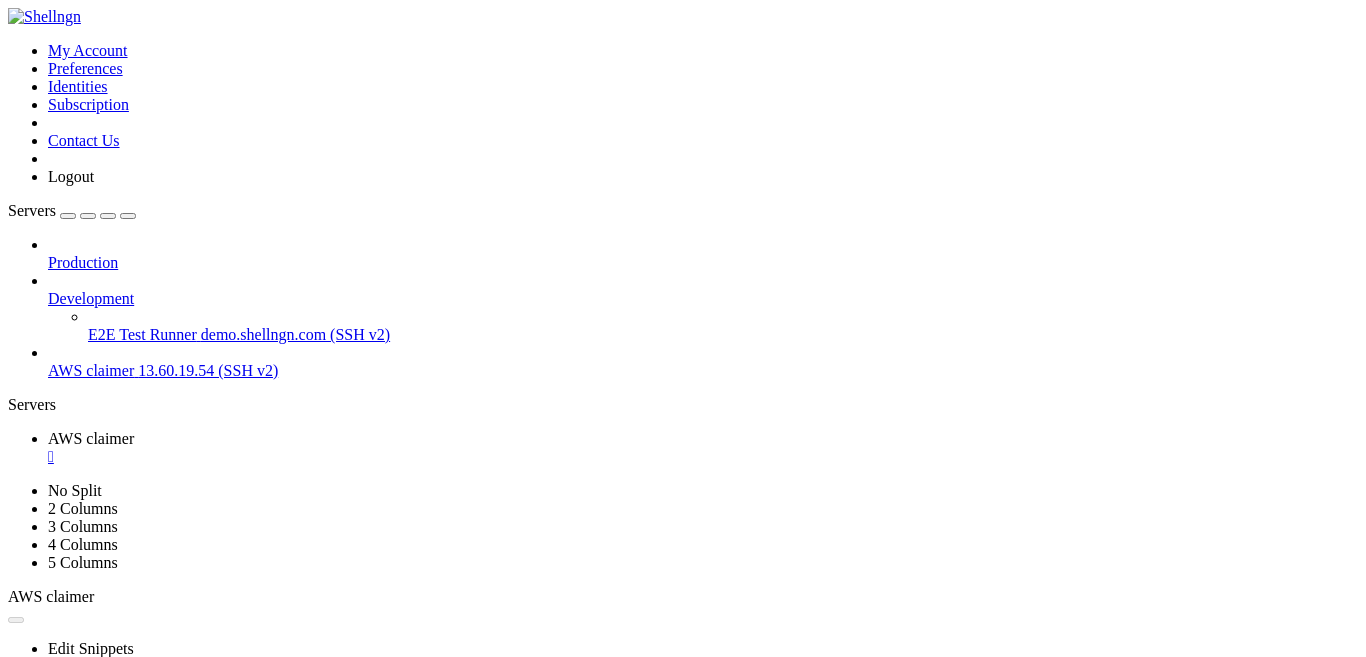 click on "Reconnect" at bounding box center [48, 851] 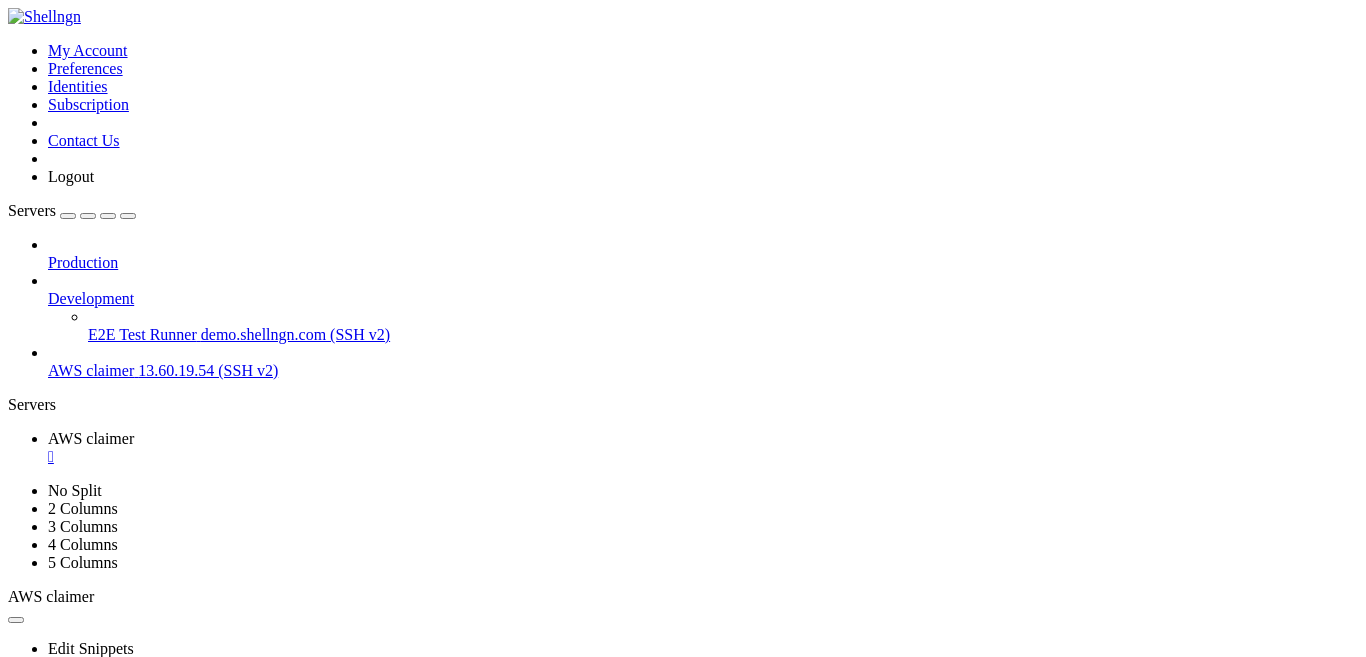 scroll, scrollTop: 17, scrollLeft: 2, axis: both 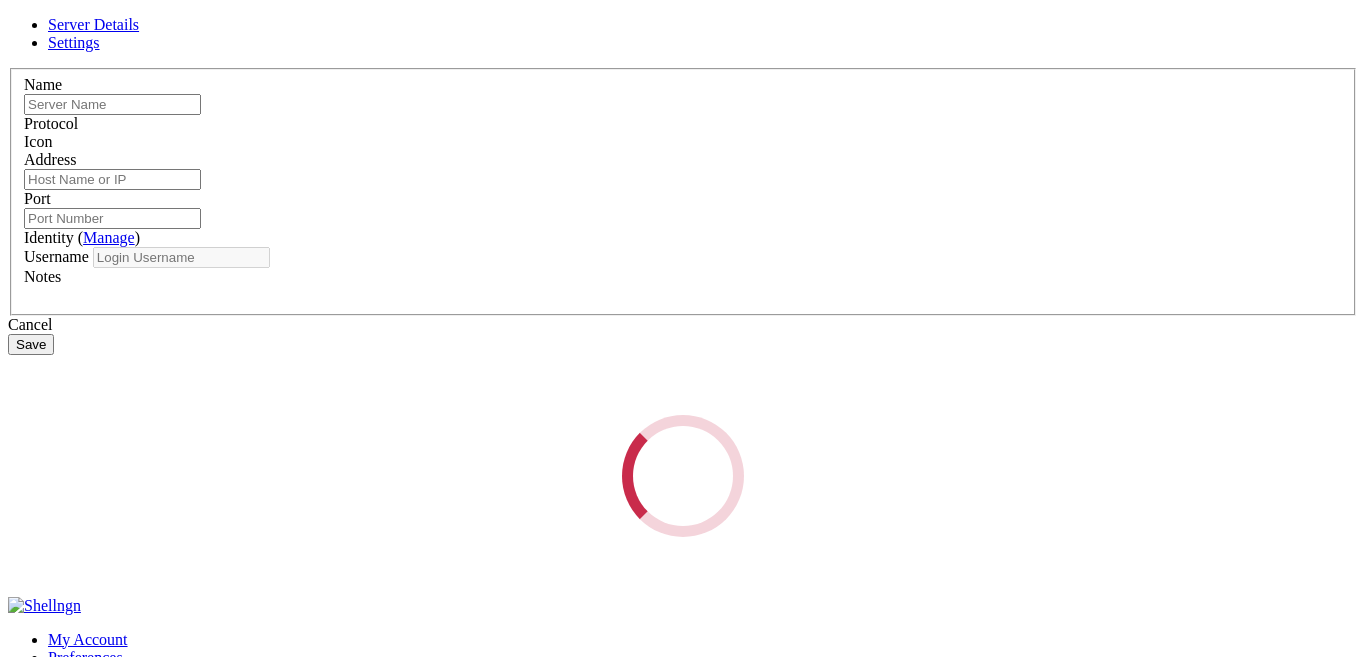 type on "AWS claimer" 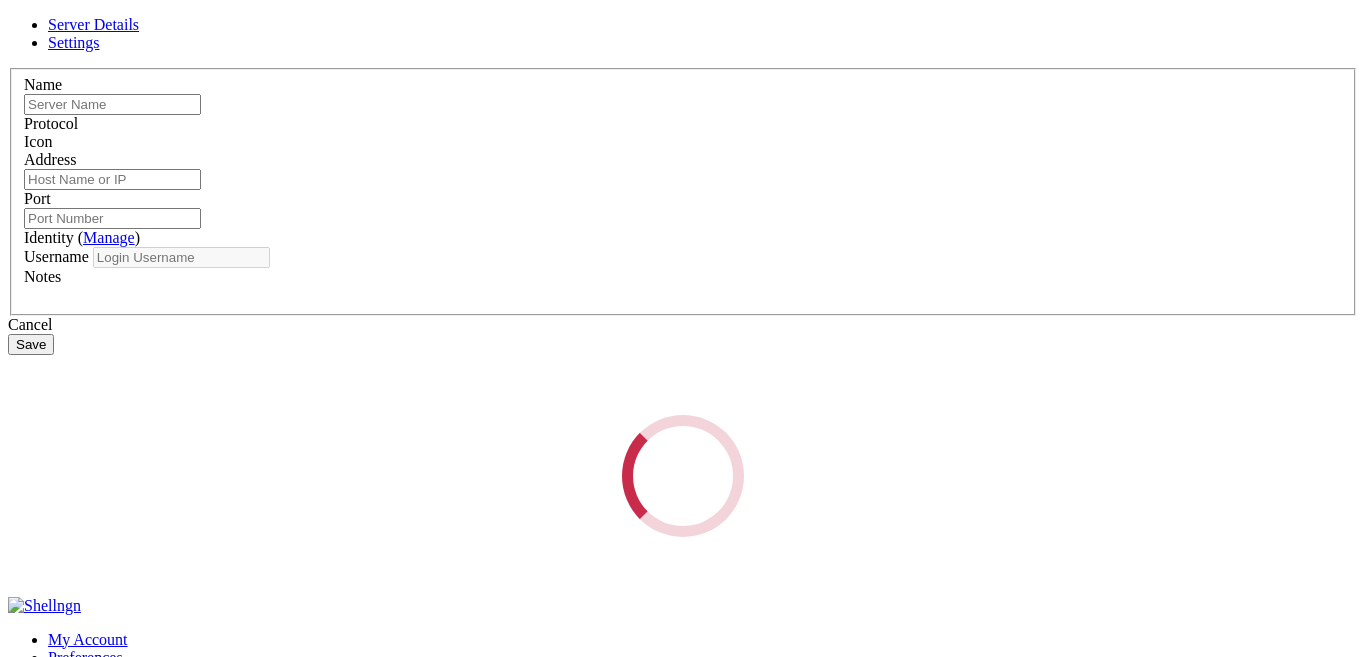 type on "[VERSION]" 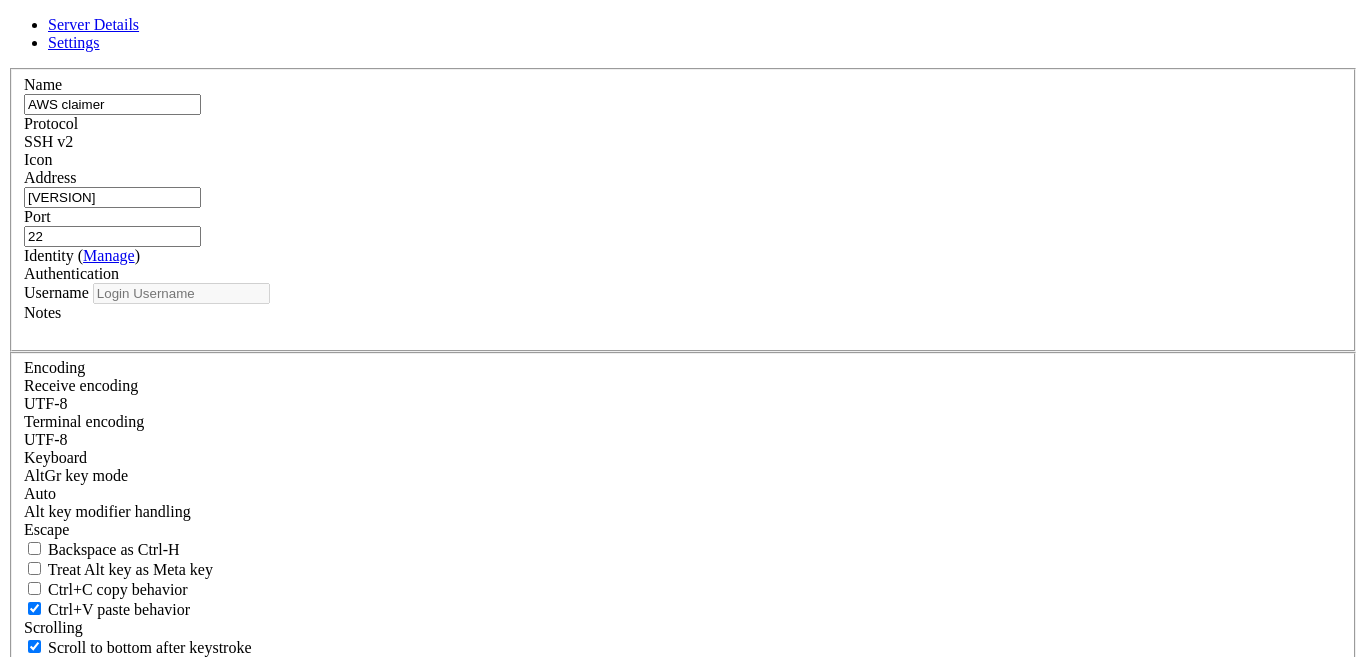 type on "ubuntu" 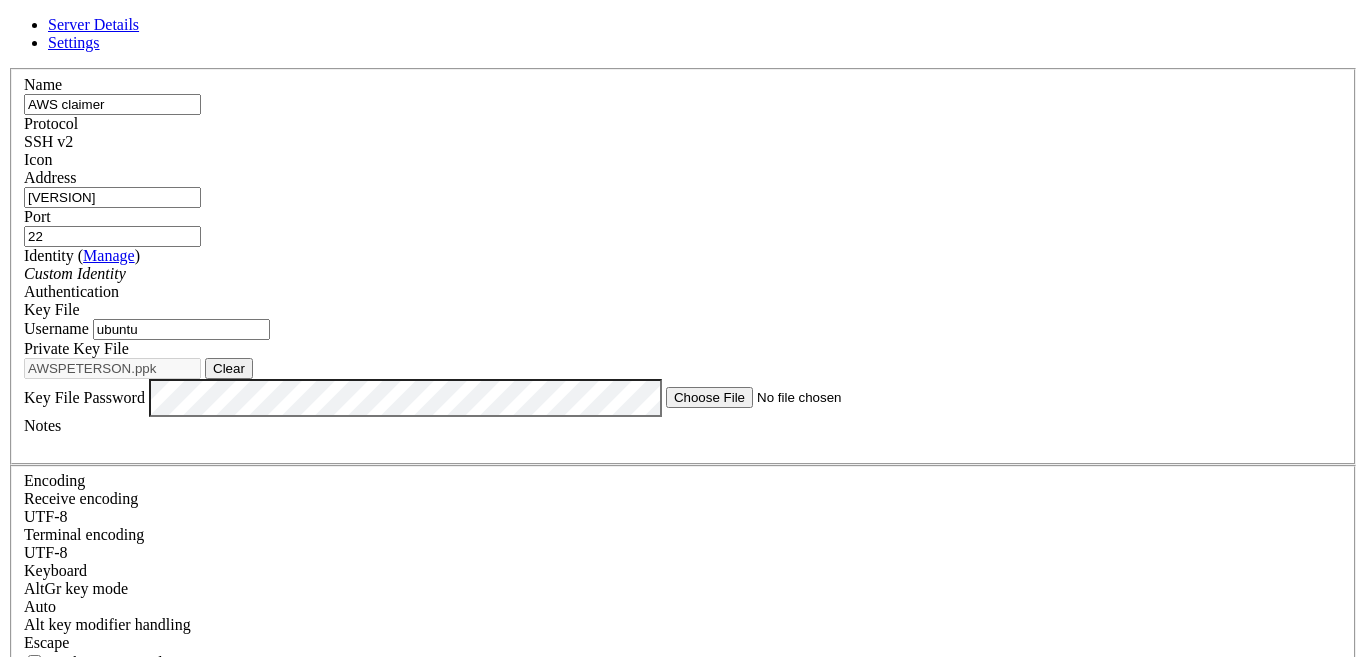 click on "Server Details" at bounding box center [93, 24] 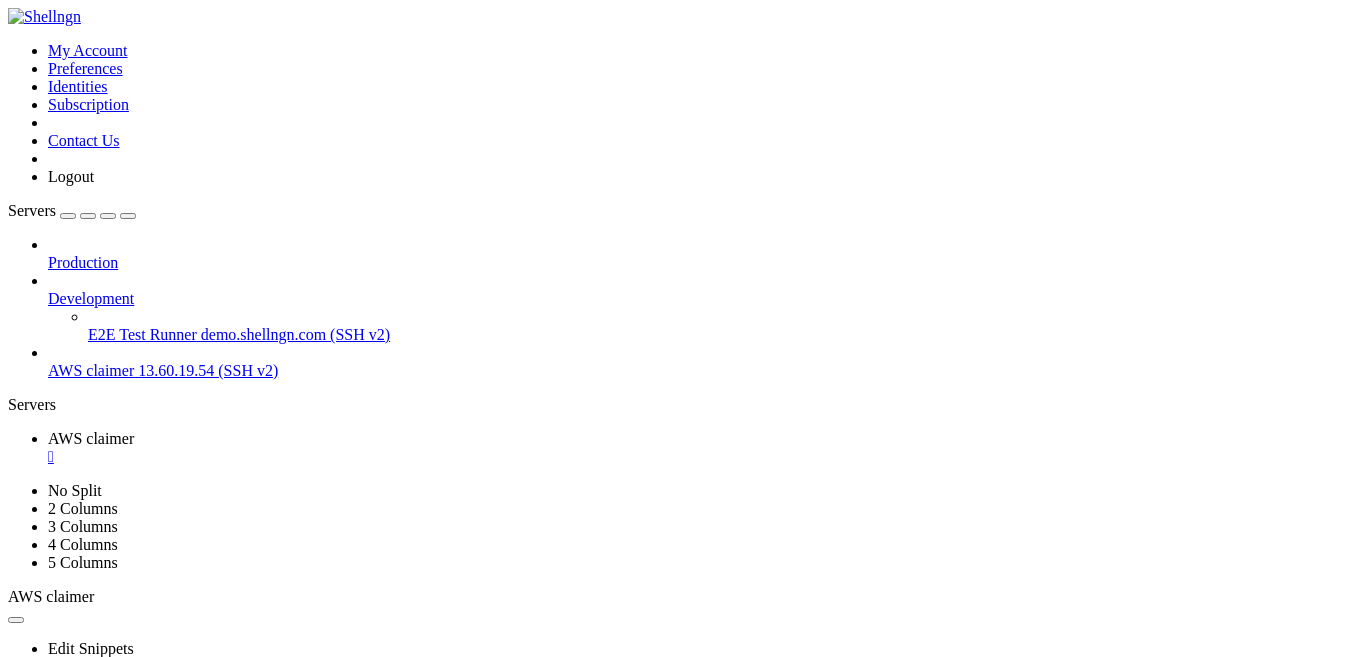 click on "Step 12 - Please enter your 12-word seed phrase (your input is hidden):" 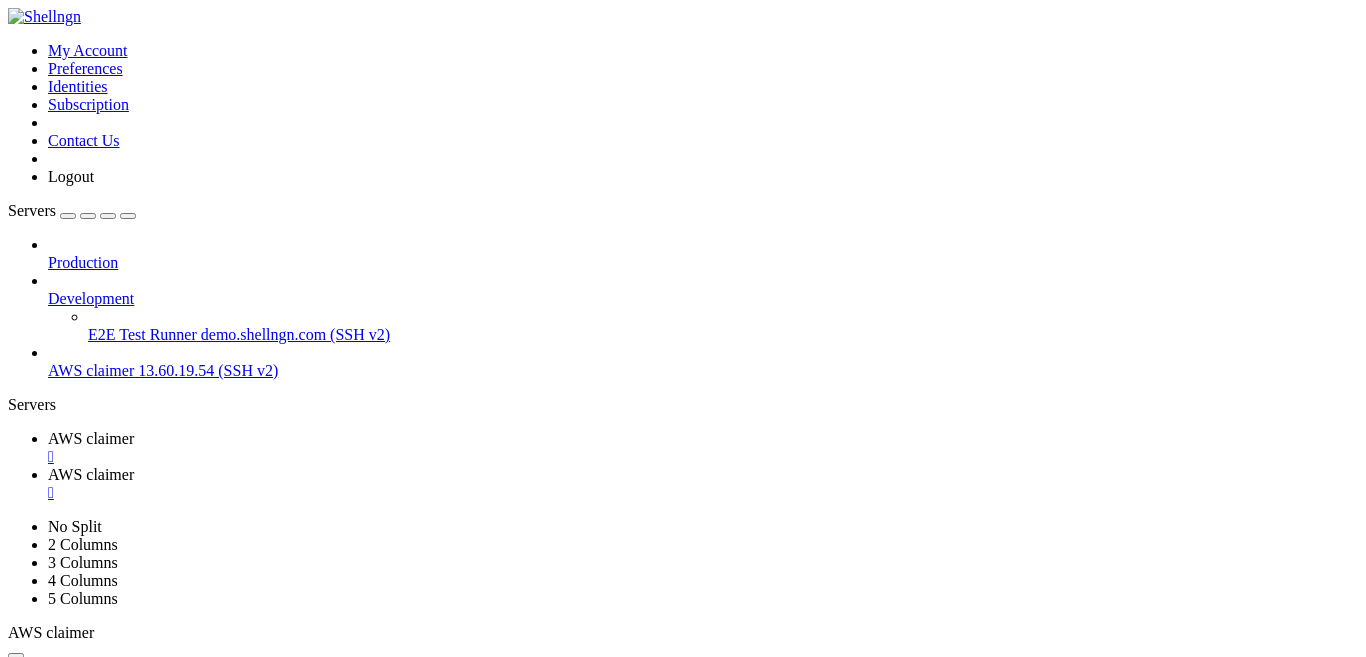 scroll, scrollTop: 0, scrollLeft: 0, axis: both 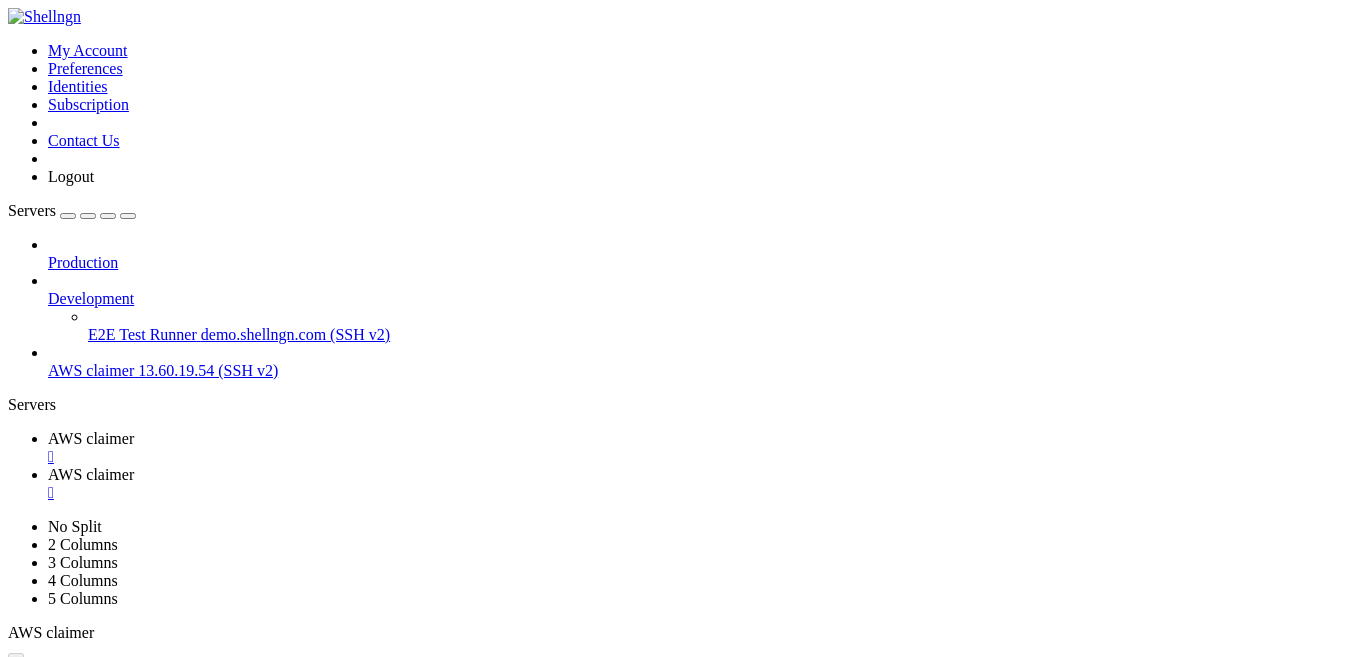 click on "" at bounding box center (703, 457) 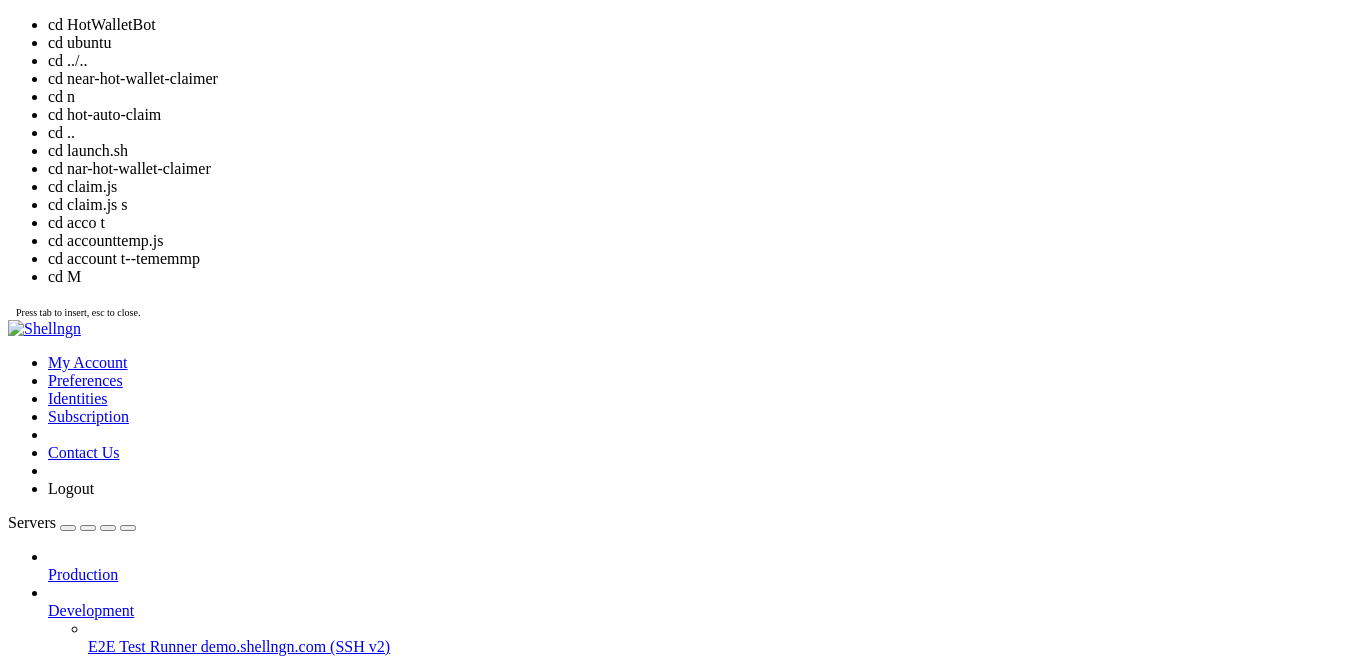 scroll, scrollTop: 0, scrollLeft: 0, axis: both 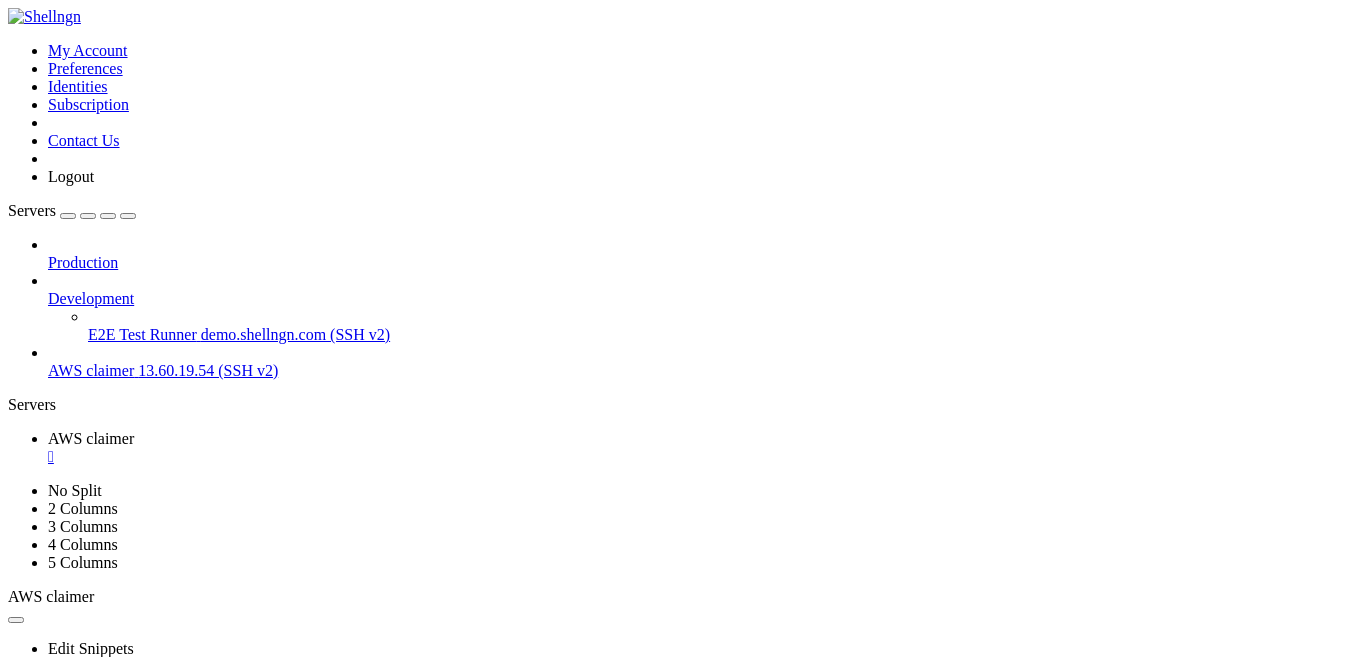 click on "ubuntu@ip-172-31-34-133 : ~ $ cd HotWalletBot" 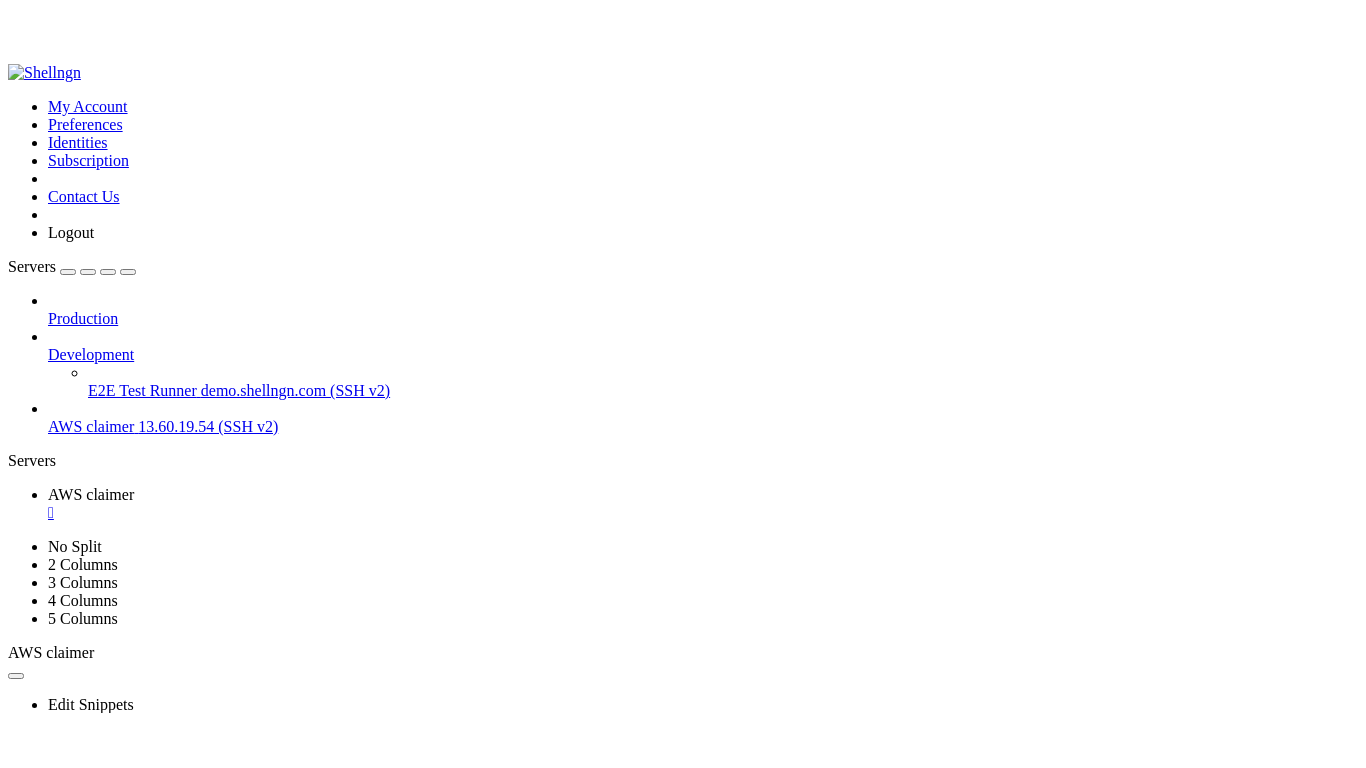 scroll, scrollTop: 1547, scrollLeft: 0, axis: vertical 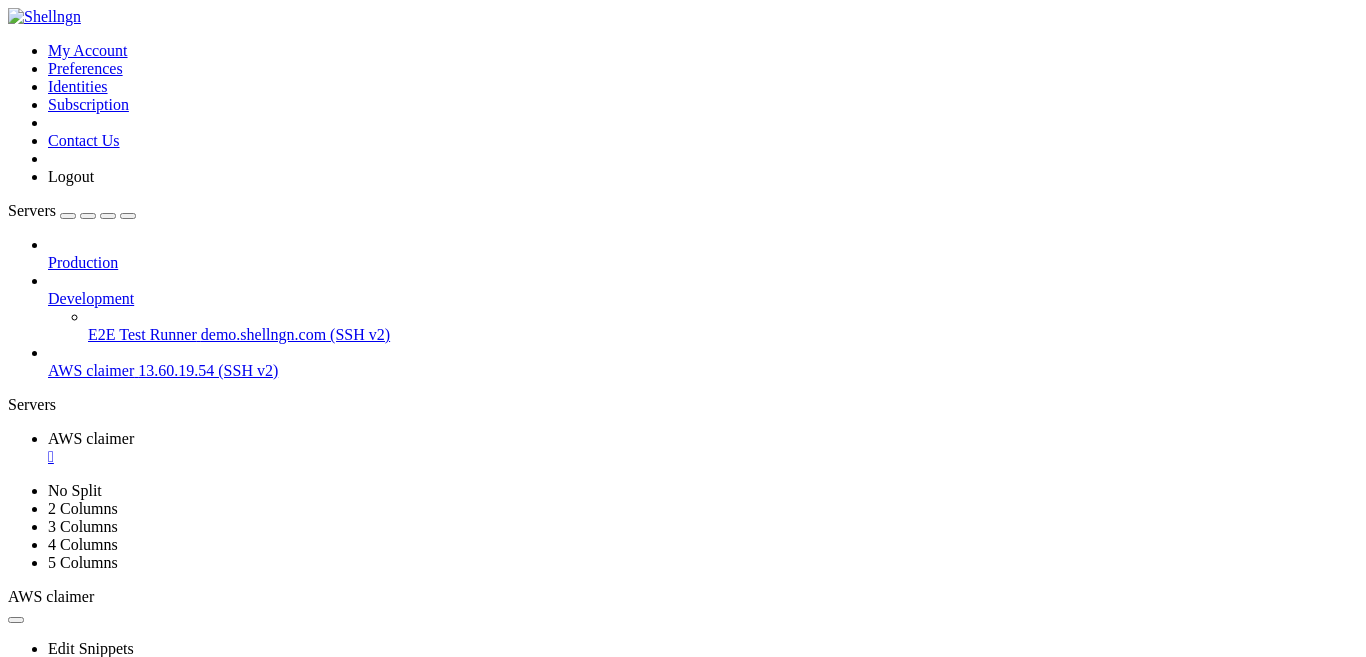 click on "" at bounding box center (38, 774) 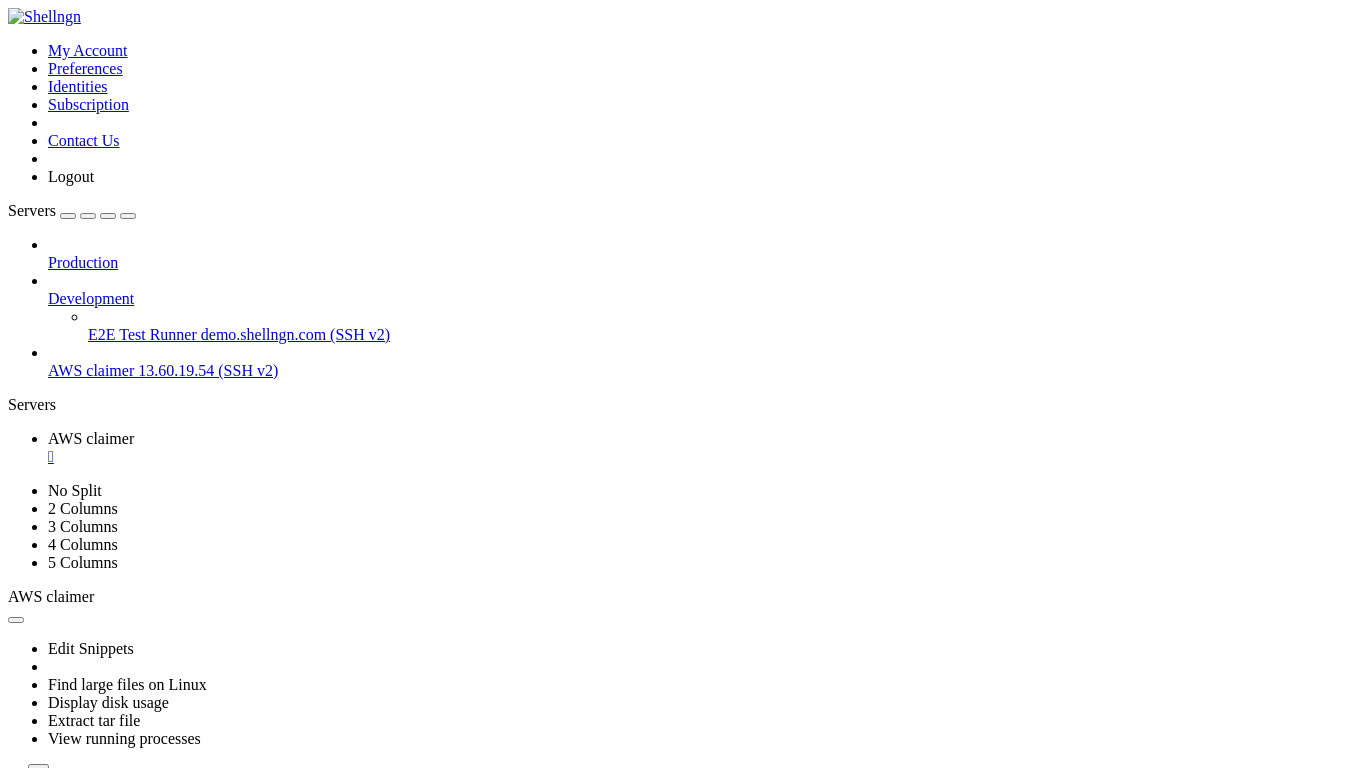 scroll, scrollTop: 2074, scrollLeft: 0, axis: vertical 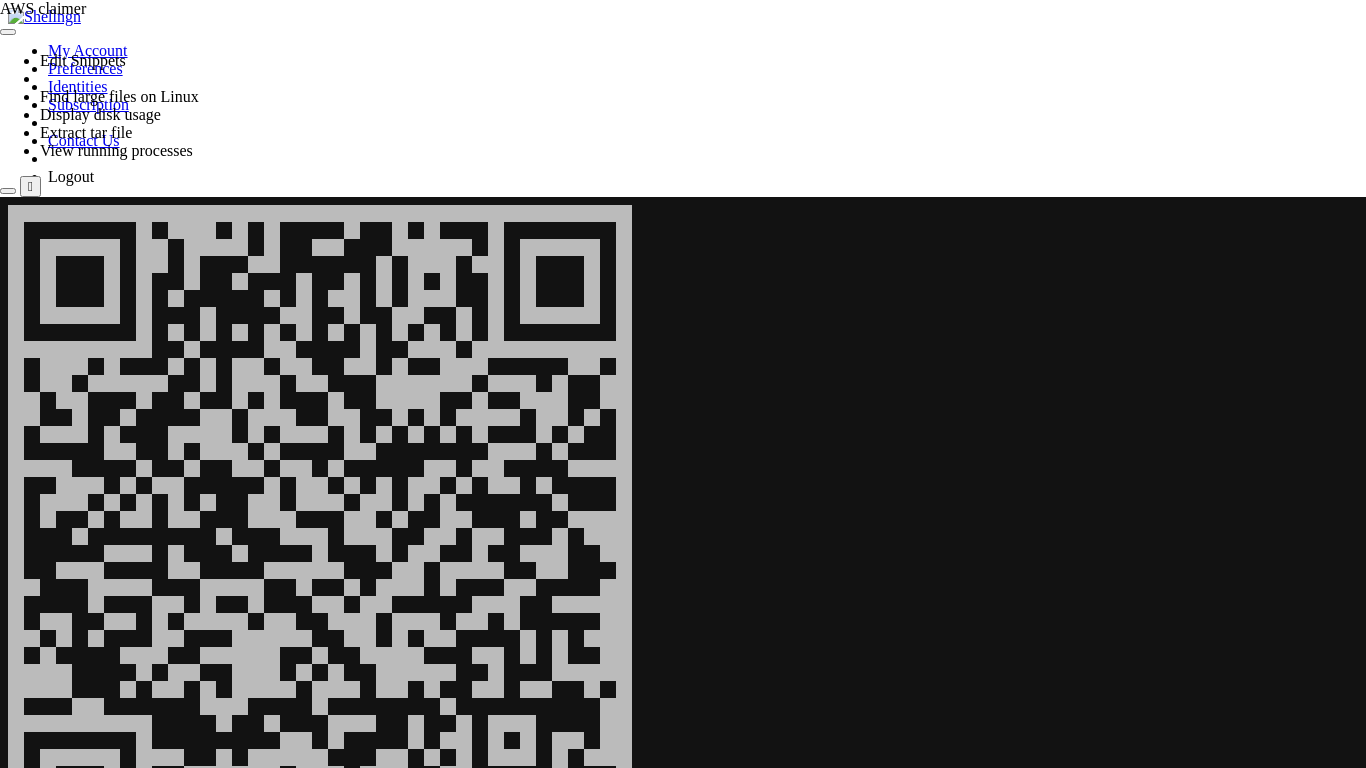 click at bounding box center [0, 197] 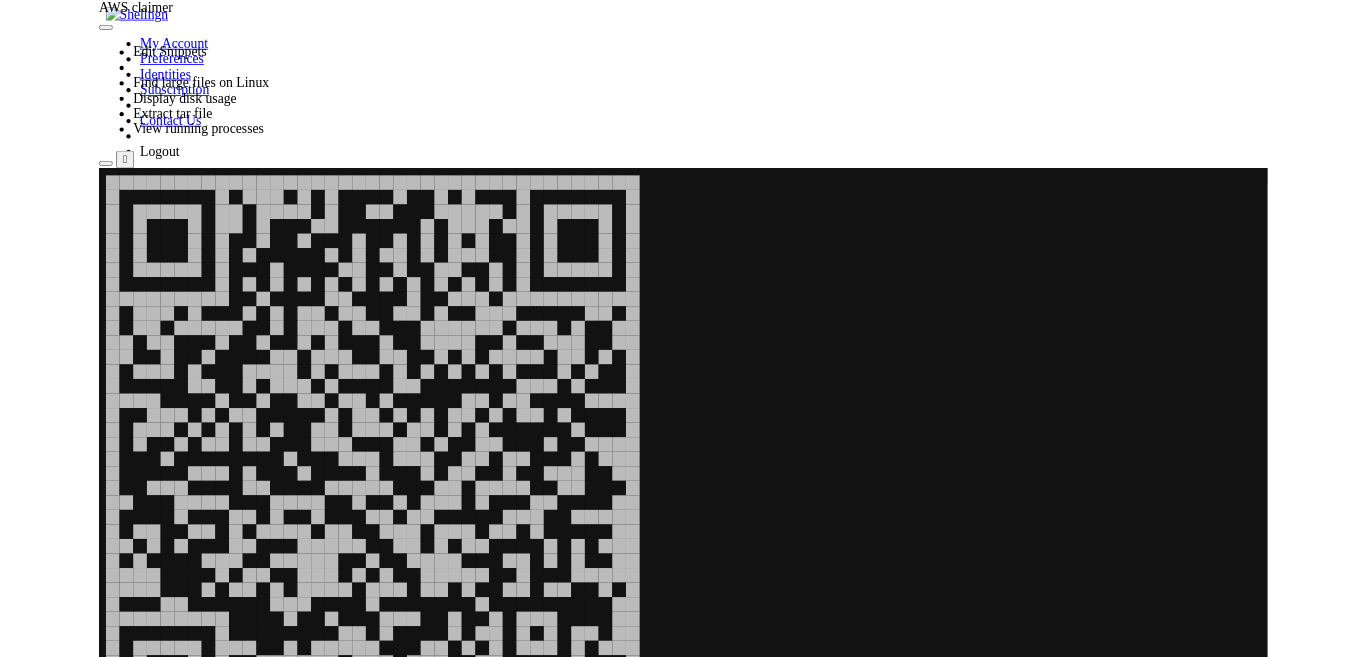 scroll, scrollTop: 2091, scrollLeft: 0, axis: vertical 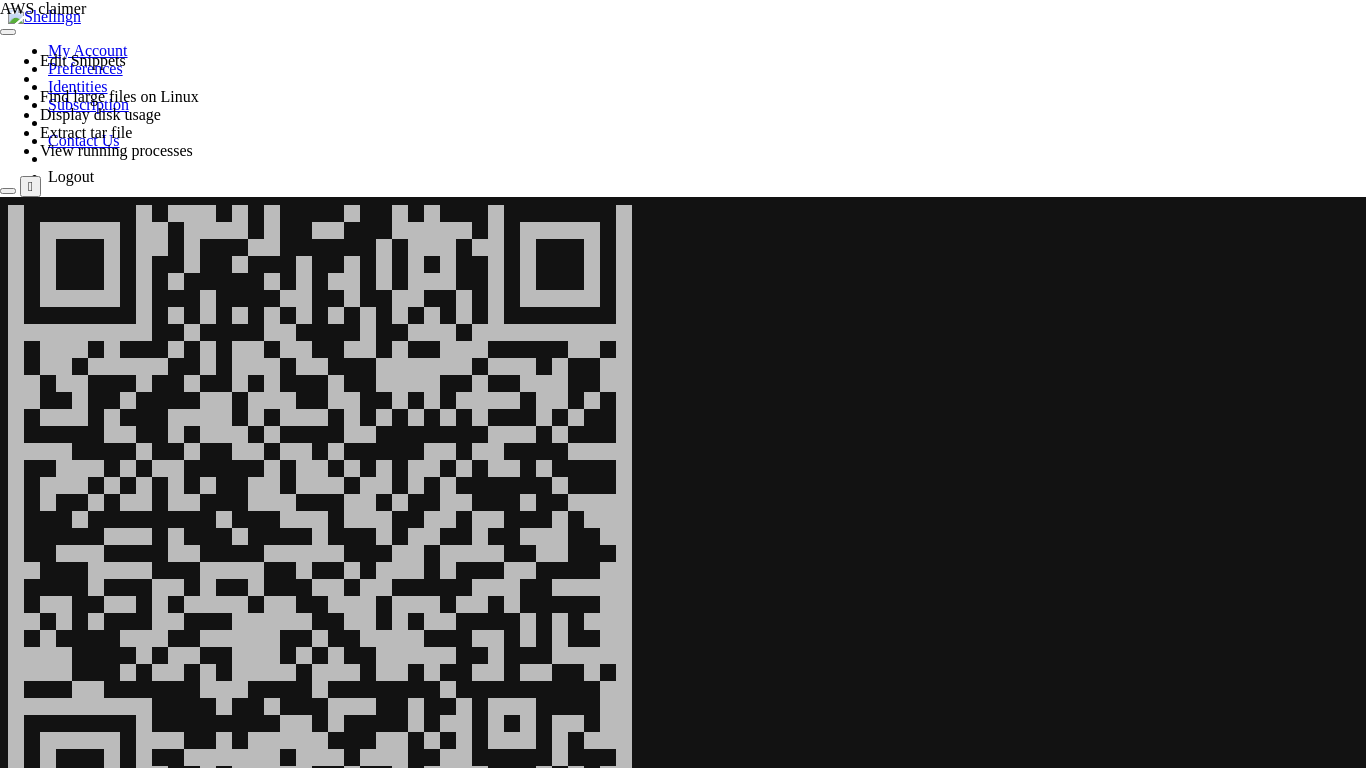click on "Edit Snippets
Find large files on Linux
Display disk usage
Extract tar file
View running processes
" at bounding box center [683, 107] 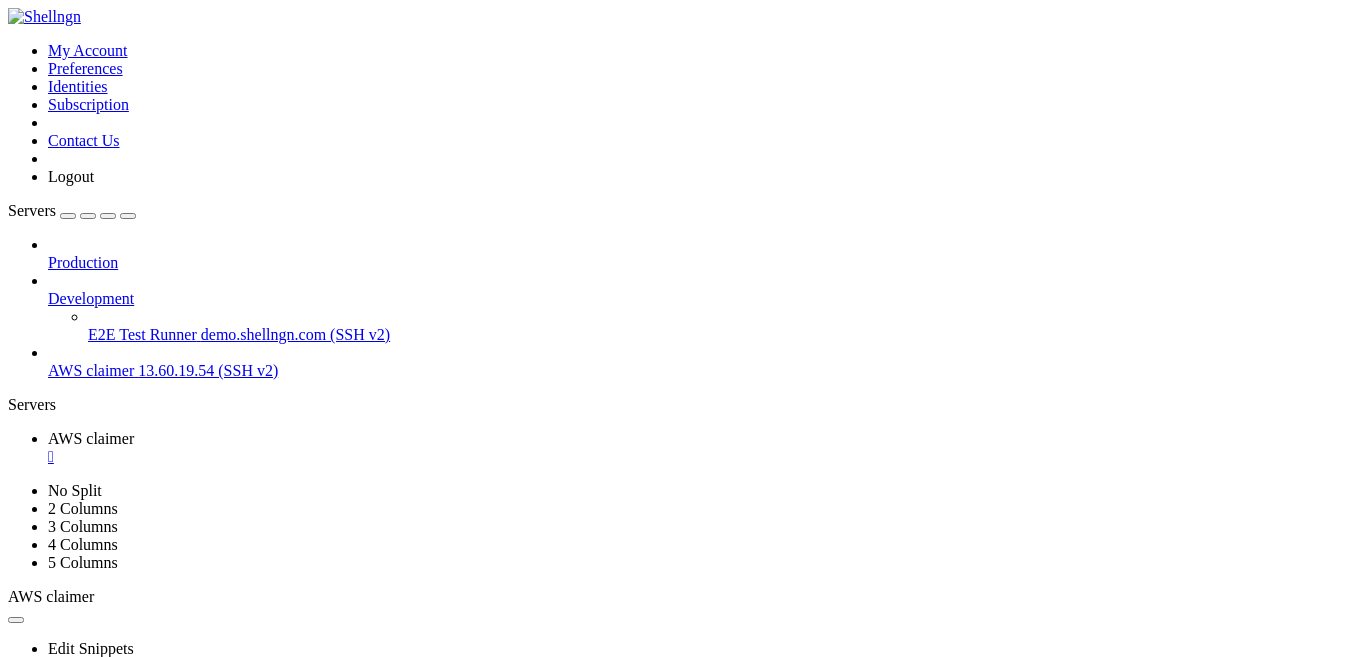 scroll, scrollTop: 2312, scrollLeft: 0, axis: vertical 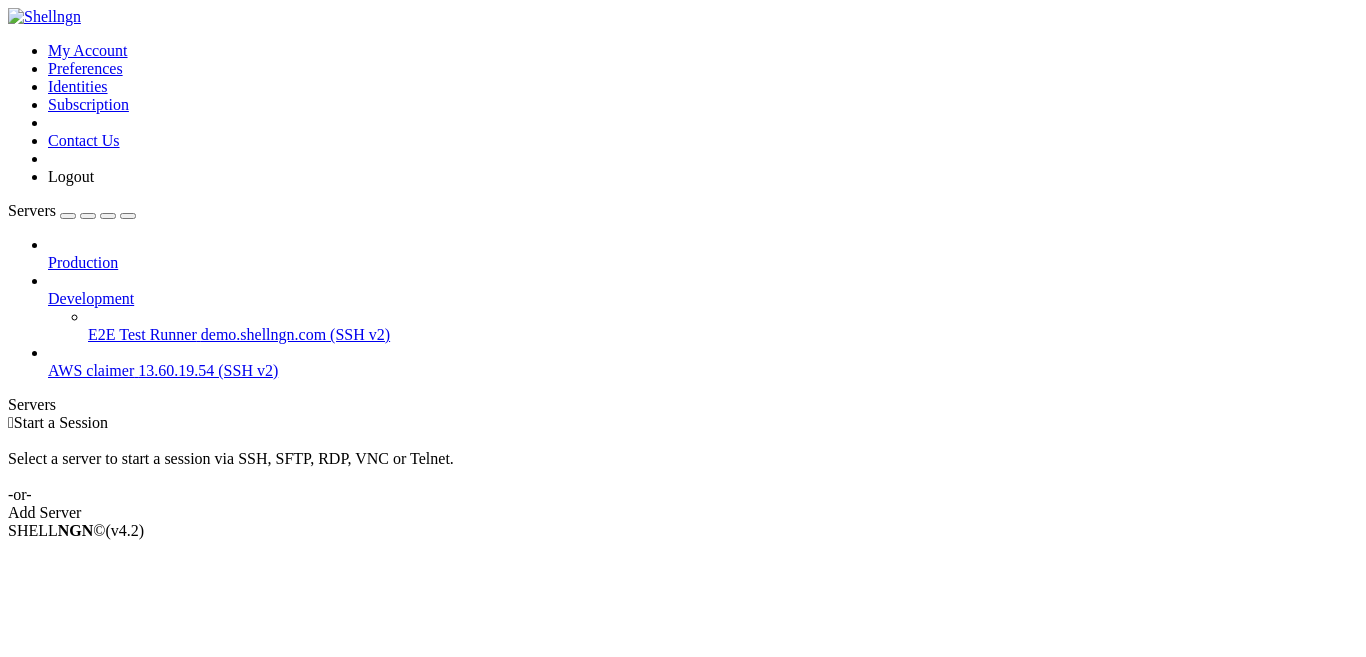 drag, startPoint x: 509, startPoint y: 237, endPoint x: 541, endPoint y: 244, distance: 32.75668 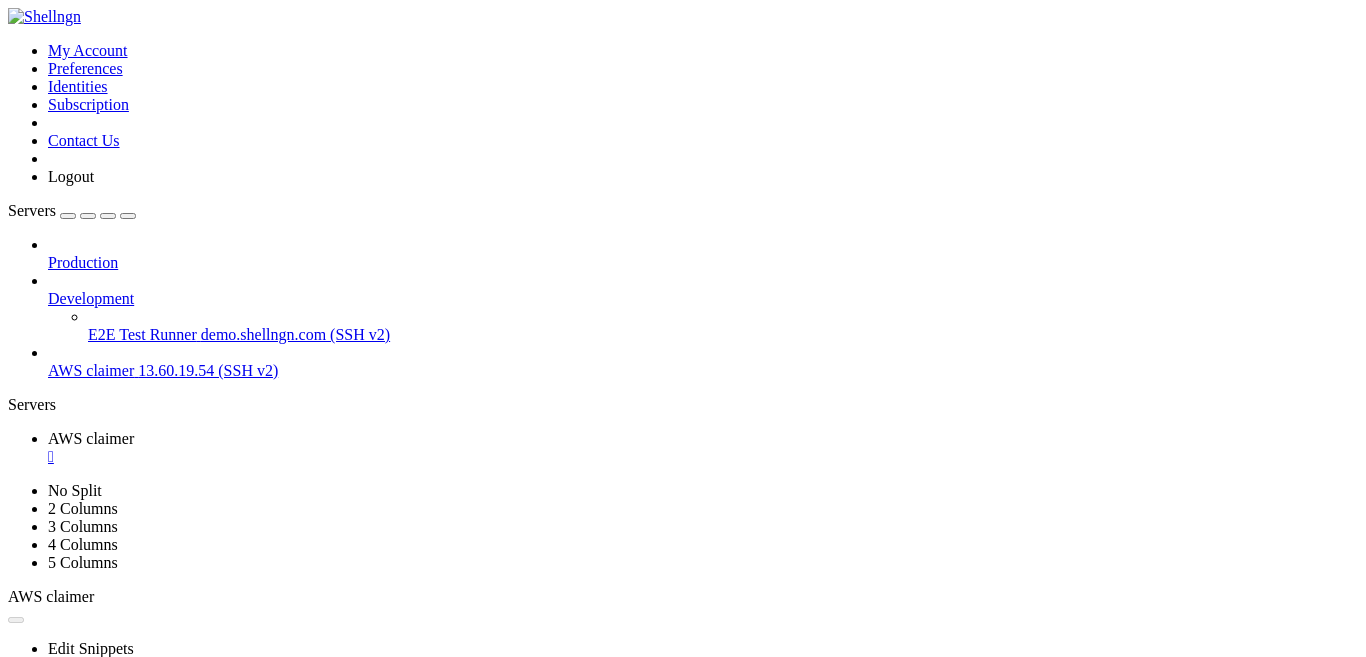scroll, scrollTop: 0, scrollLeft: 0, axis: both 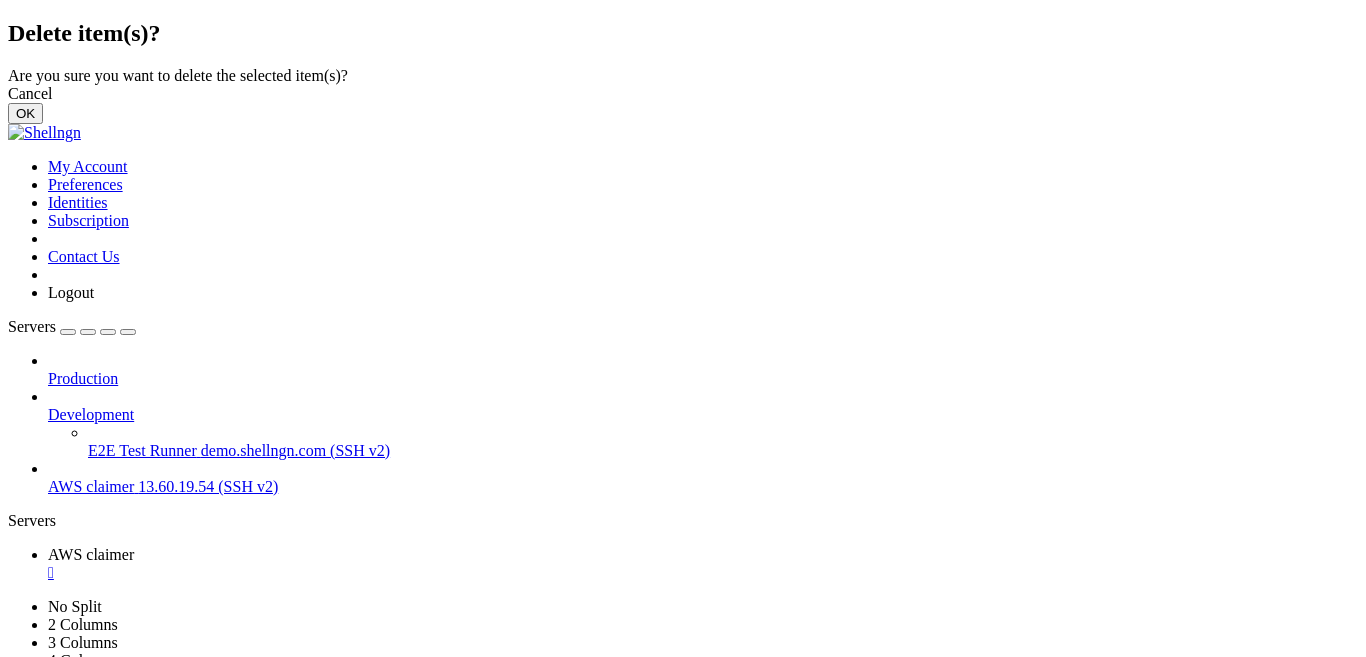 click on "Cancel" at bounding box center (683, 94) 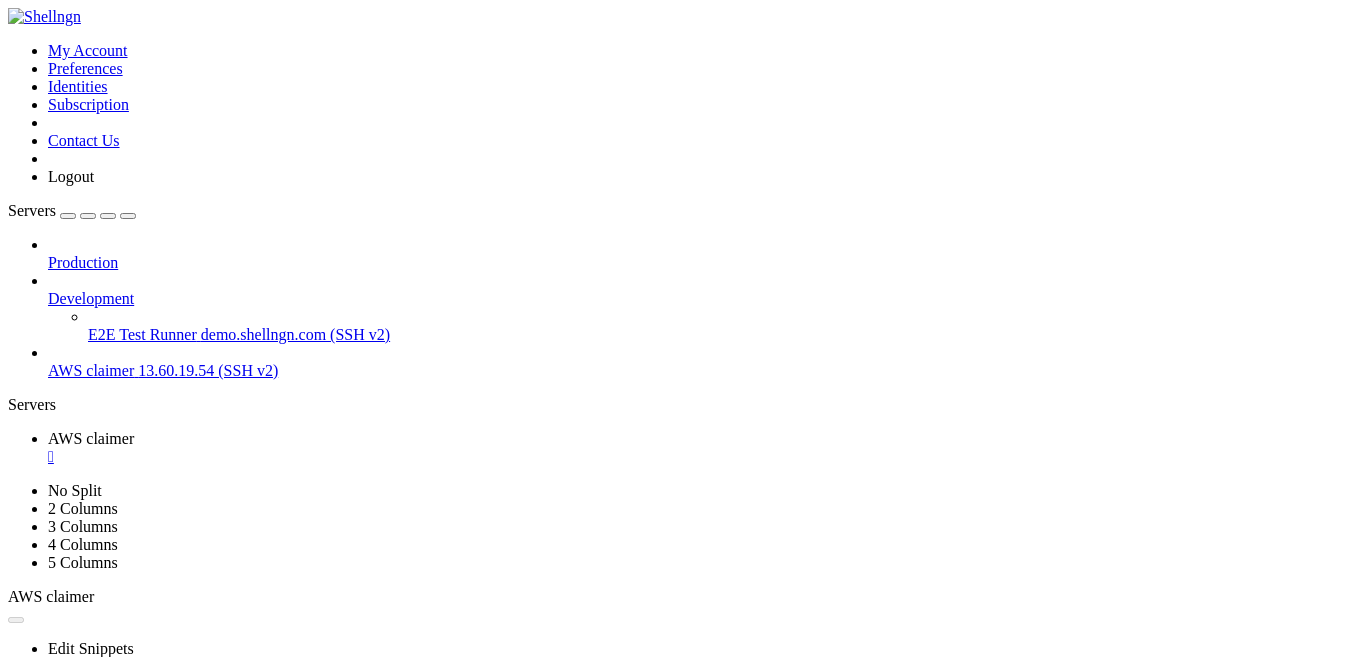 click on "AWS claimer" at bounding box center (91, 370) 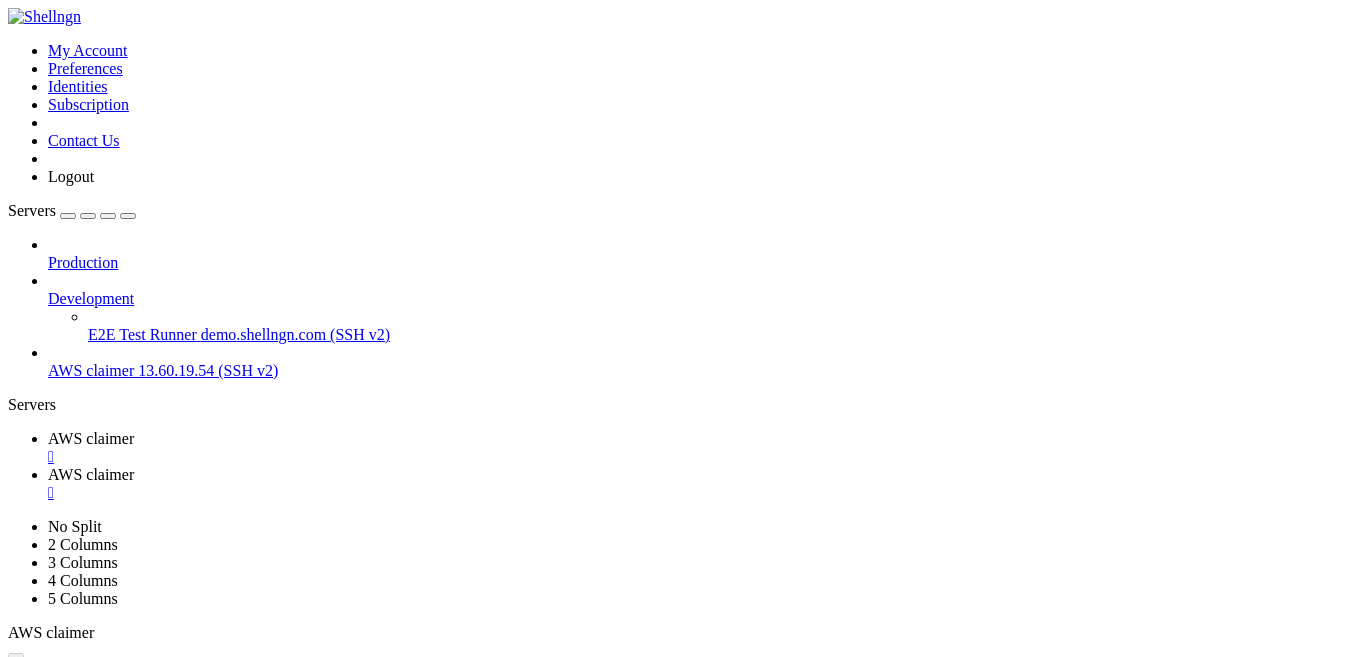 scroll, scrollTop: 0, scrollLeft: 0, axis: both 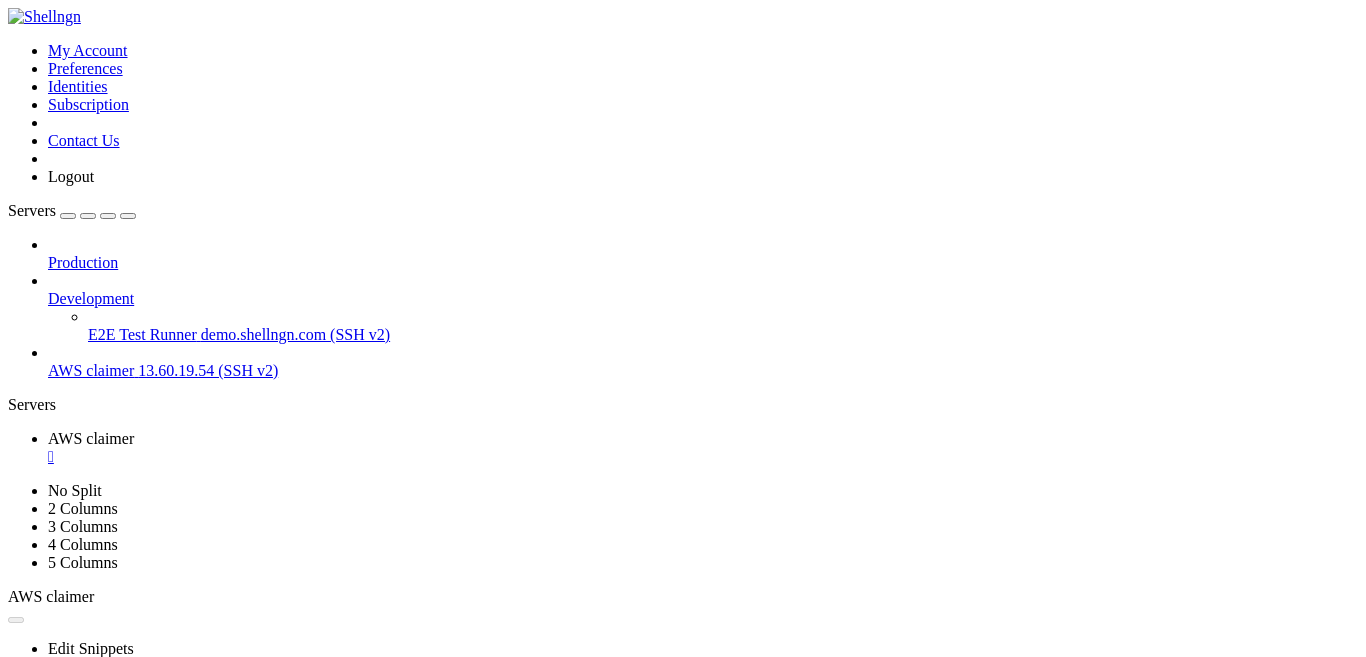 click at bounding box center [48, 290] 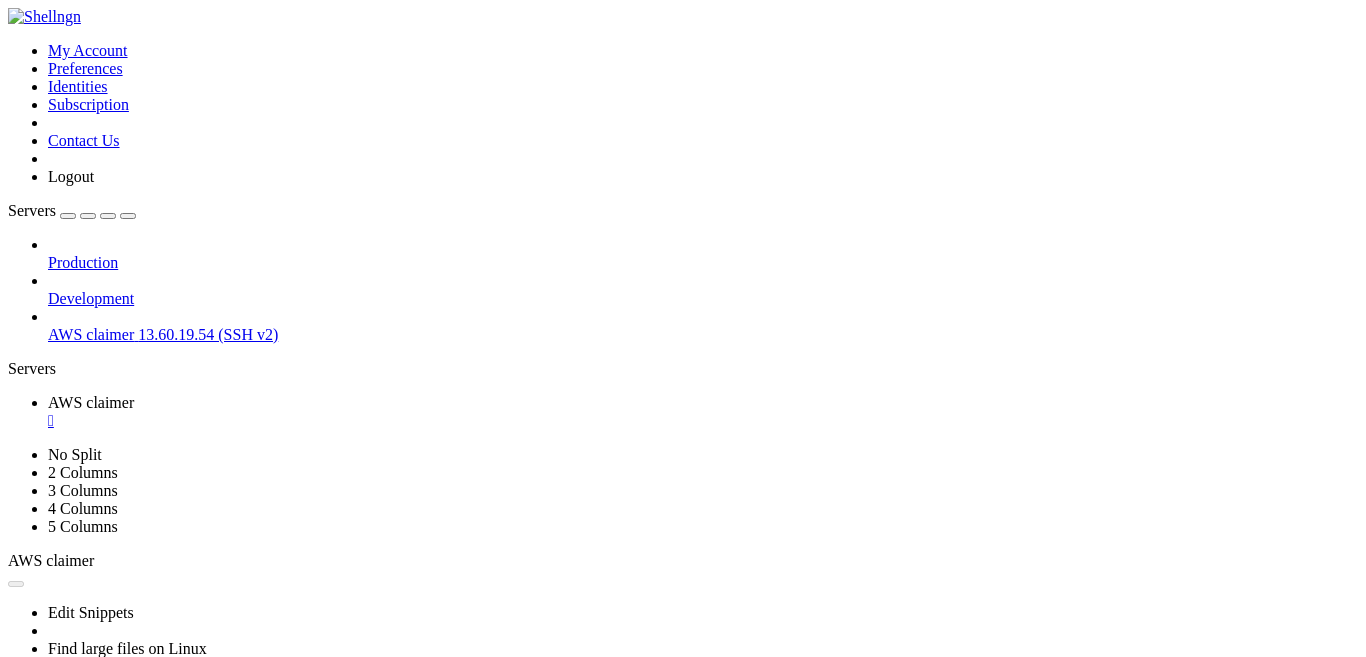 click at bounding box center [48, 290] 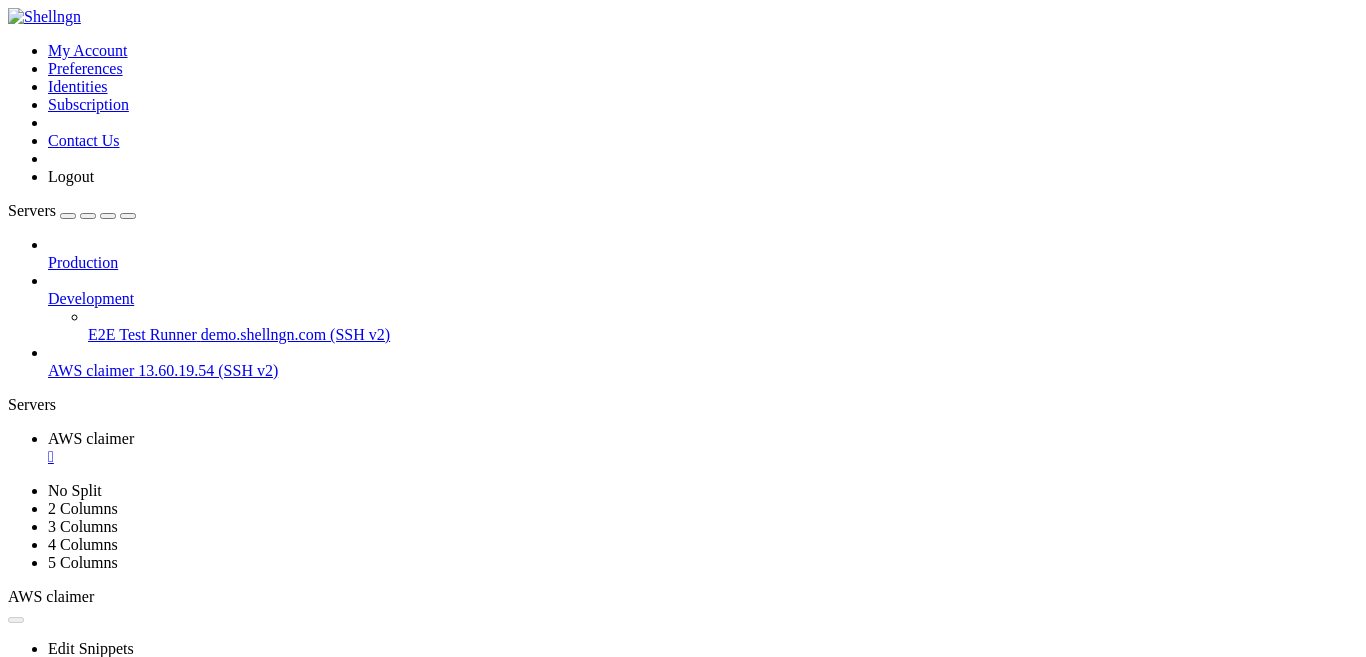 click at bounding box center (48, 254) 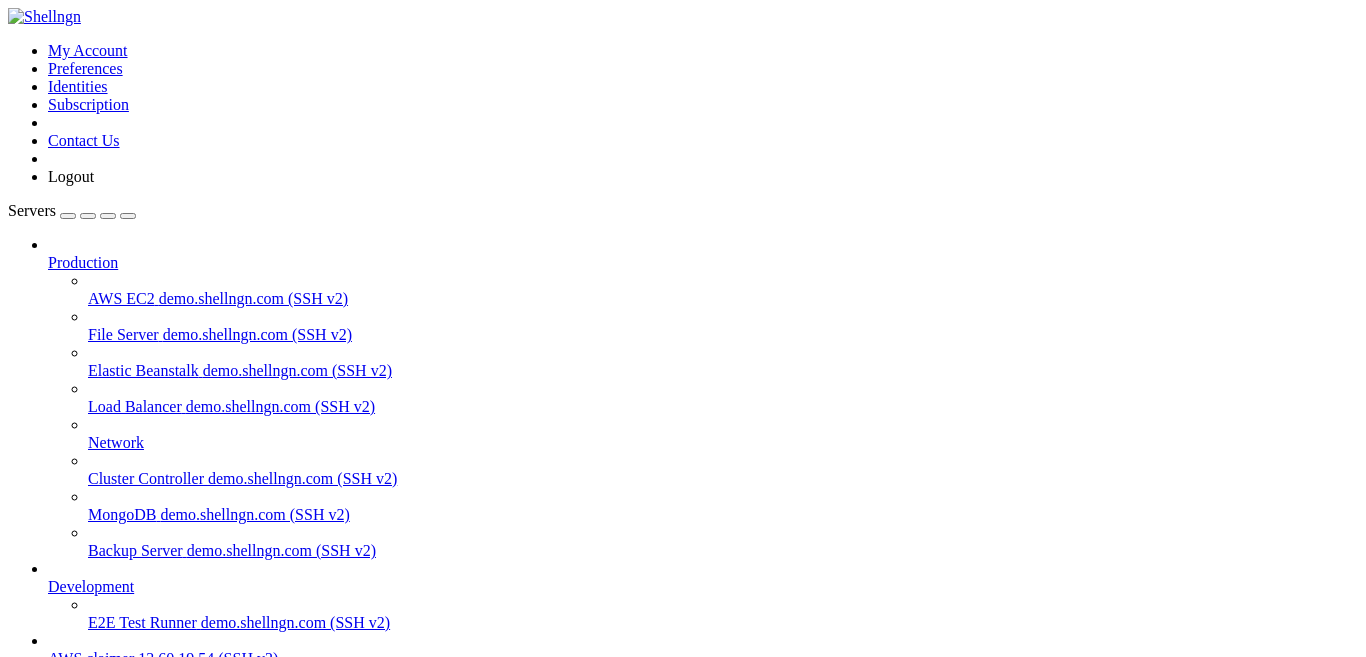 click at bounding box center (48, 578) 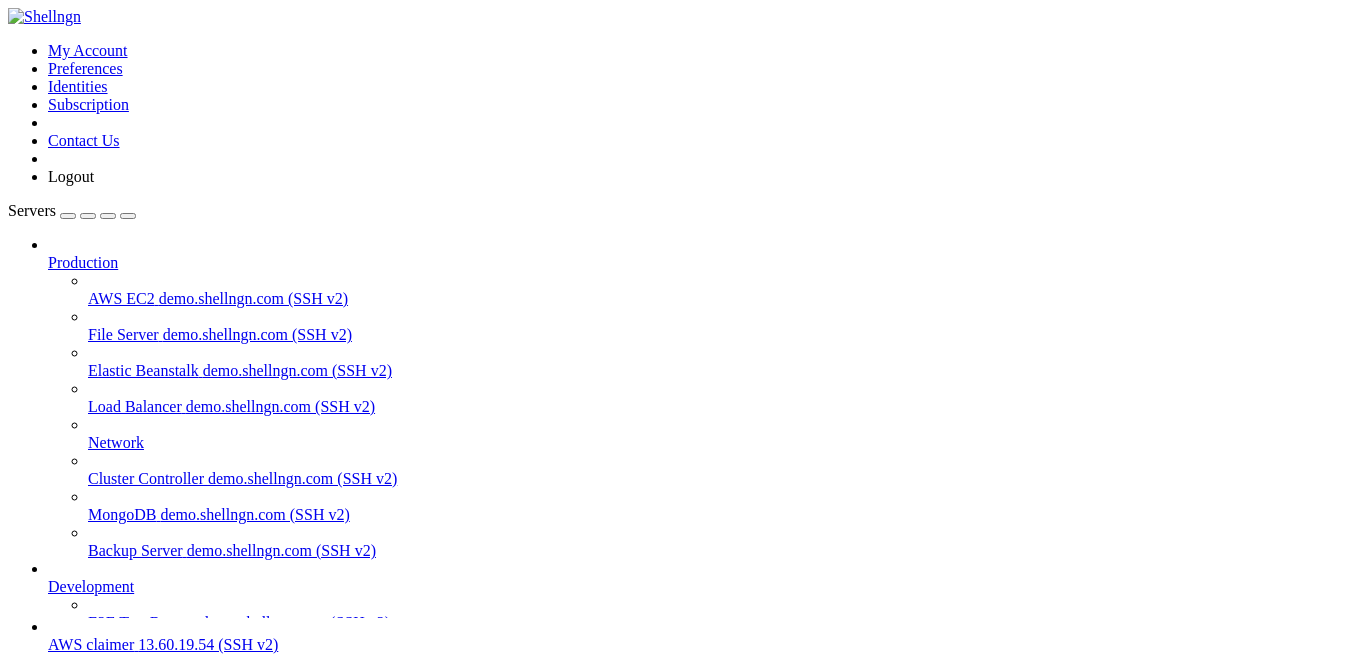 click at bounding box center (48, 578) 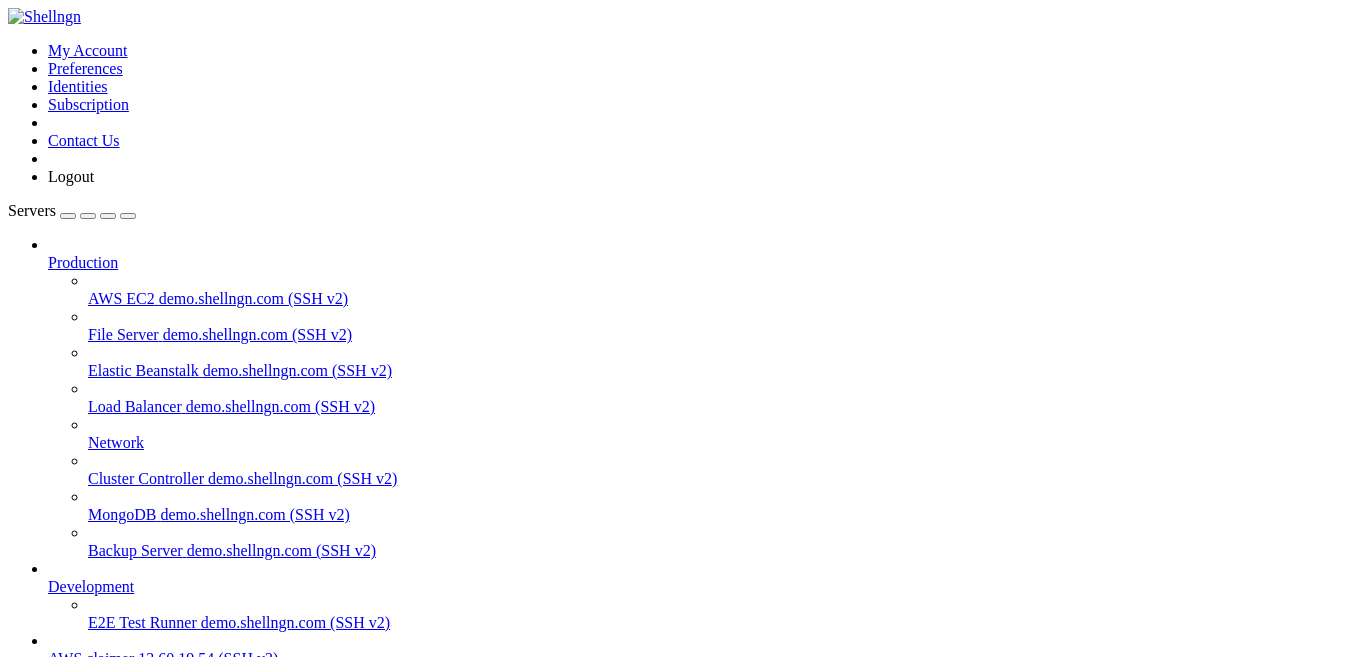 drag, startPoint x: 213, startPoint y: 587, endPoint x: 238, endPoint y: 613, distance: 36.069378 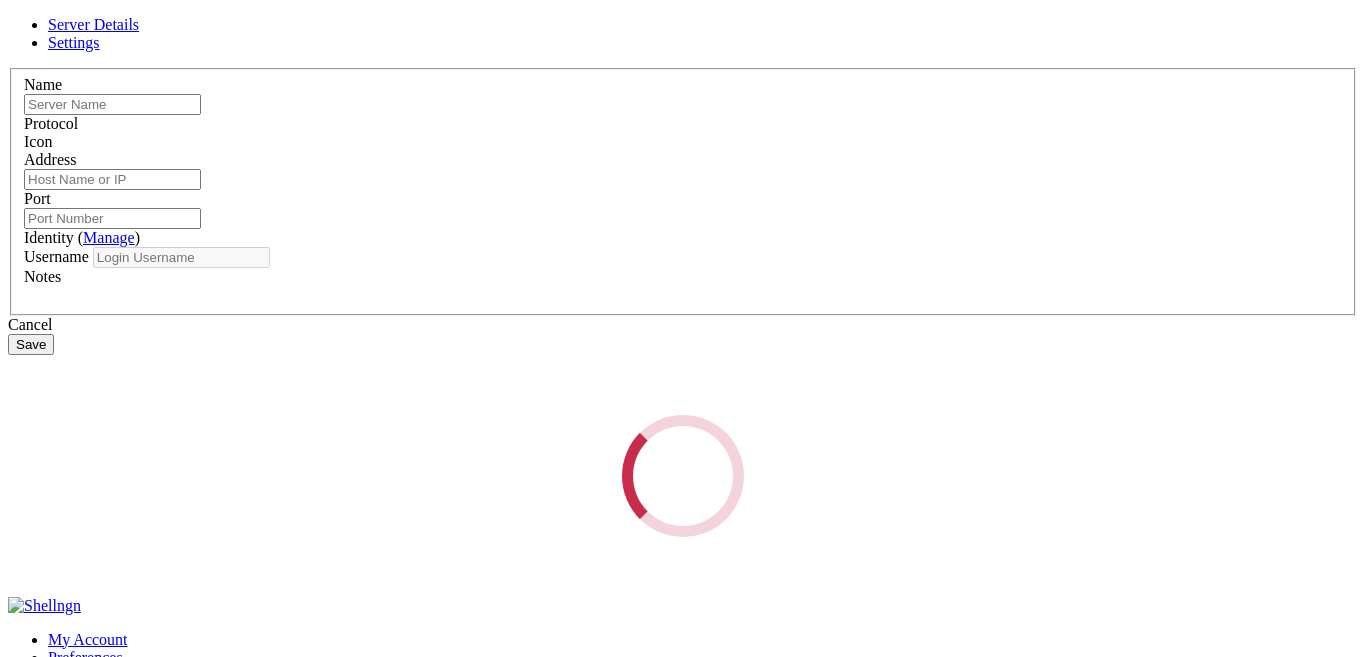 type on "AWS claimer" 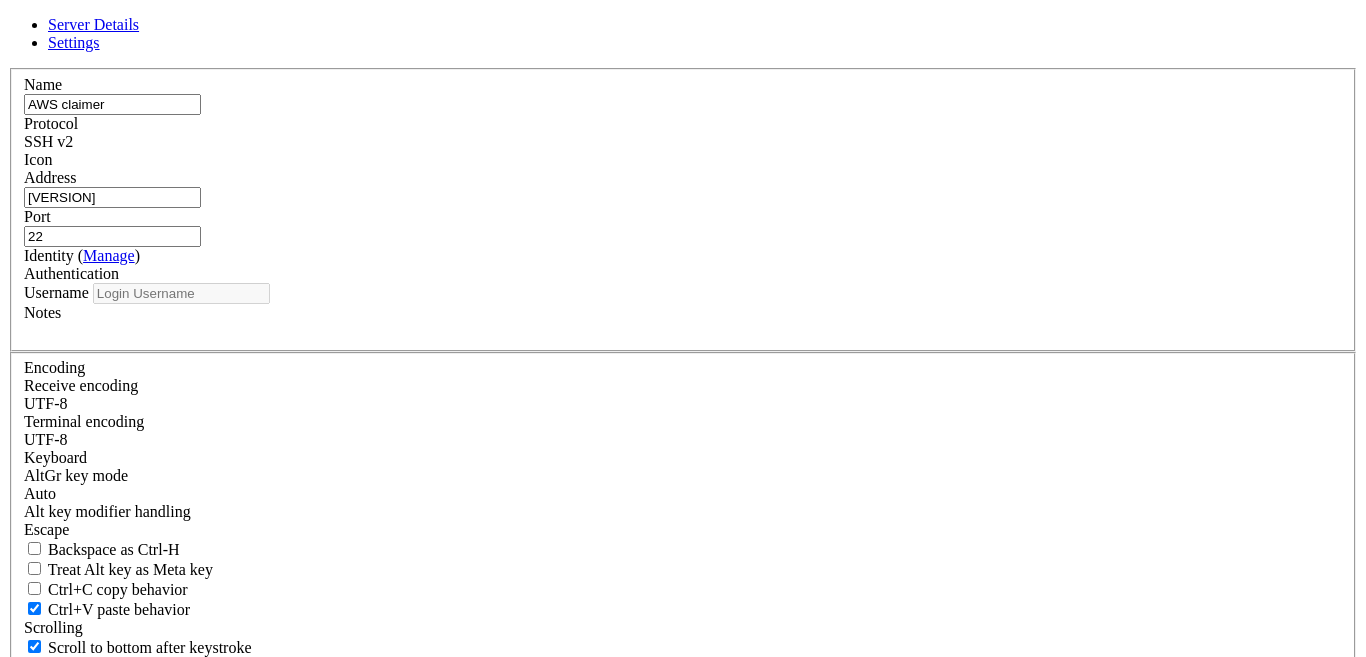 type on "ubuntu" 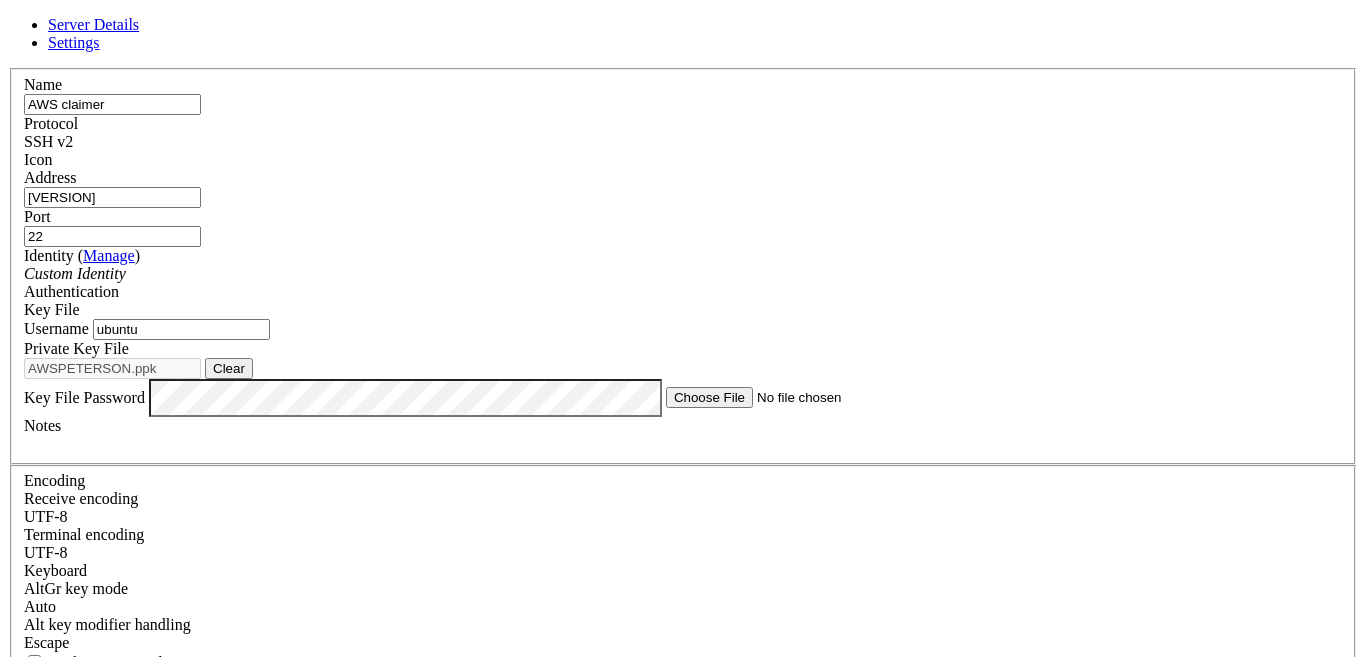 scroll, scrollTop: 26, scrollLeft: 0, axis: vertical 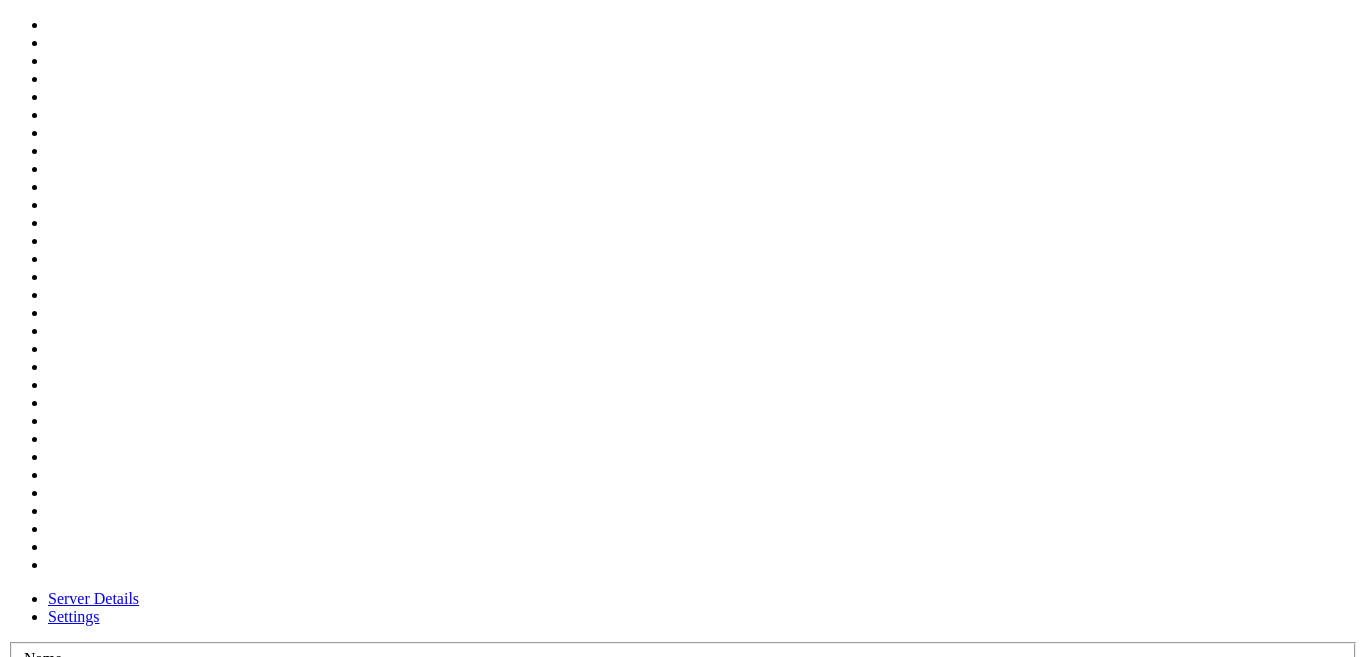 click at bounding box center [24, 743] 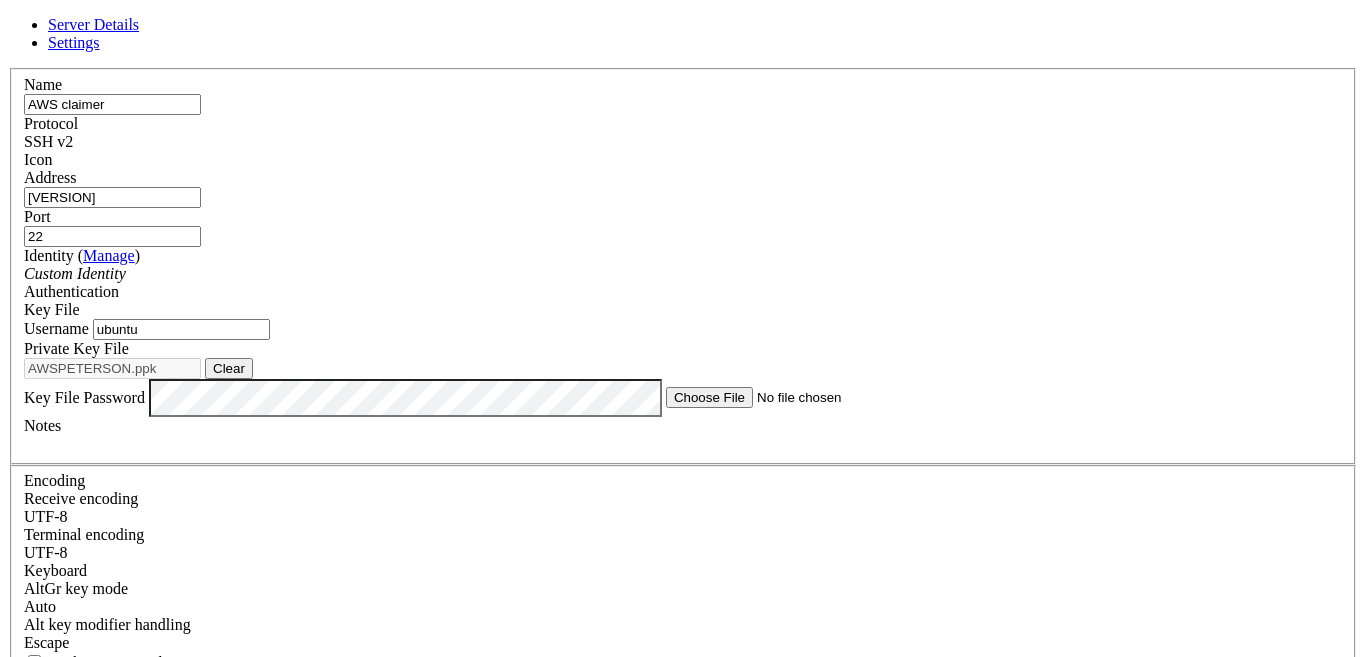 click at bounding box center [24, 169] 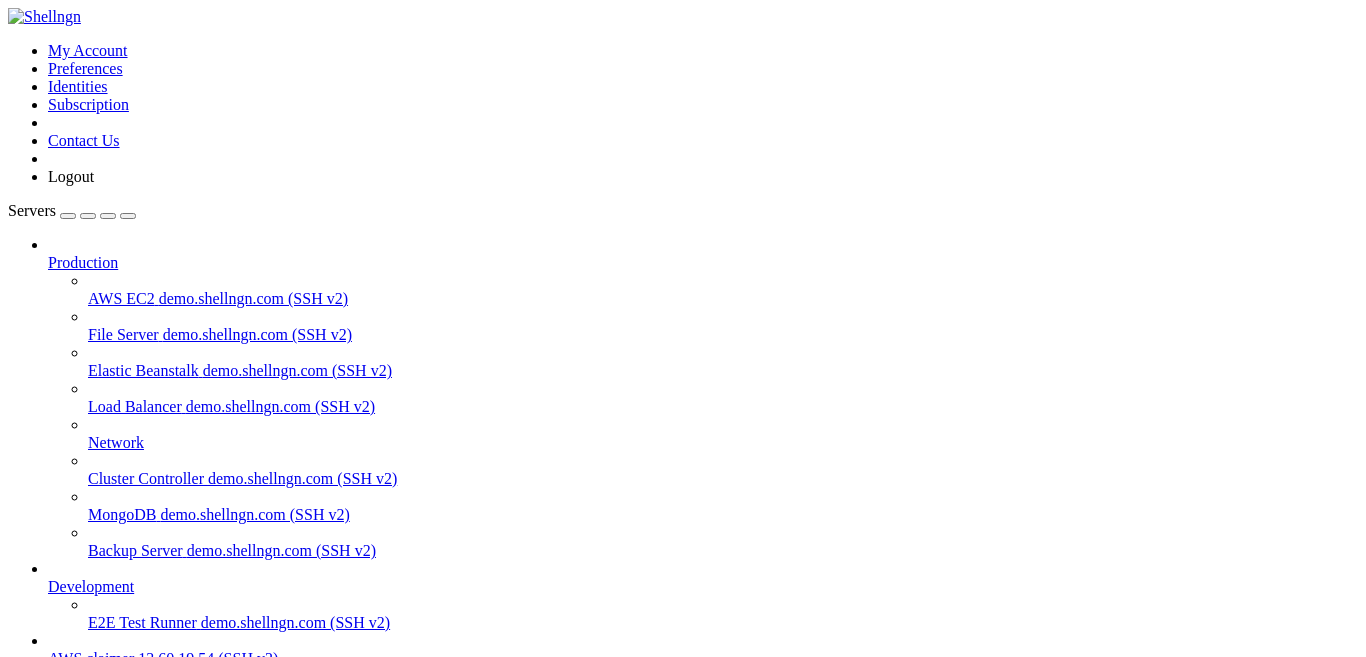 click on "Connection Closed
Reconnect
Connection lost before handshake" at bounding box center (683, 1914) 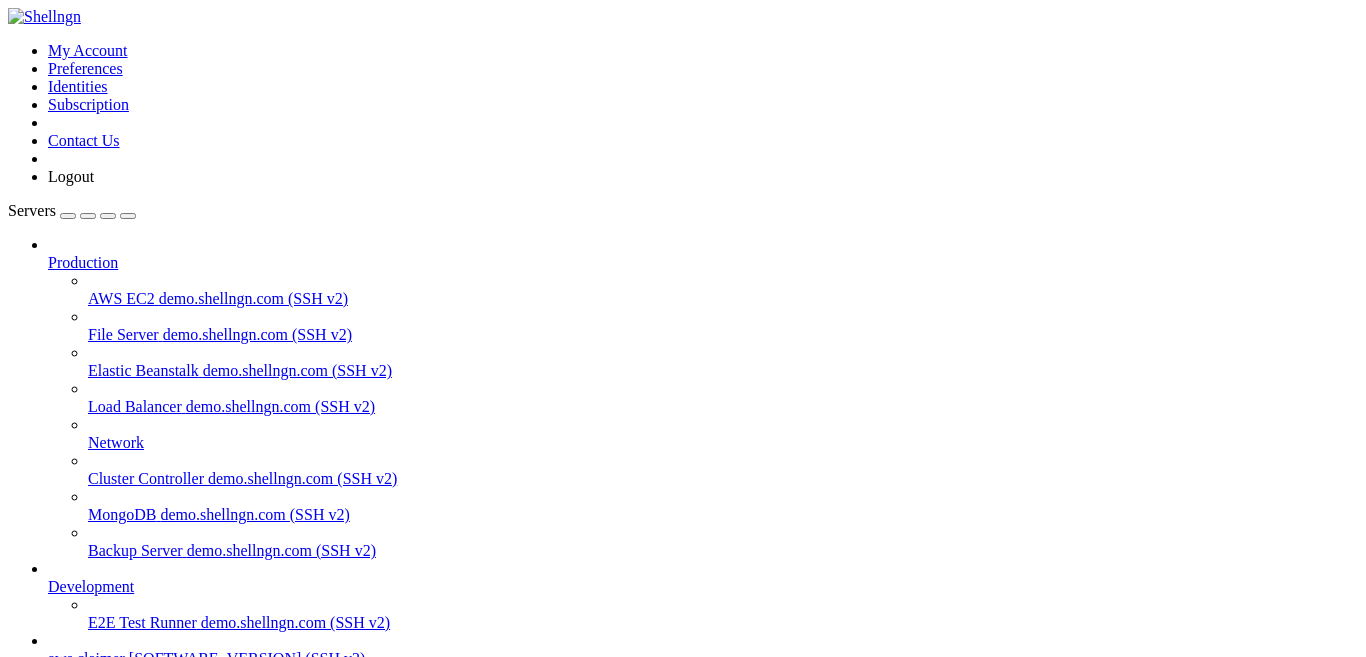 scroll, scrollTop: 0, scrollLeft: 0, axis: both 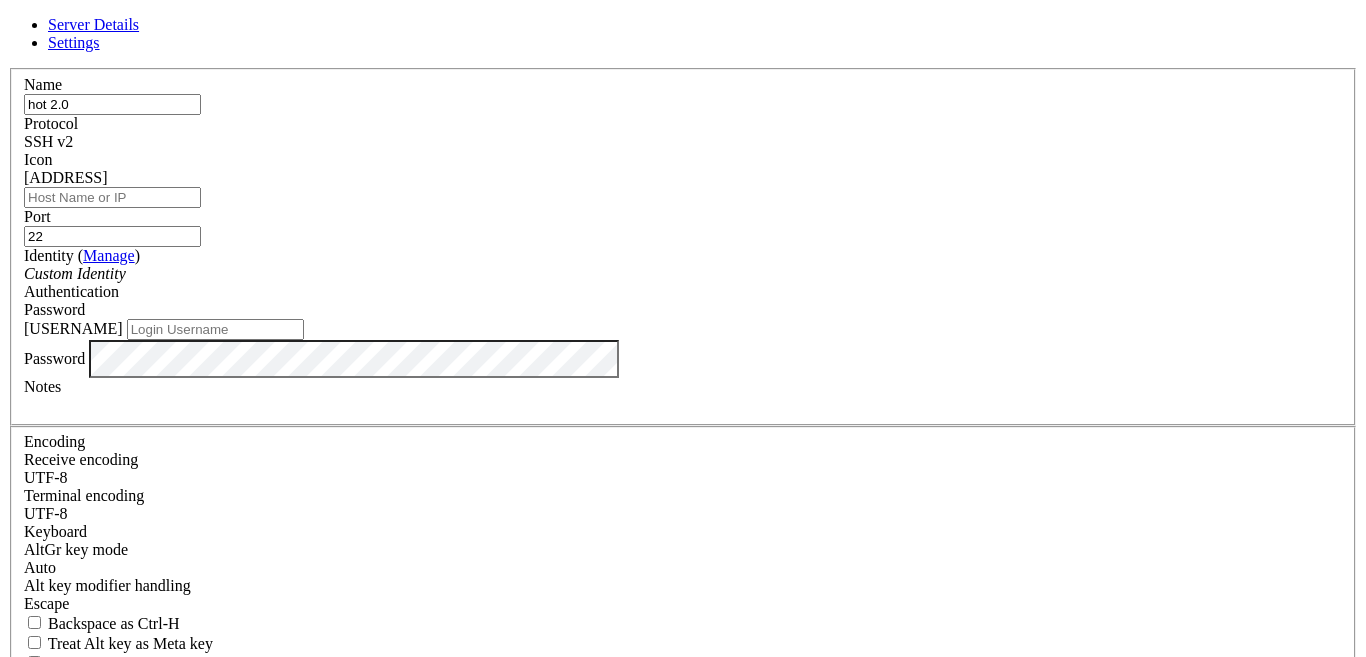 type on "hot 2.0" 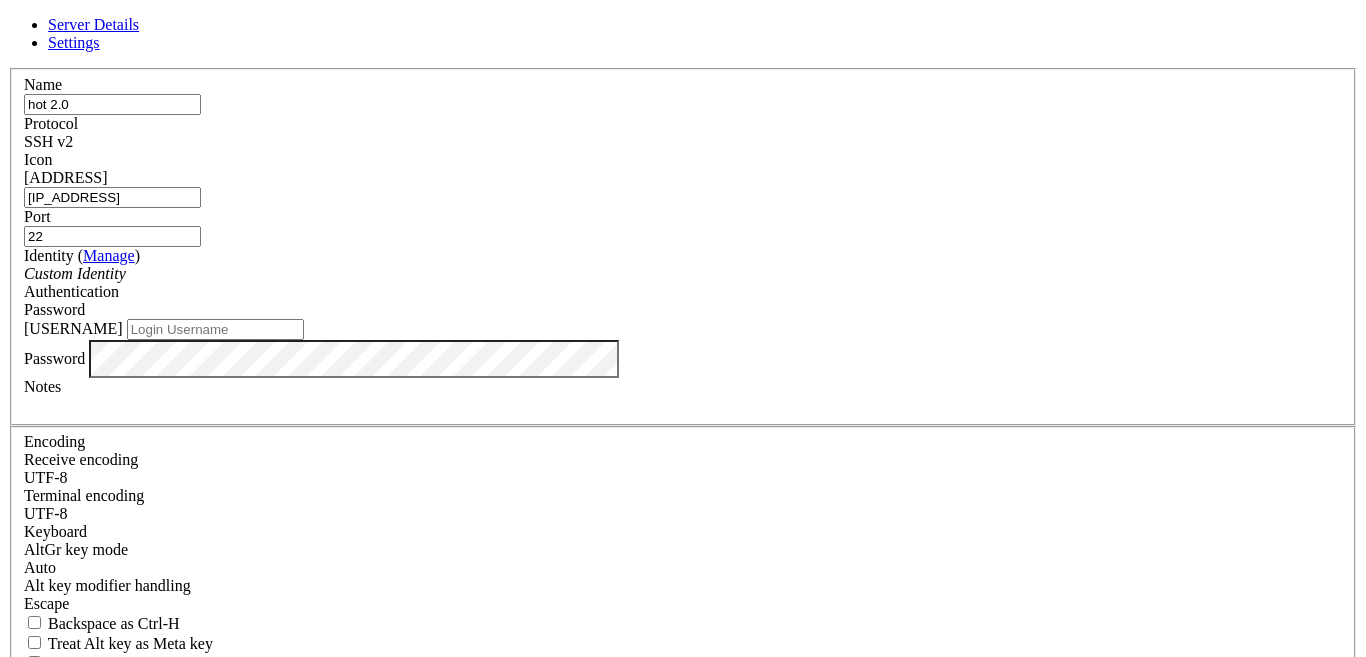type on "13.53.38.235" 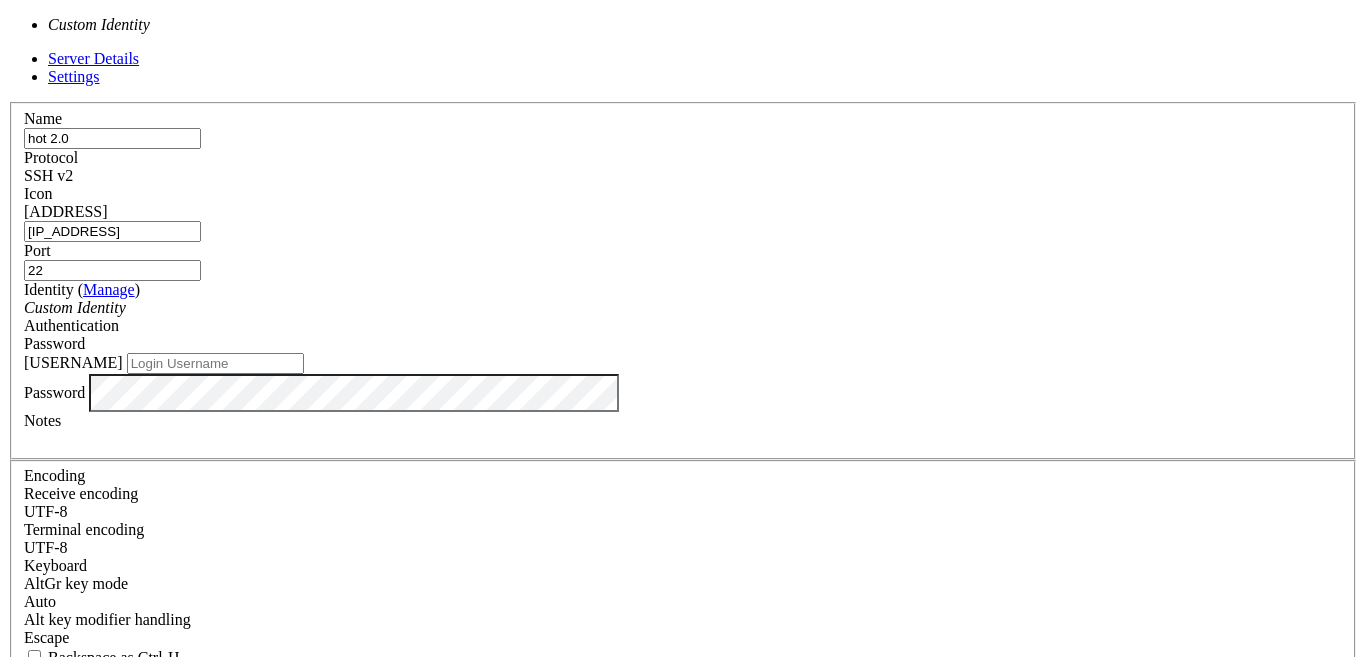 click on "Custom Identity" at bounding box center [683, 308] 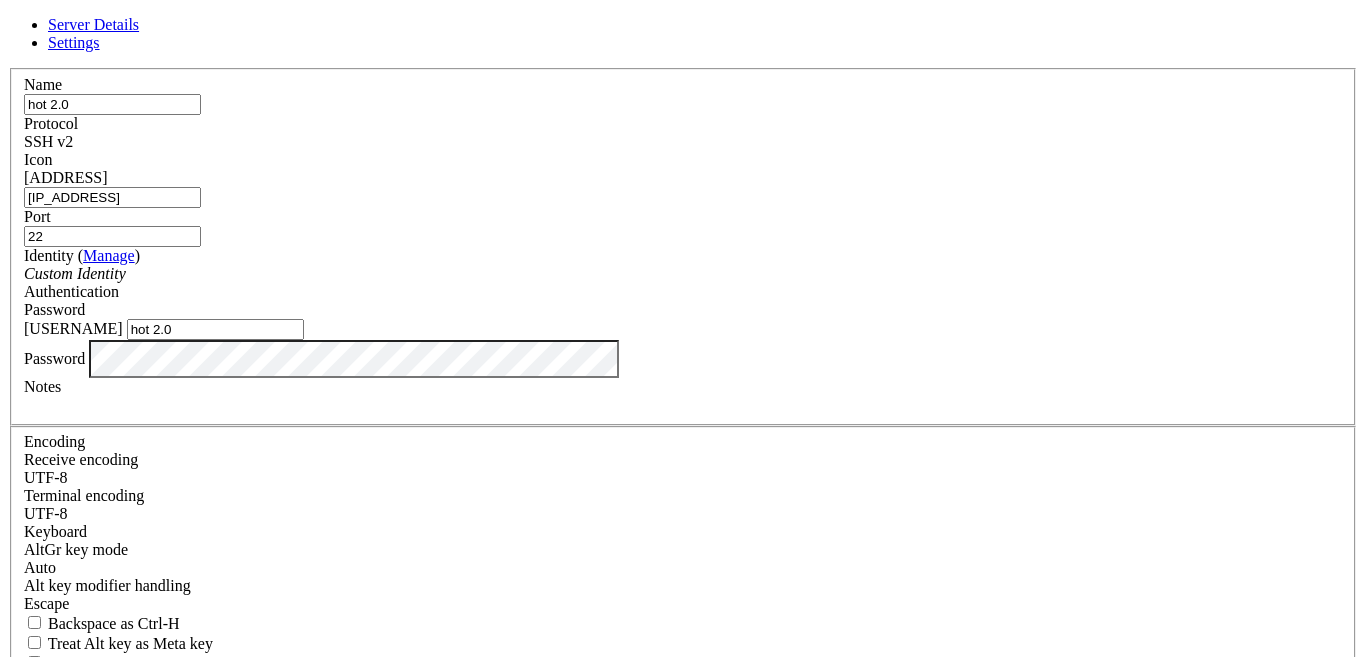 type on "hot 2.0" 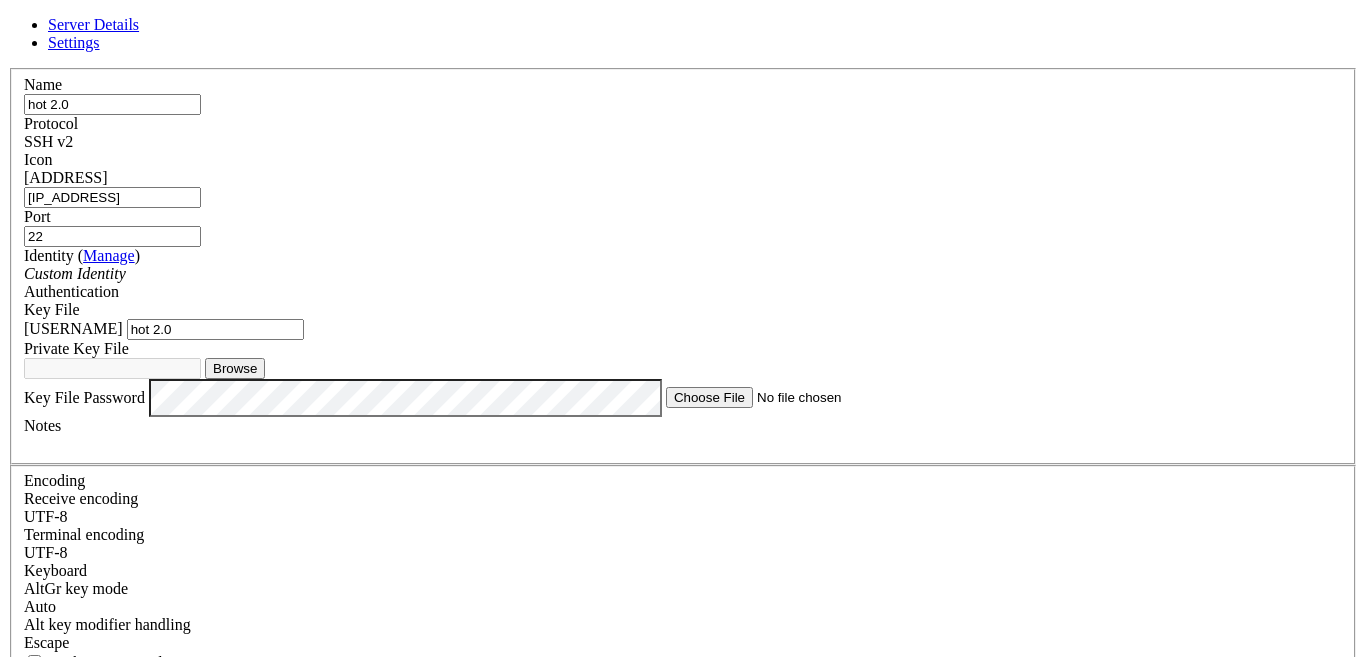 click on "Browse" at bounding box center [235, 368] 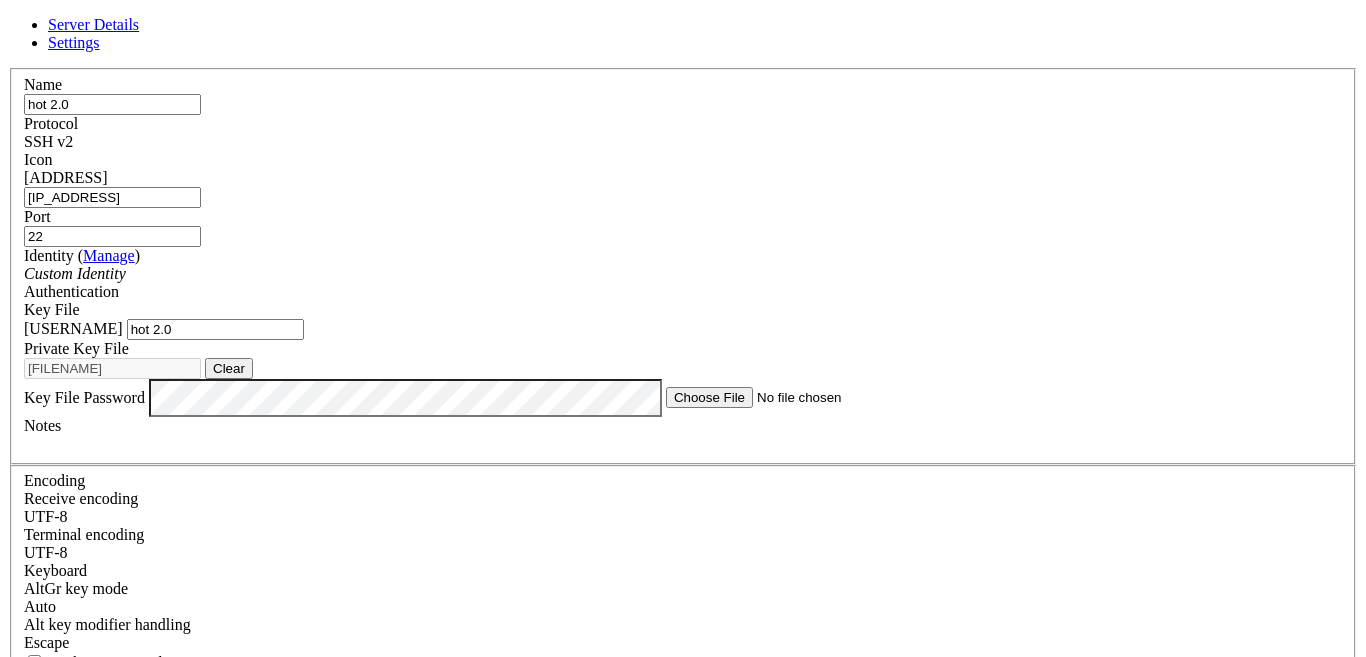 click on "Name
hot 2.0
Protocol
SSH v2
Icon
Address
13.53.38.235
Port
22" at bounding box center [683, 455] 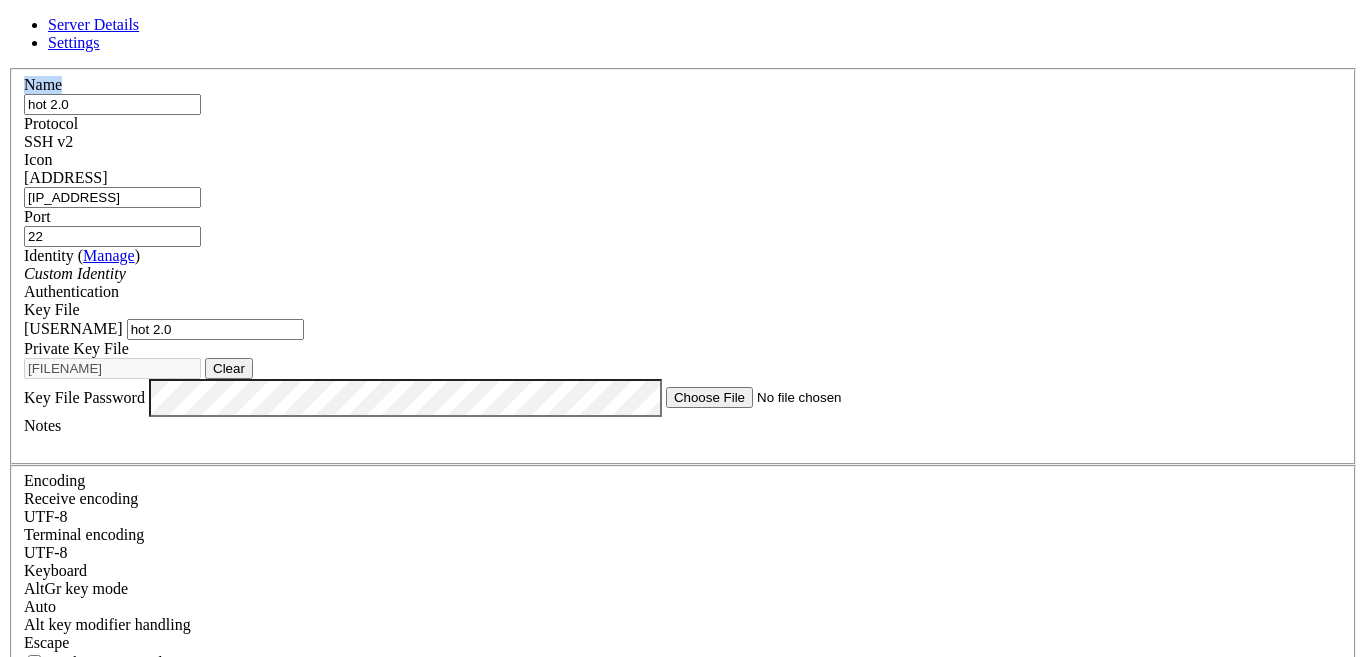 click on "Name
hot 2.0
Protocol
SSH v2
Icon
Address
13.53.38.235
Port
22" at bounding box center [683, 455] 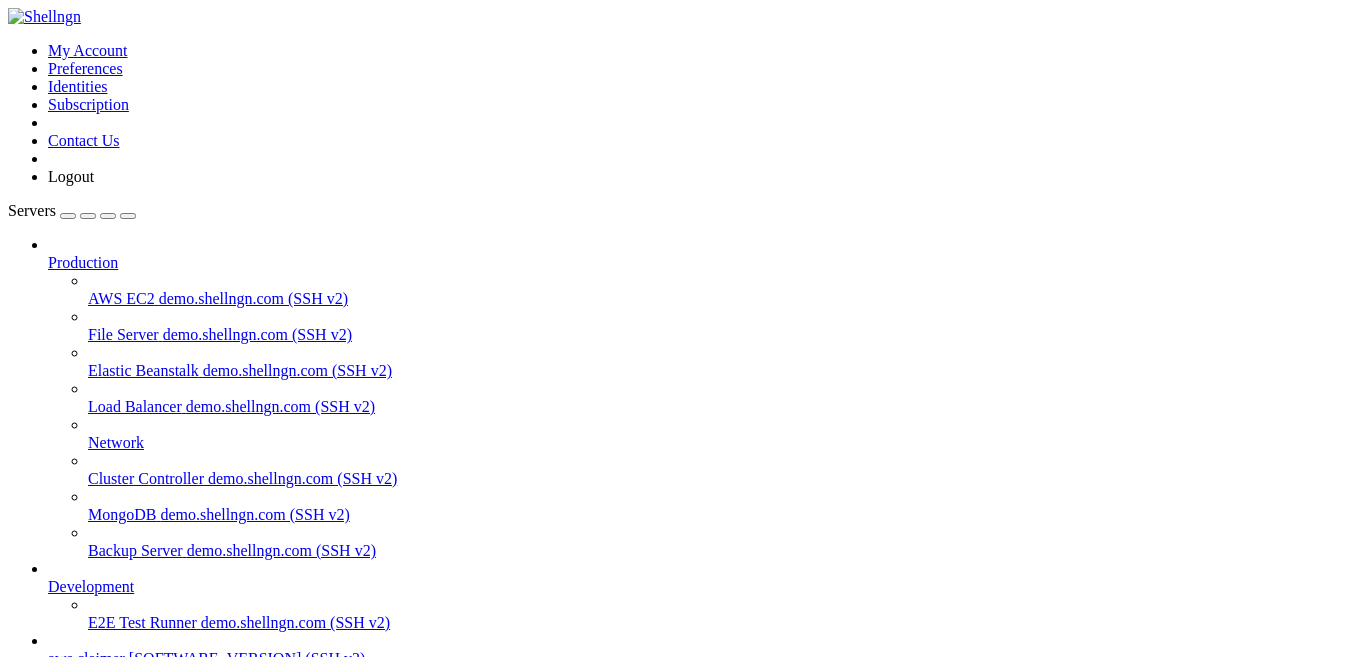 scroll, scrollTop: 150, scrollLeft: 0, axis: vertical 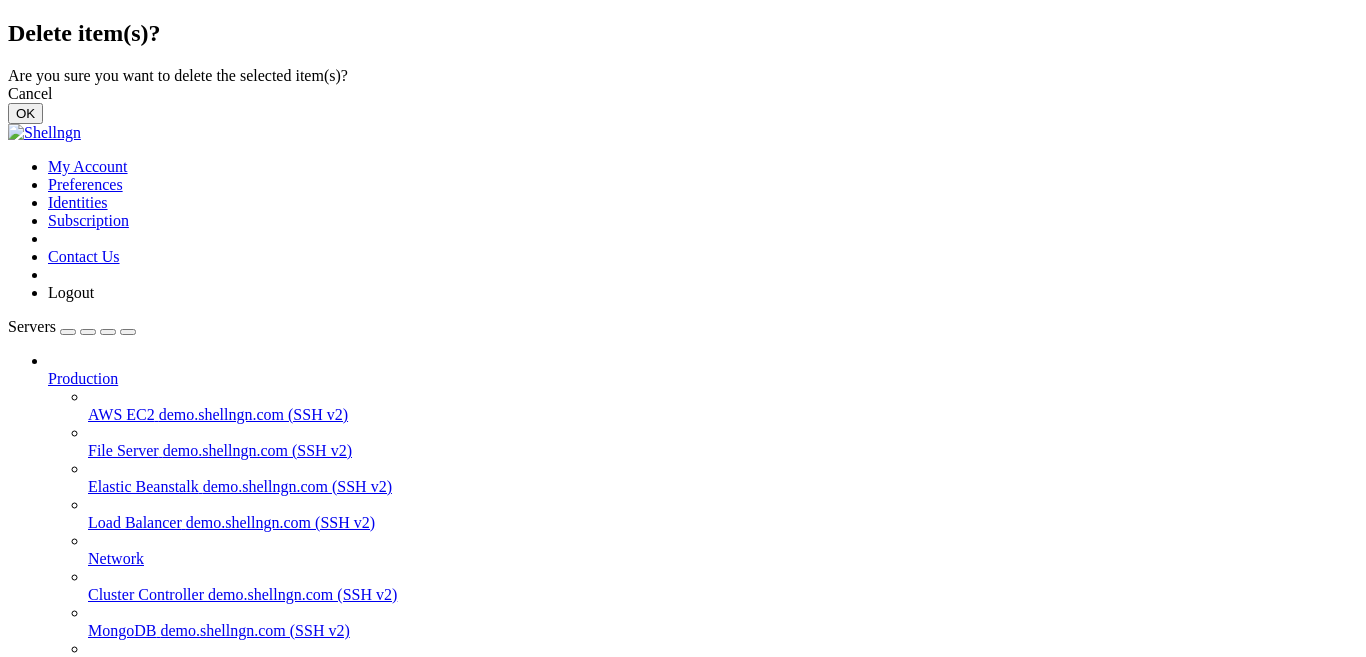 click on "OK" at bounding box center (25, 113) 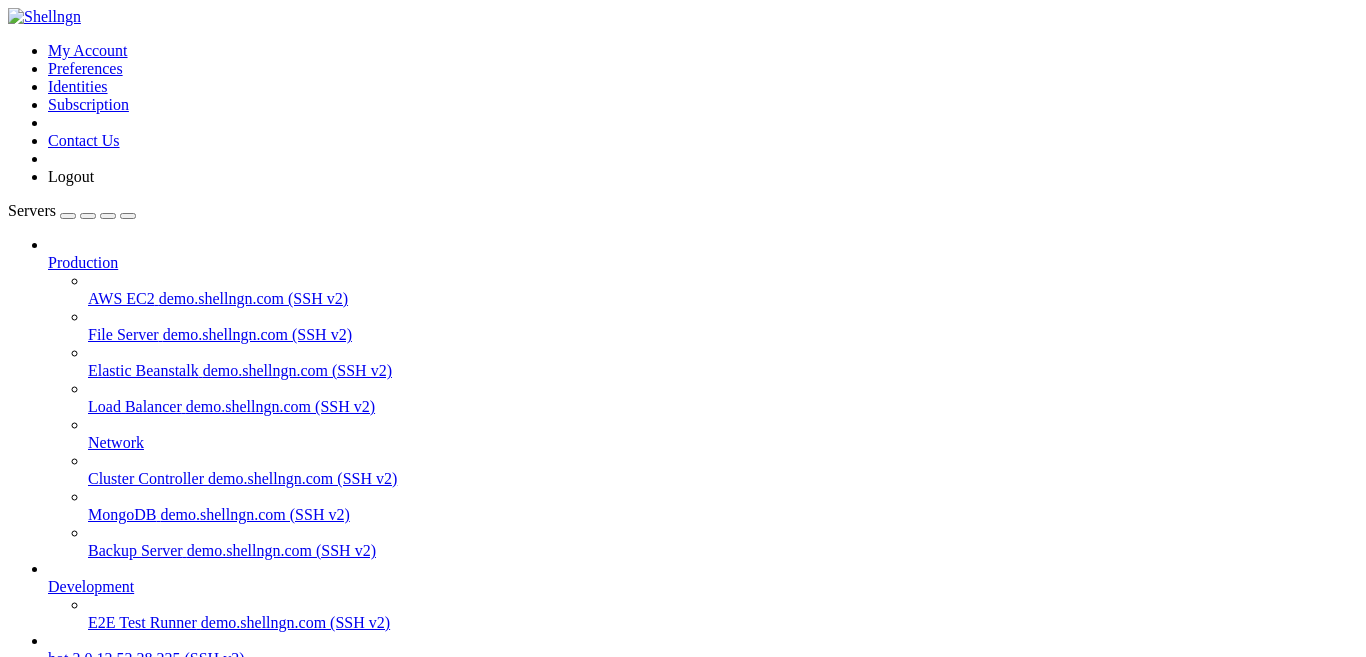 scroll, scrollTop: 97, scrollLeft: 0, axis: vertical 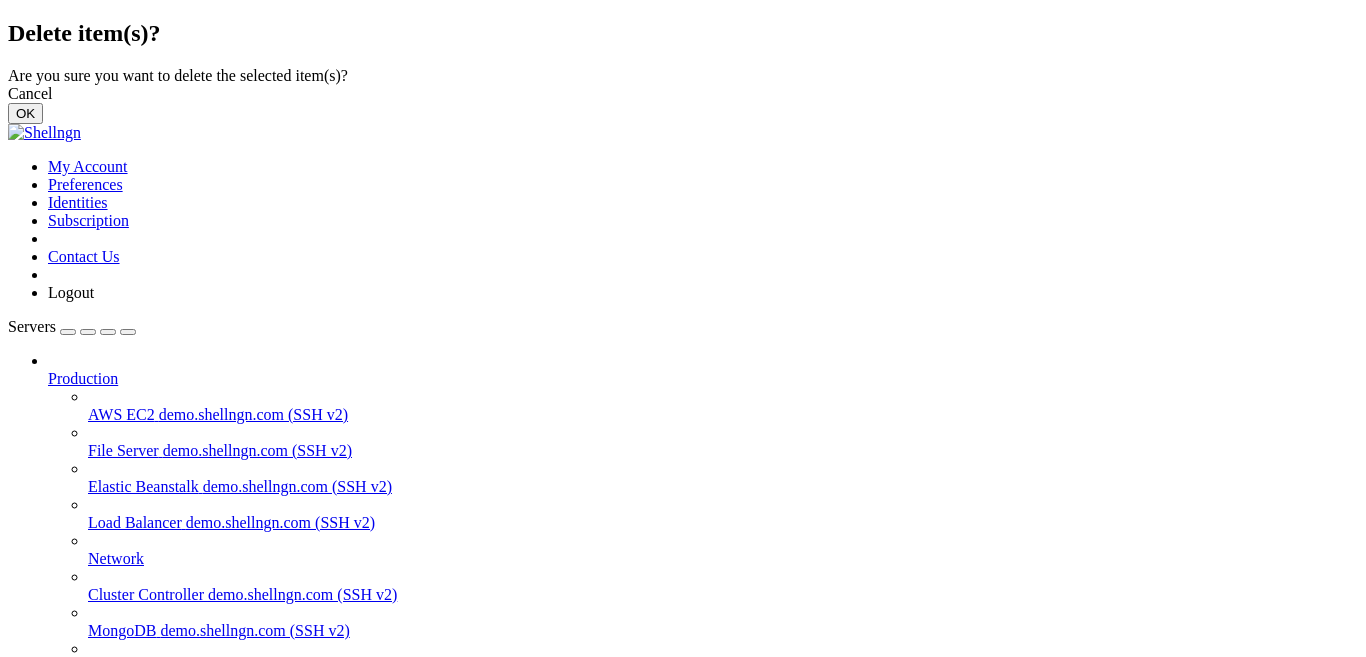 click on "OK" at bounding box center (25, 113) 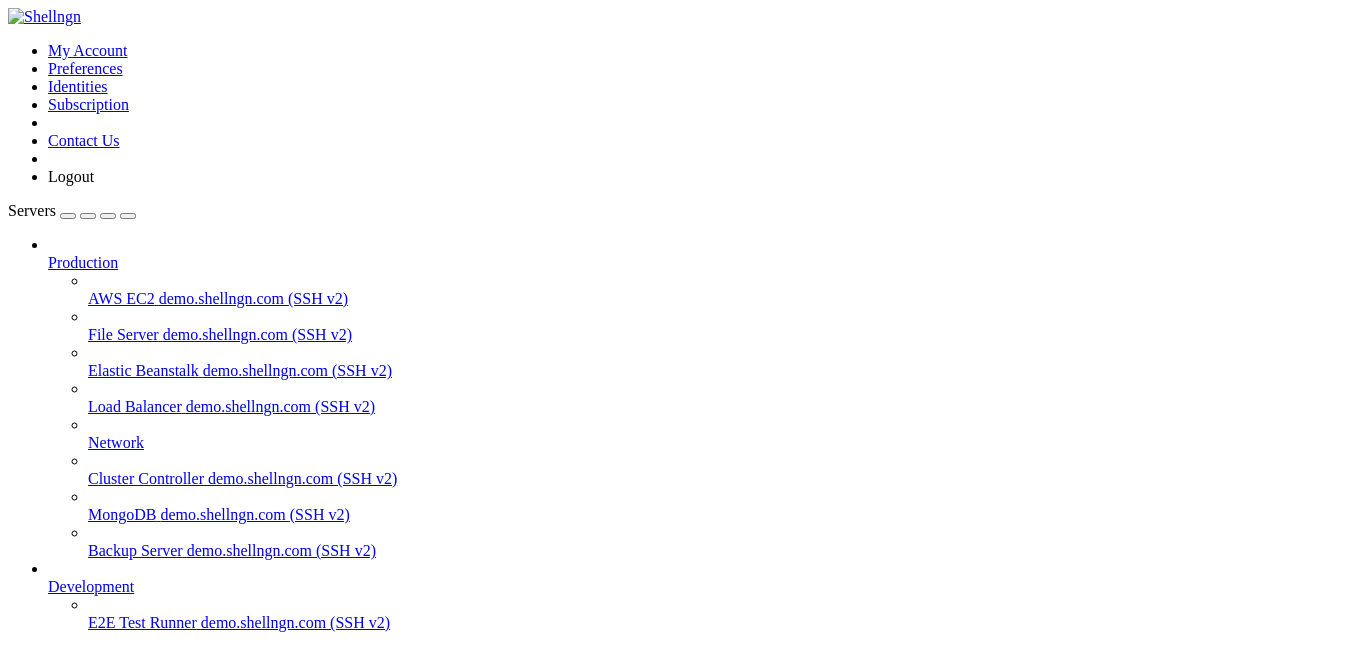 scroll, scrollTop: 44, scrollLeft: 0, axis: vertical 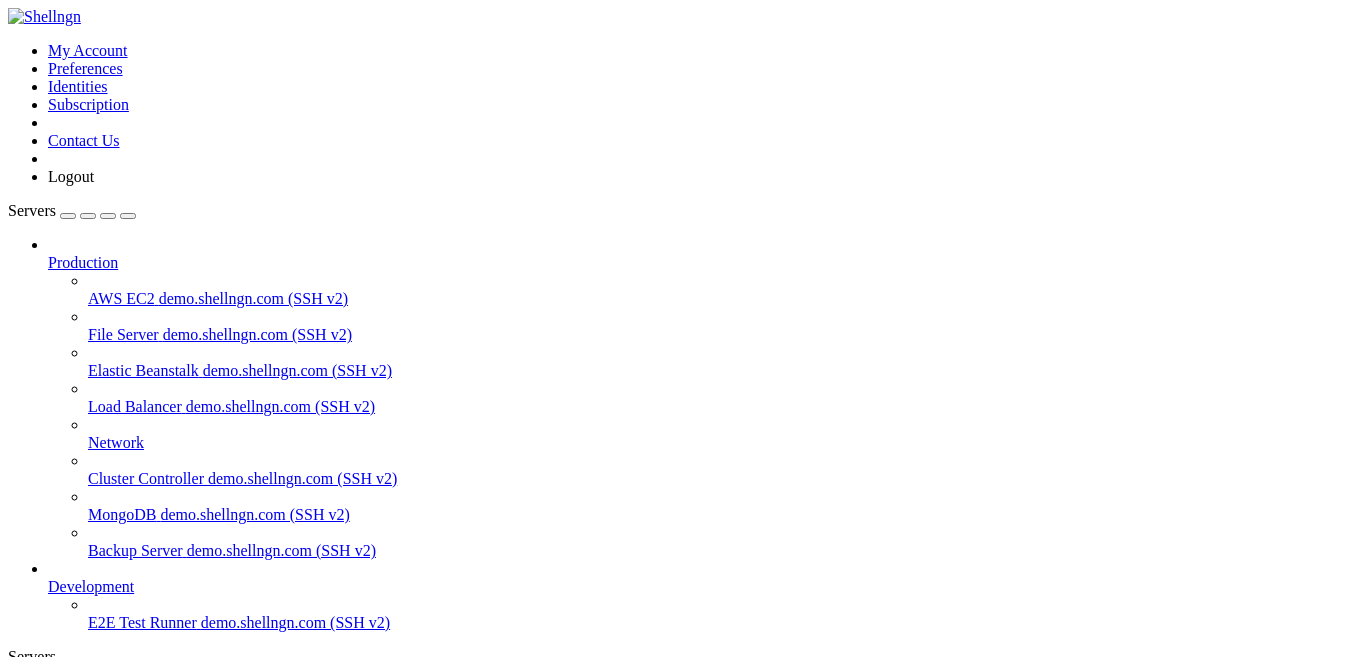 click on "" at bounding box center (703, 709) 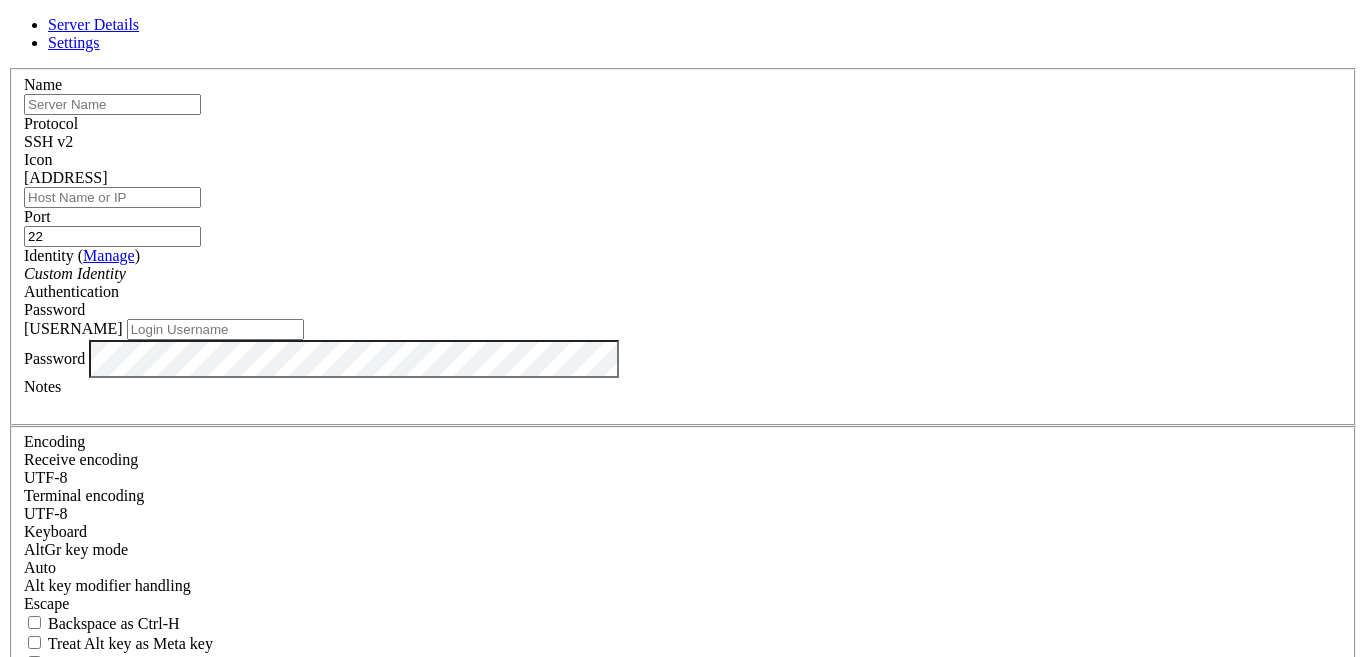 click at bounding box center (112, 104) 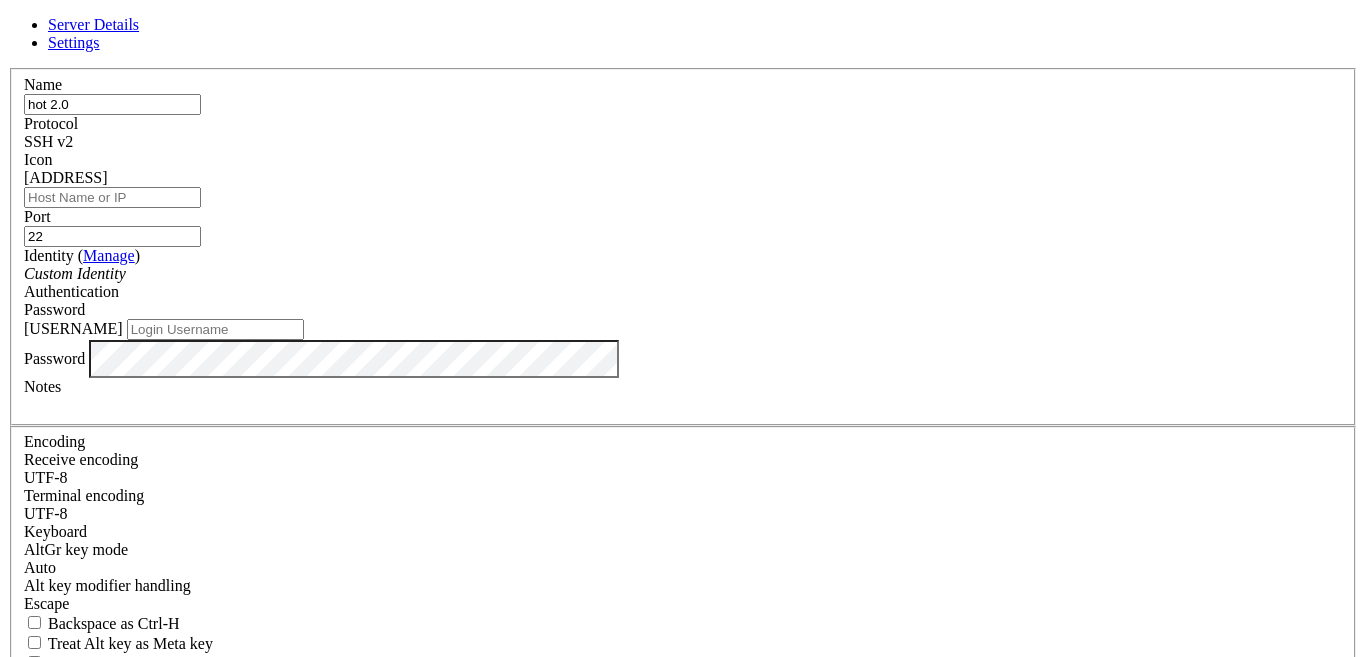 type on "13.53.38.235" 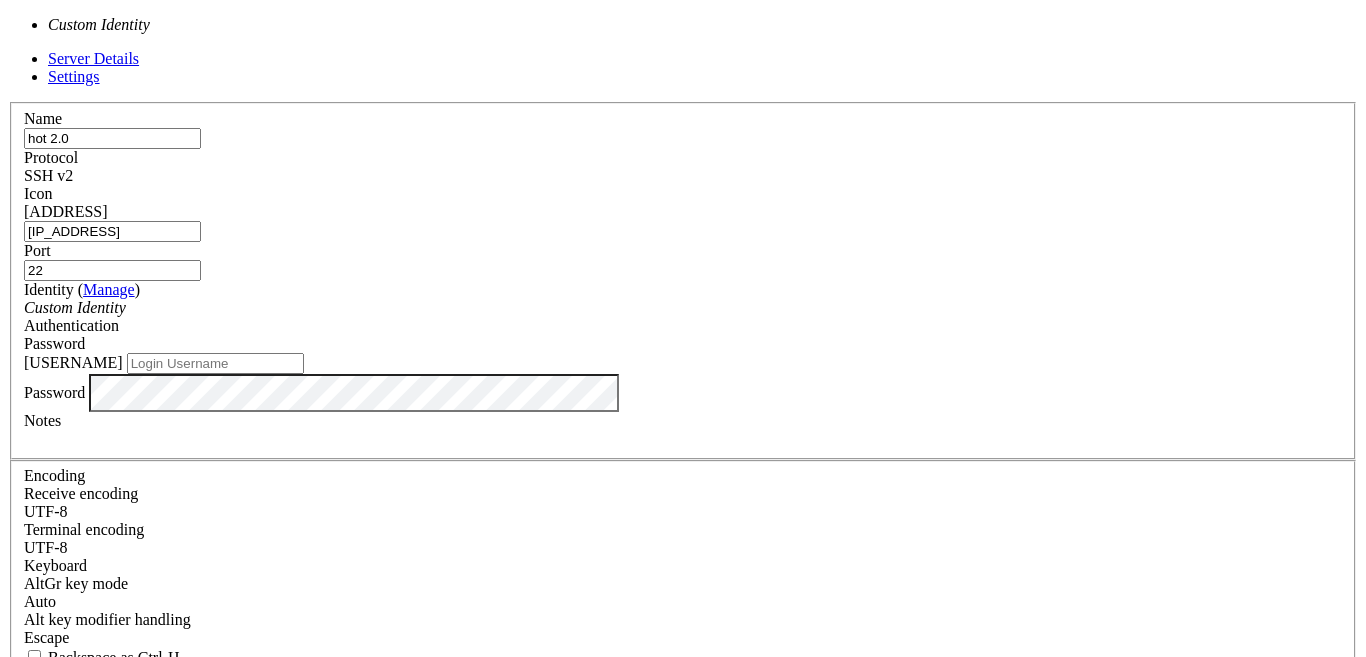 click on "Custom Identity" at bounding box center [683, 308] 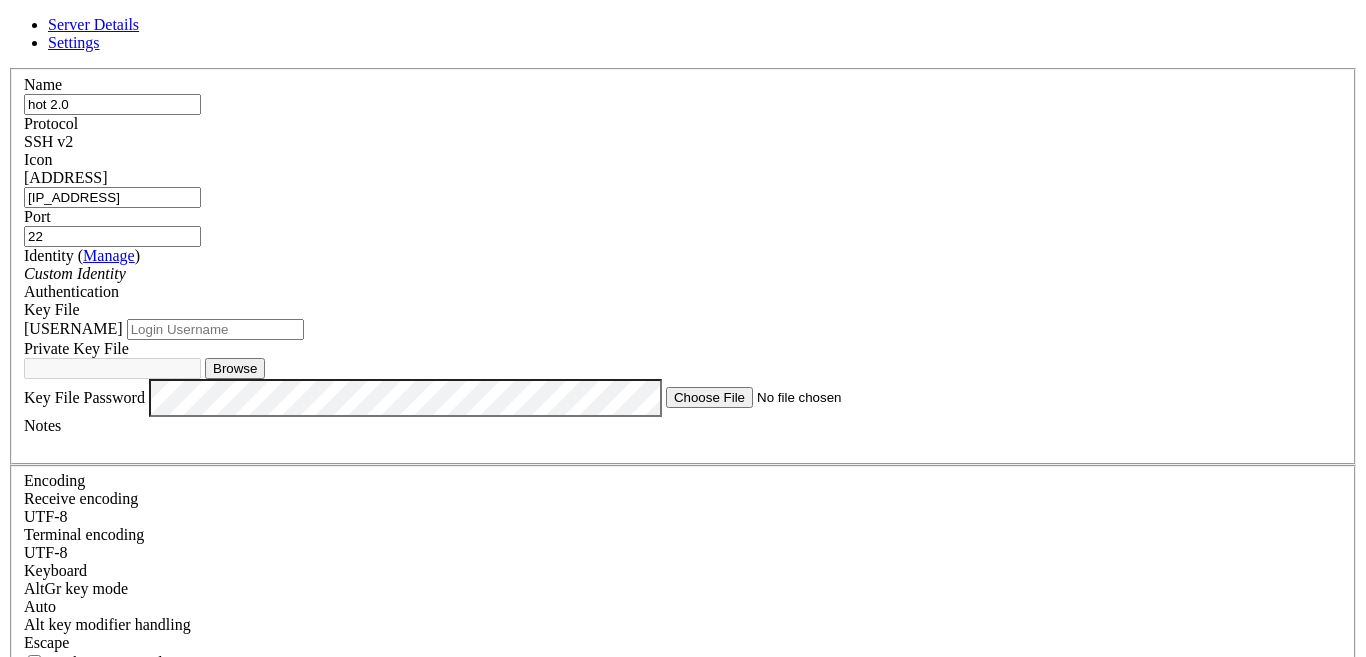 click on "Username" at bounding box center (215, 329) 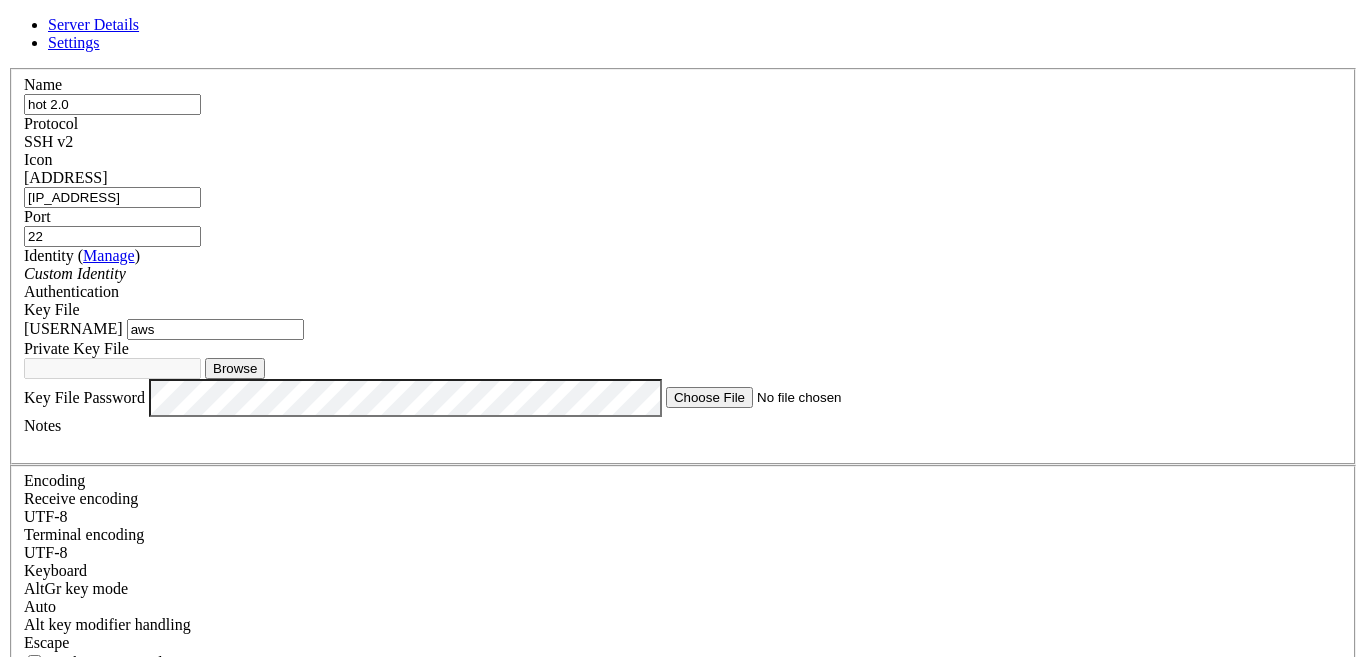 type on "aws" 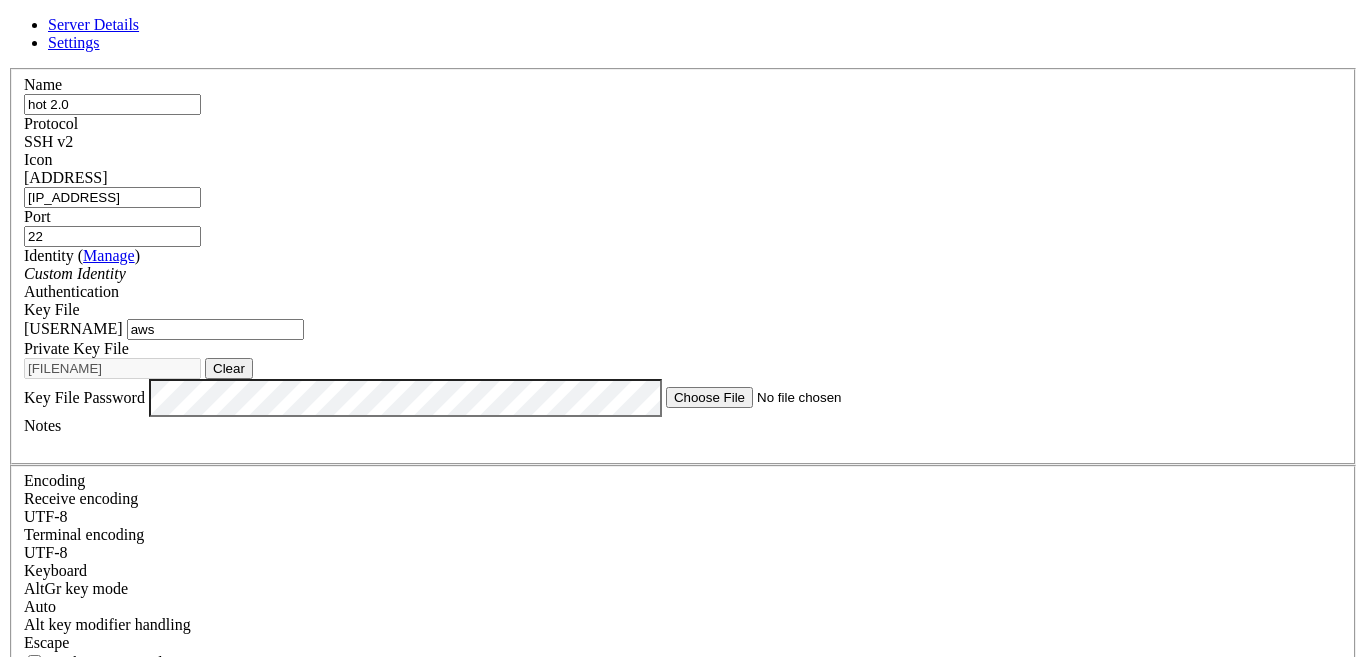 scroll, scrollTop: 63, scrollLeft: 0, axis: vertical 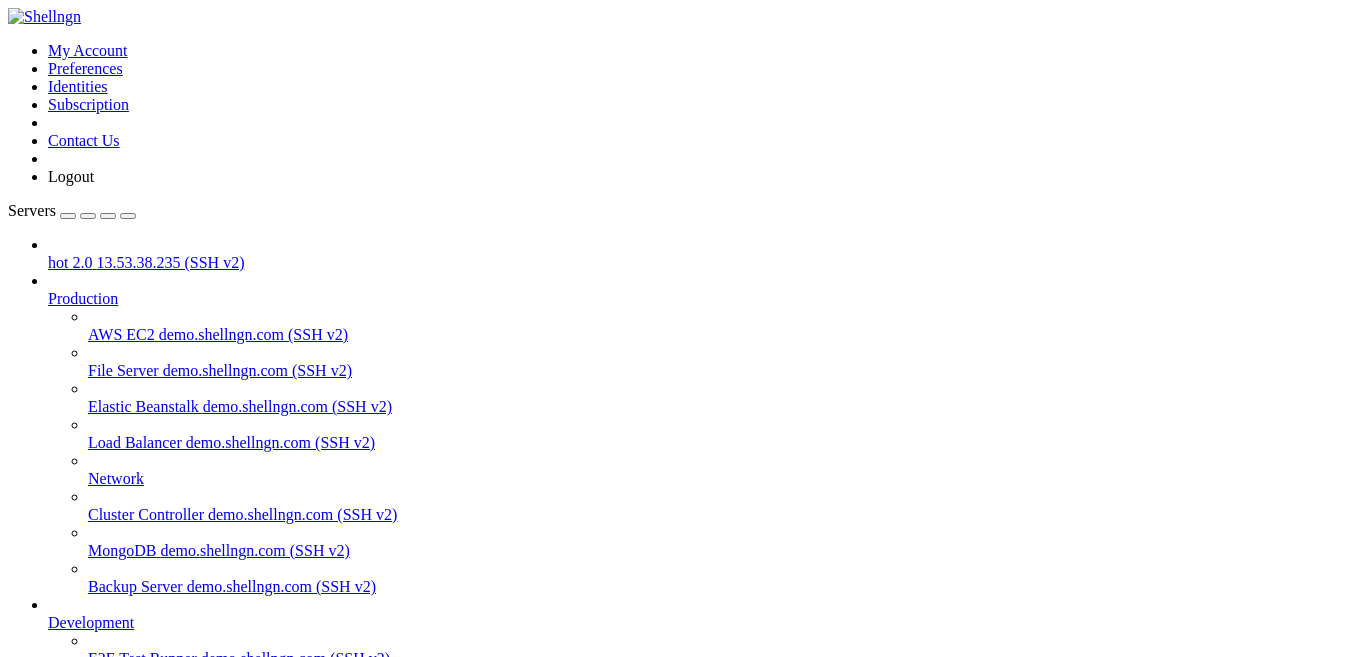 click on "SHELL NGN ©   (v 4.2 )" at bounding box center (683, 819) 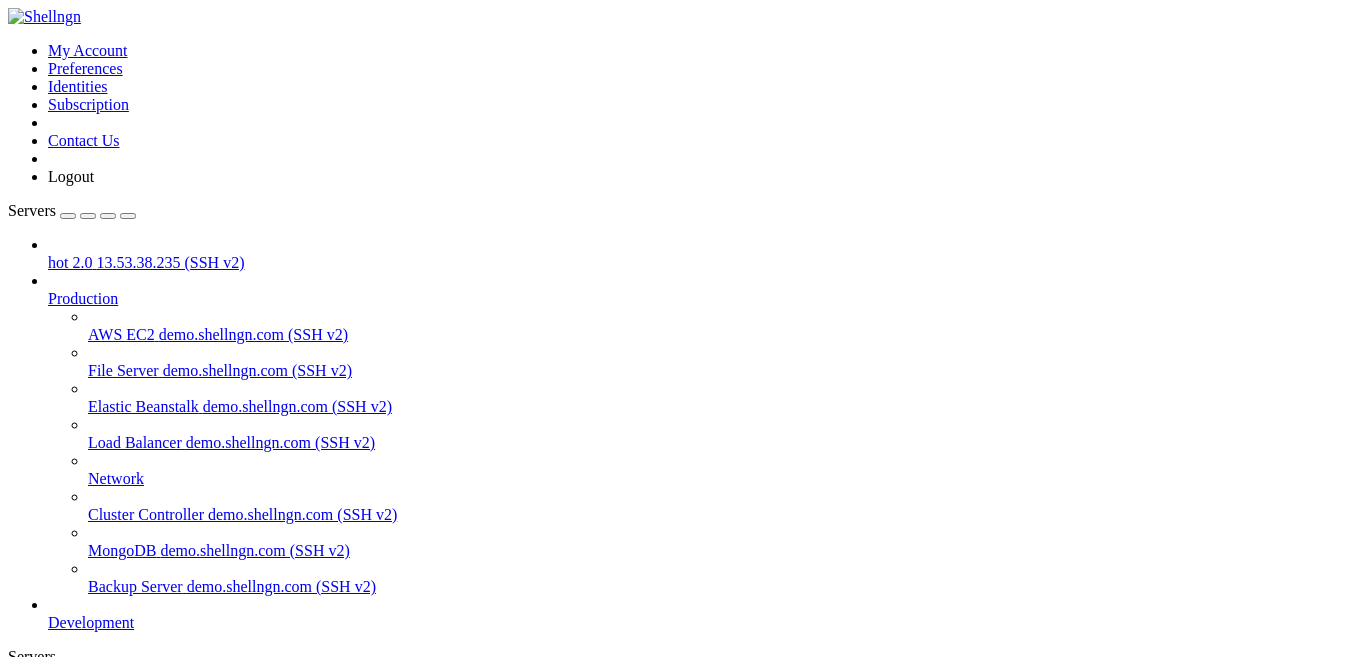 scroll, scrollTop: 0, scrollLeft: 0, axis: both 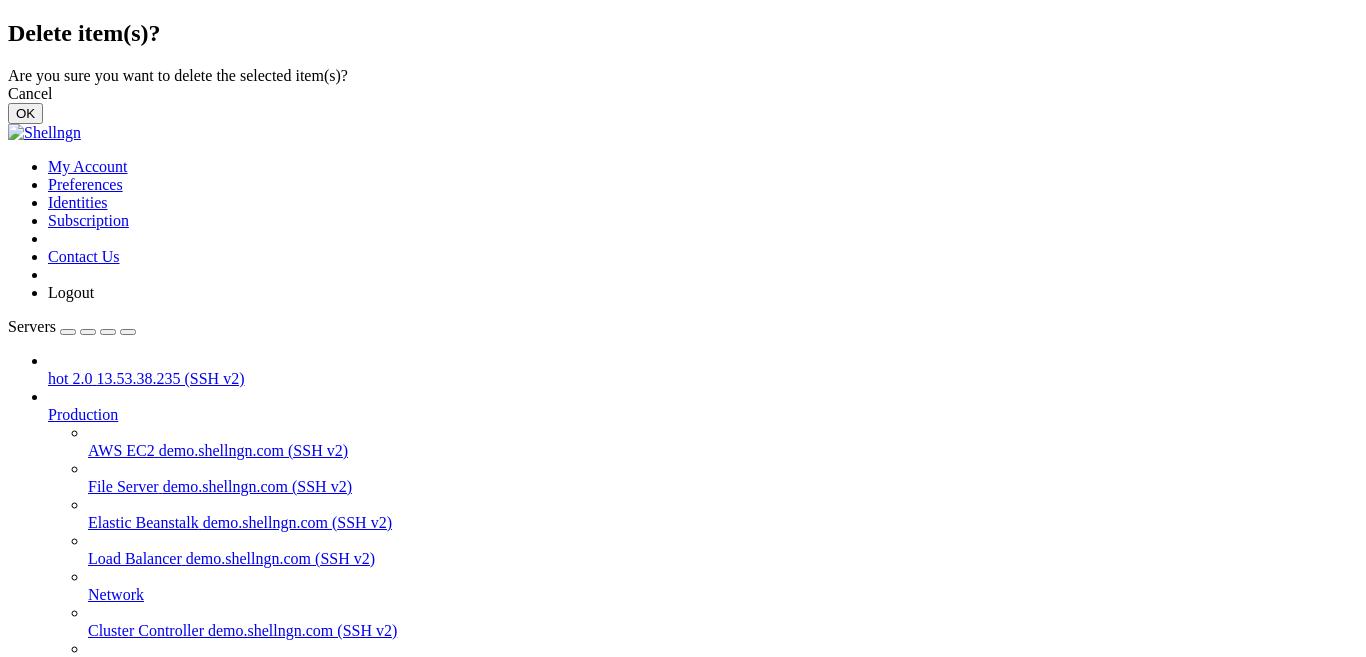 click on "OK" at bounding box center [25, 113] 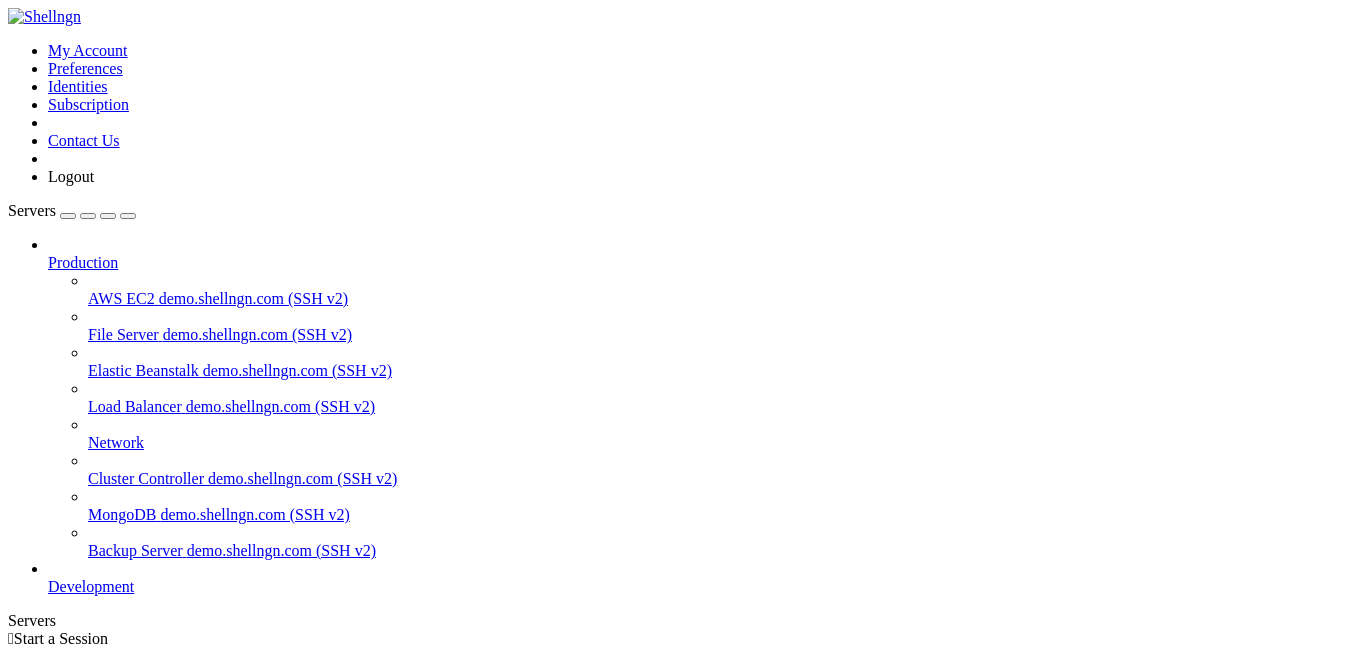 click on "Add Server" at bounding box center [683, 729] 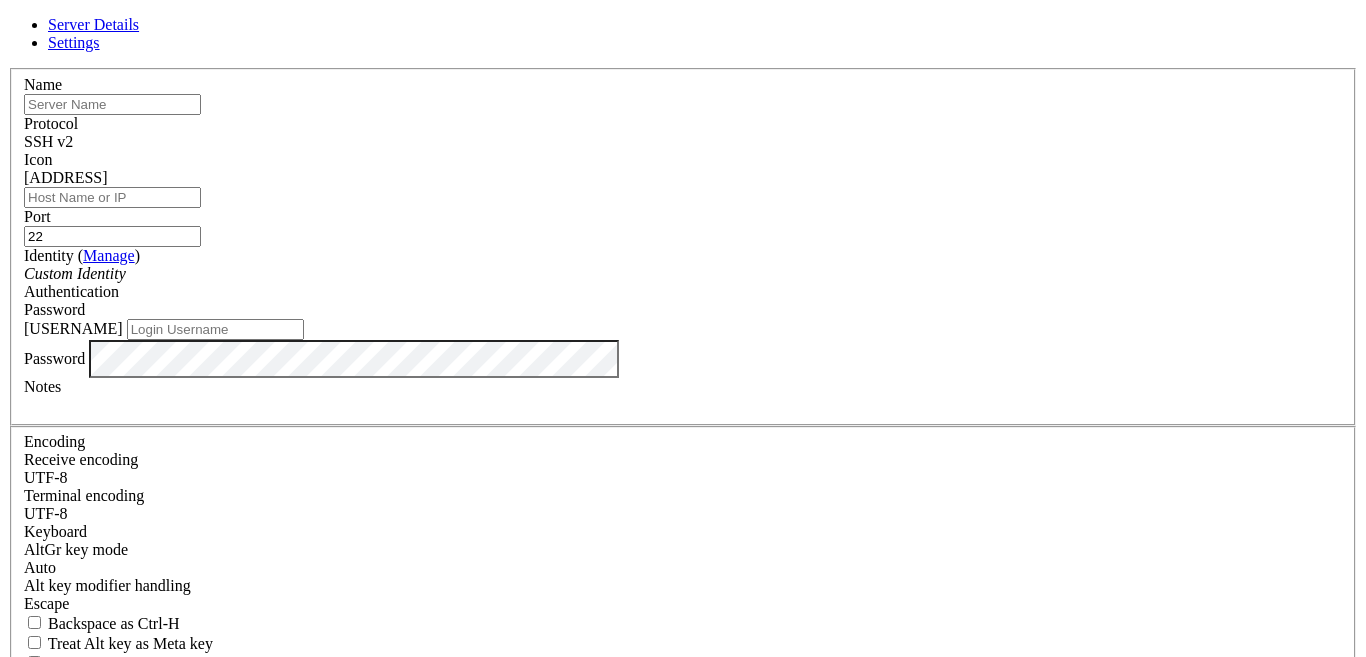 click at bounding box center (112, 104) 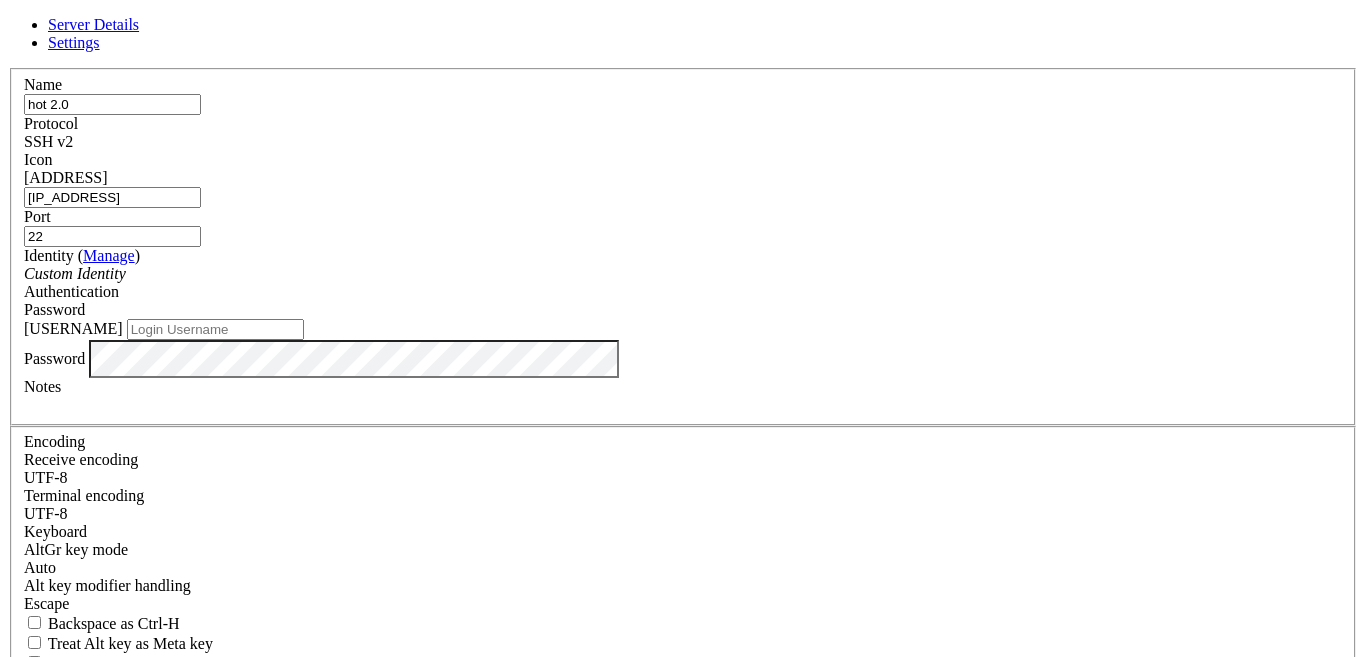 click on "13.53.38.235" at bounding box center (112, 197) 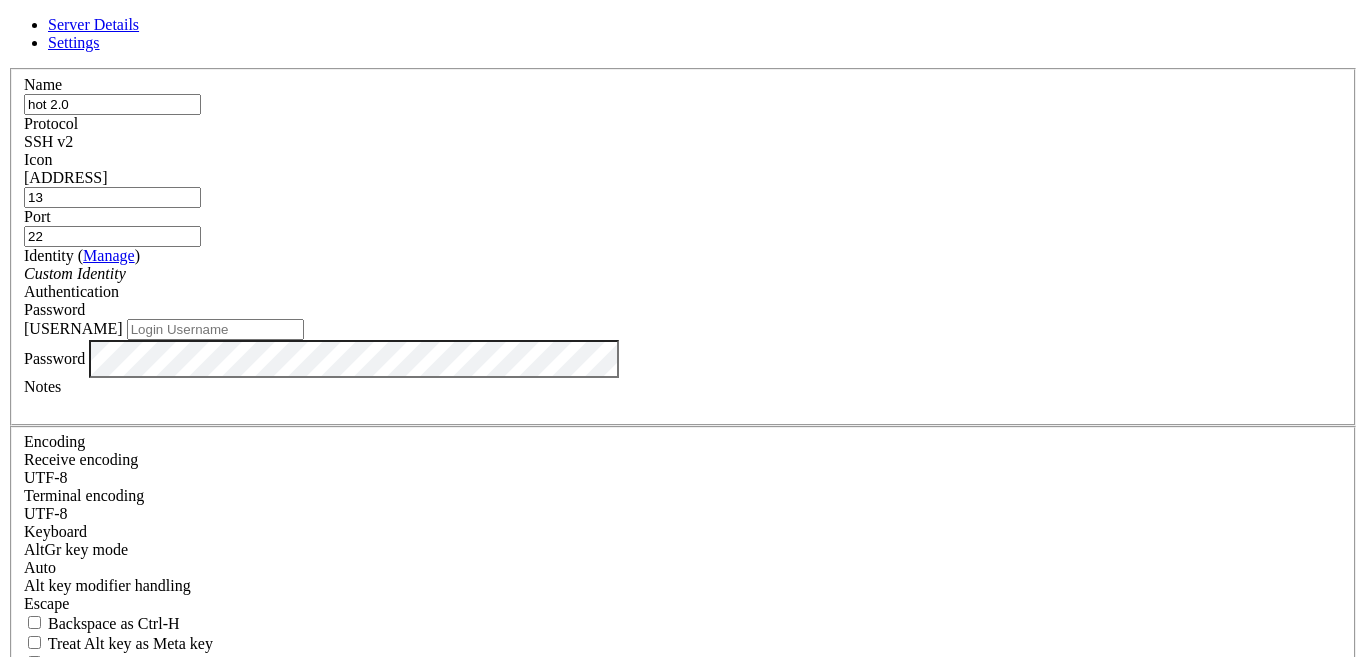 type on "1" 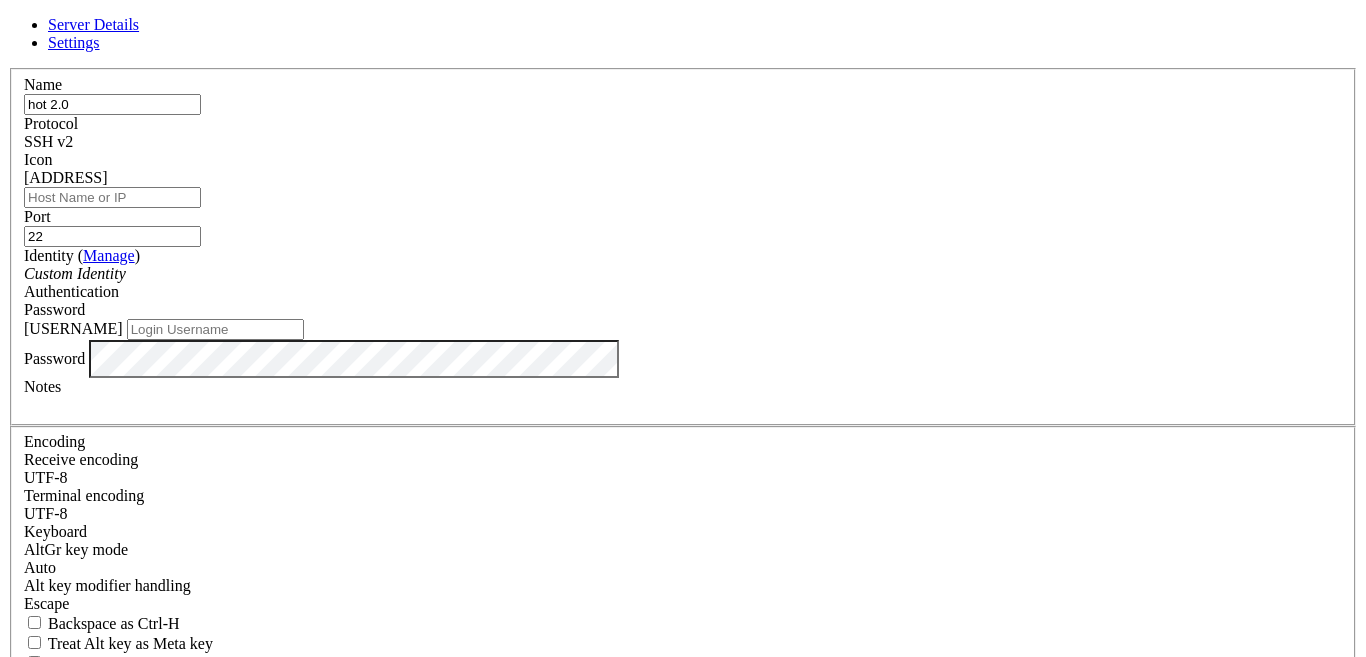 paste on "13.53.38.235" 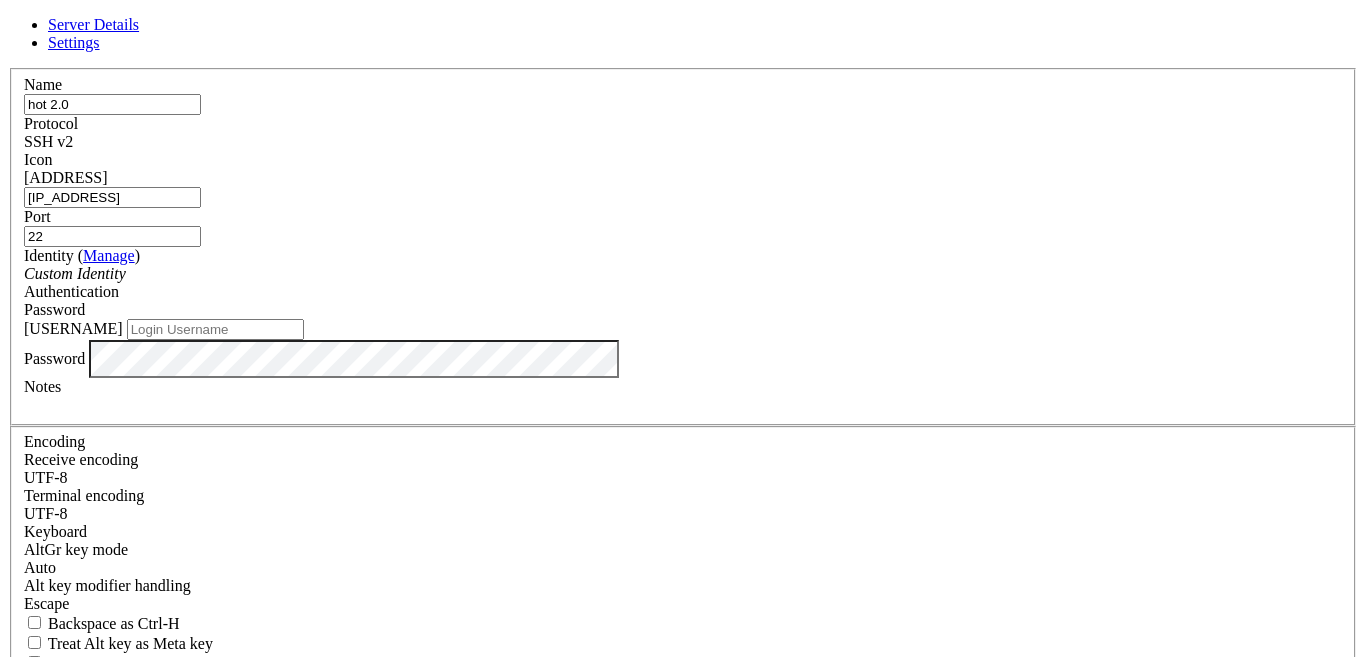 click on "hot 2.0" at bounding box center [112, 104] 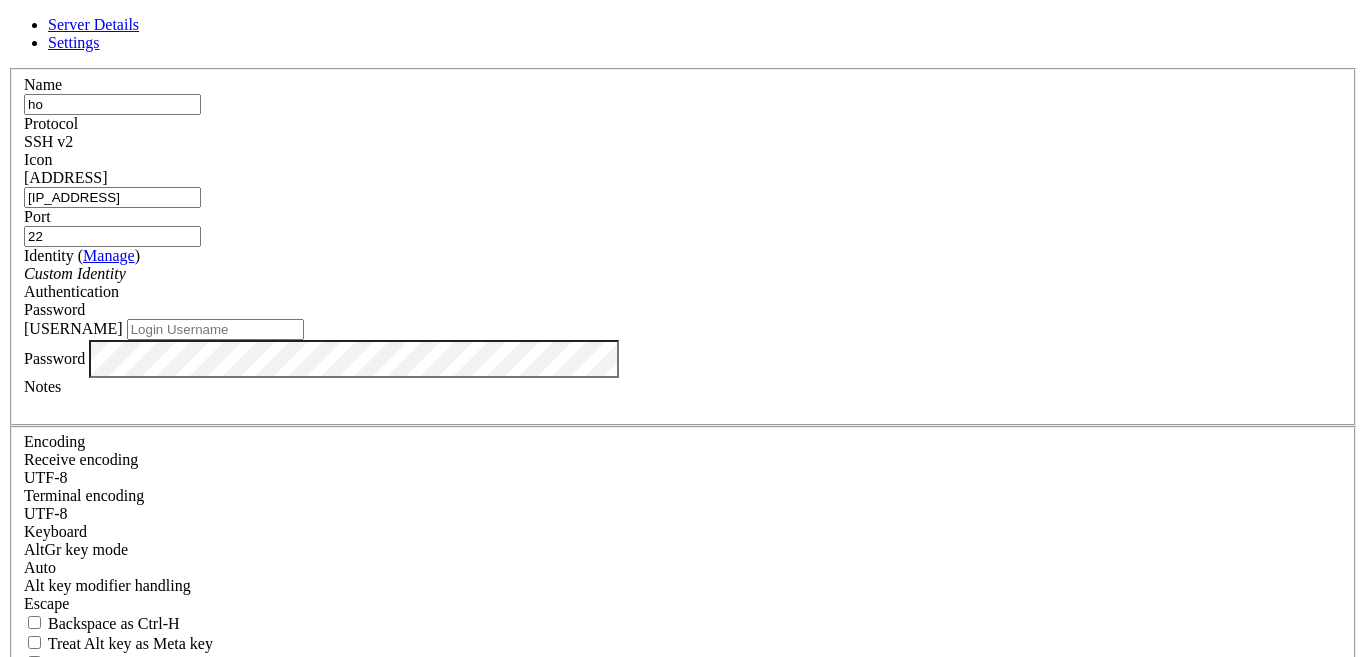 type on "h" 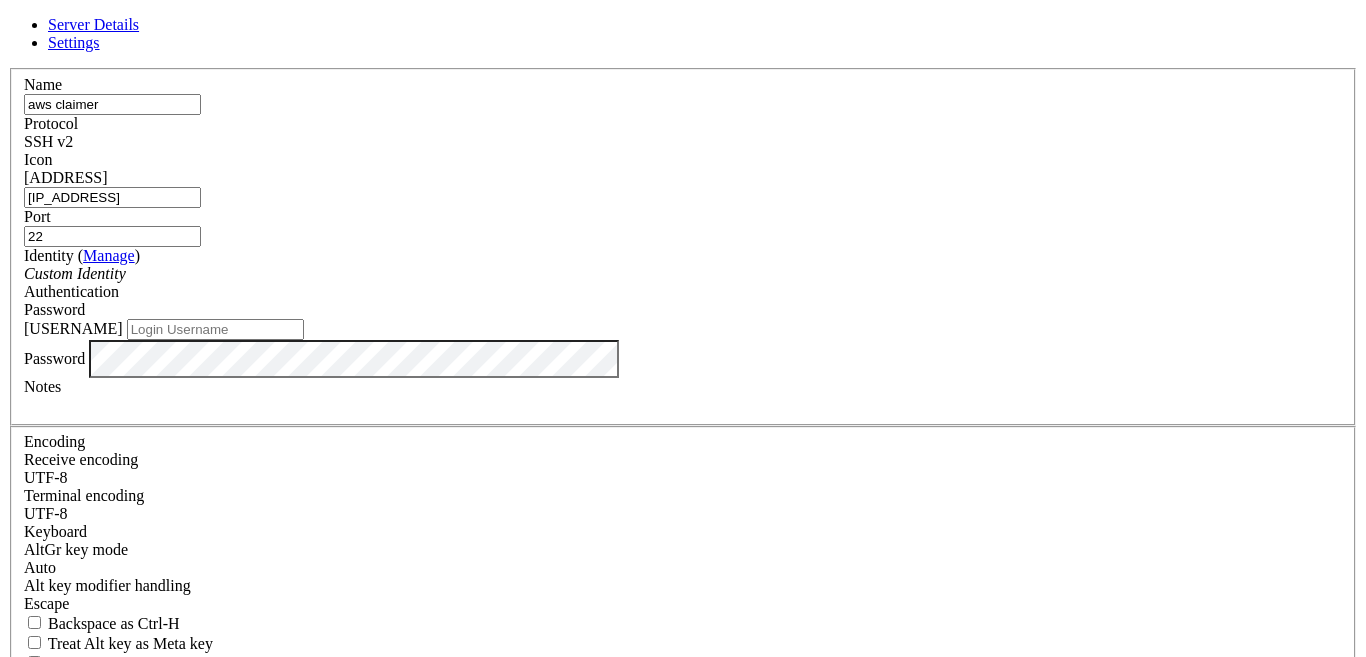 type on "aws claimer" 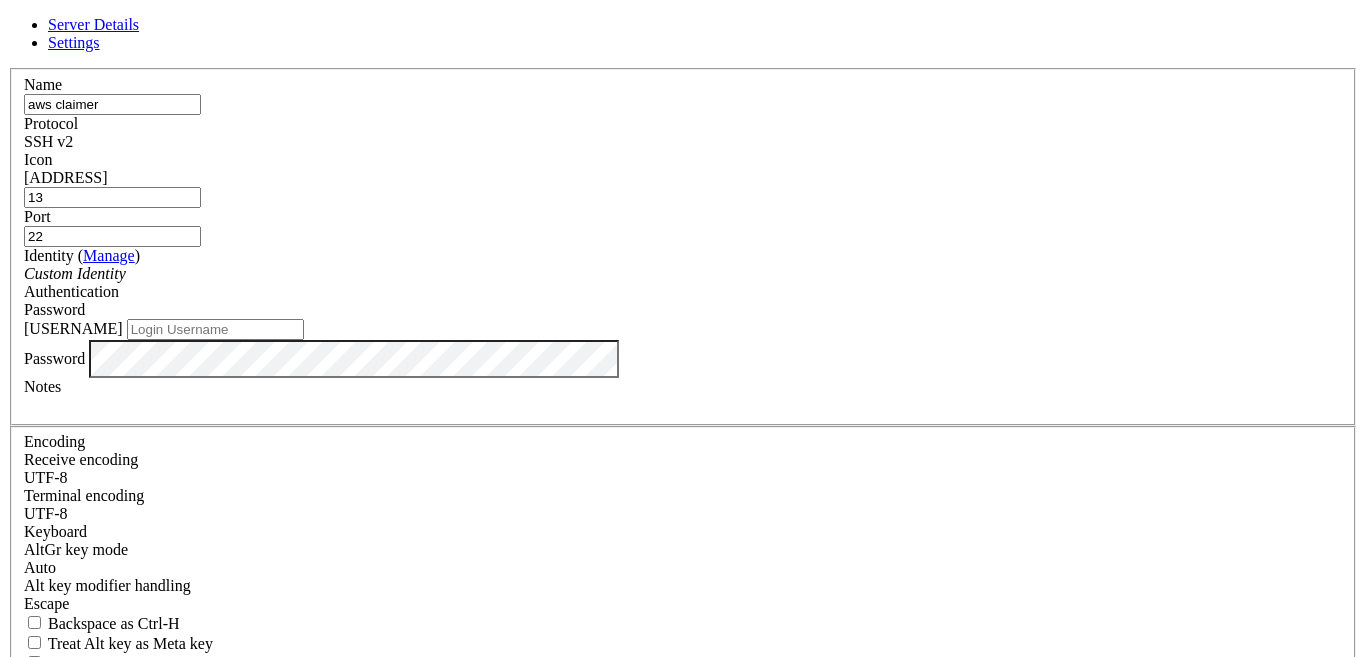 type on "1" 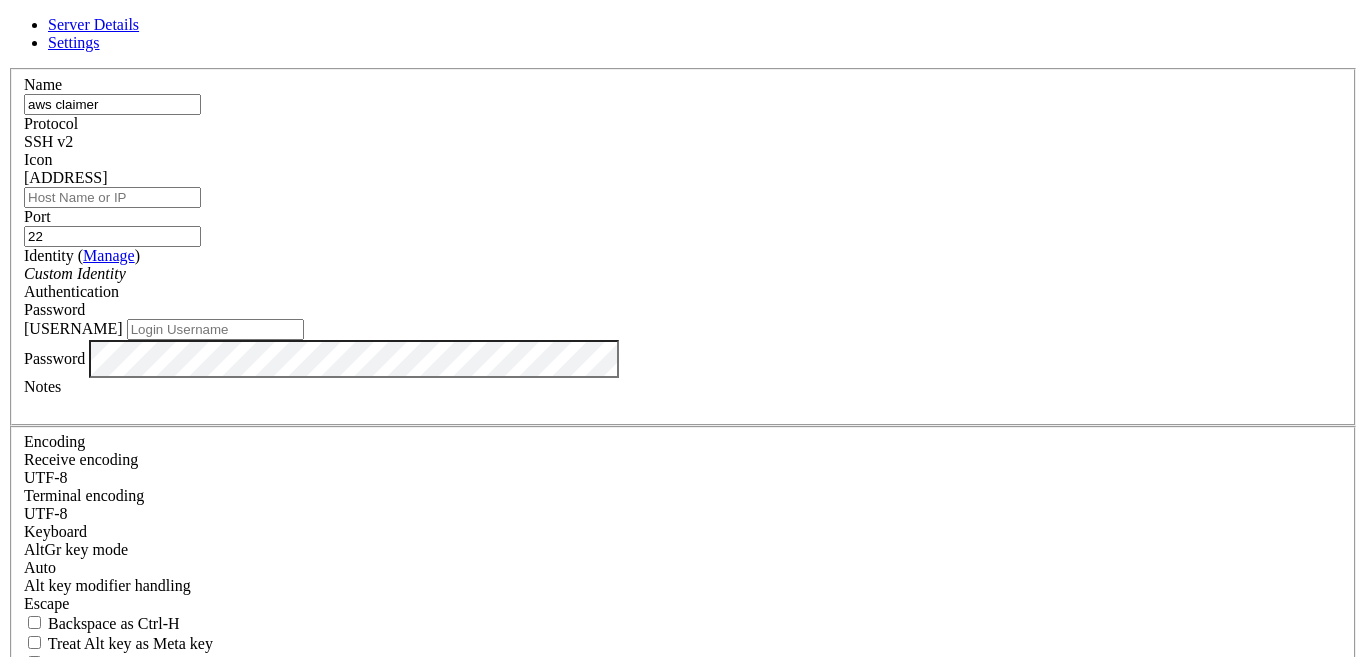 paste on "13.60.209.219" 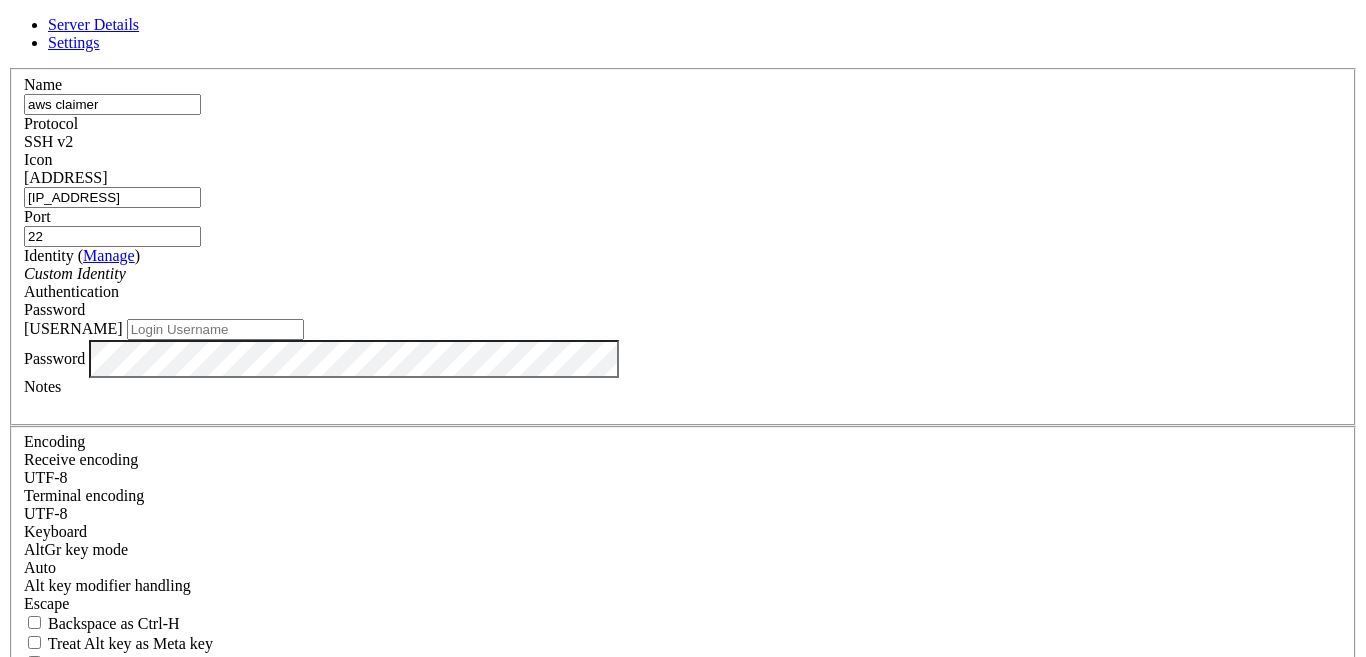 type on "13.60.209.219" 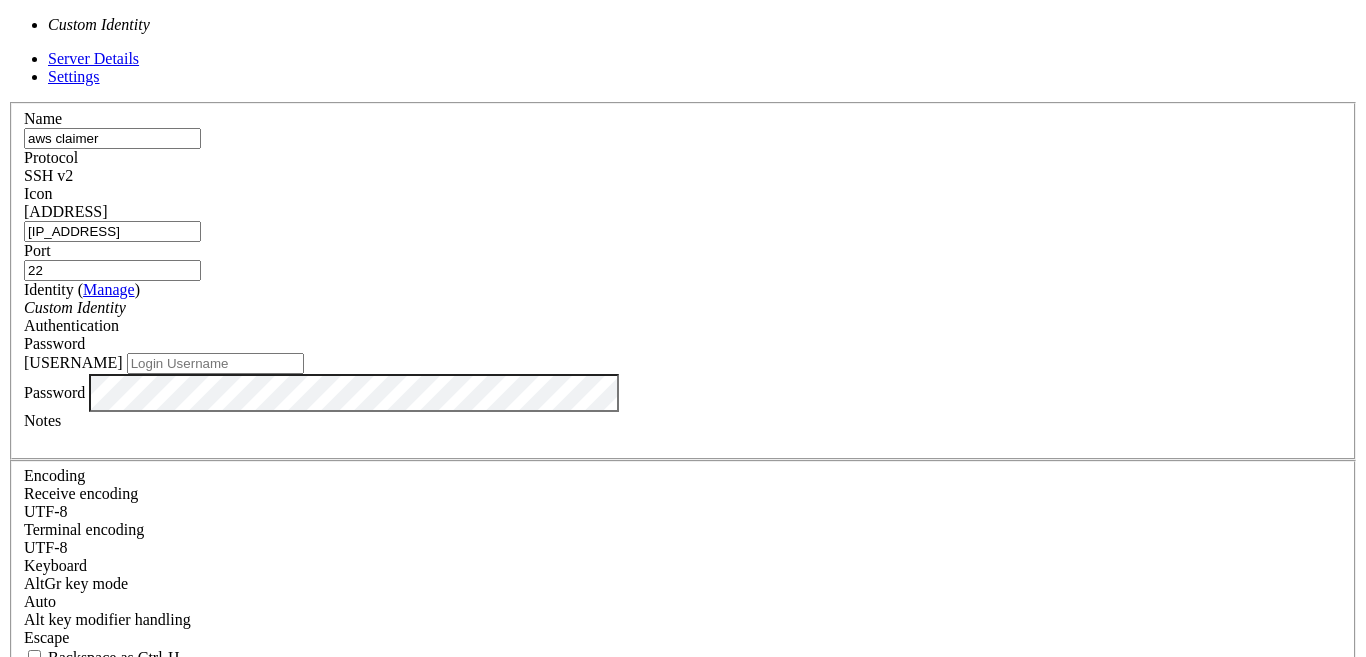 click on "Username" at bounding box center (215, 363) 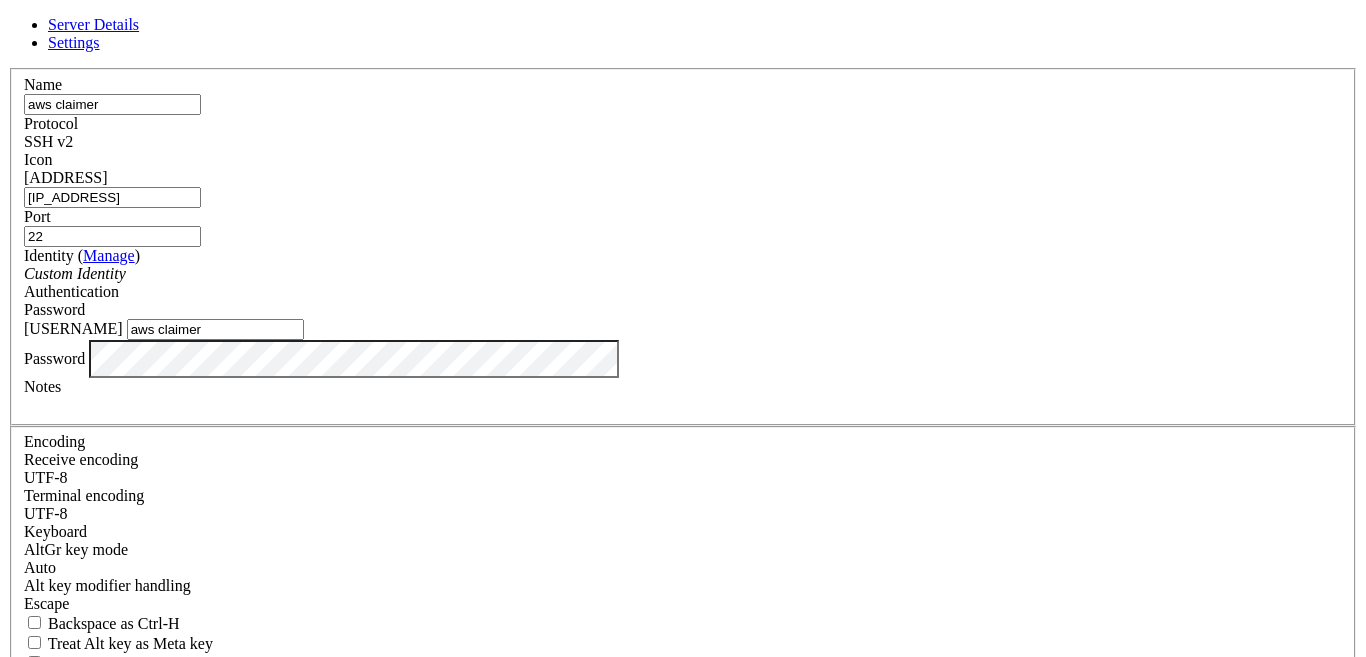 type on "aws claimer" 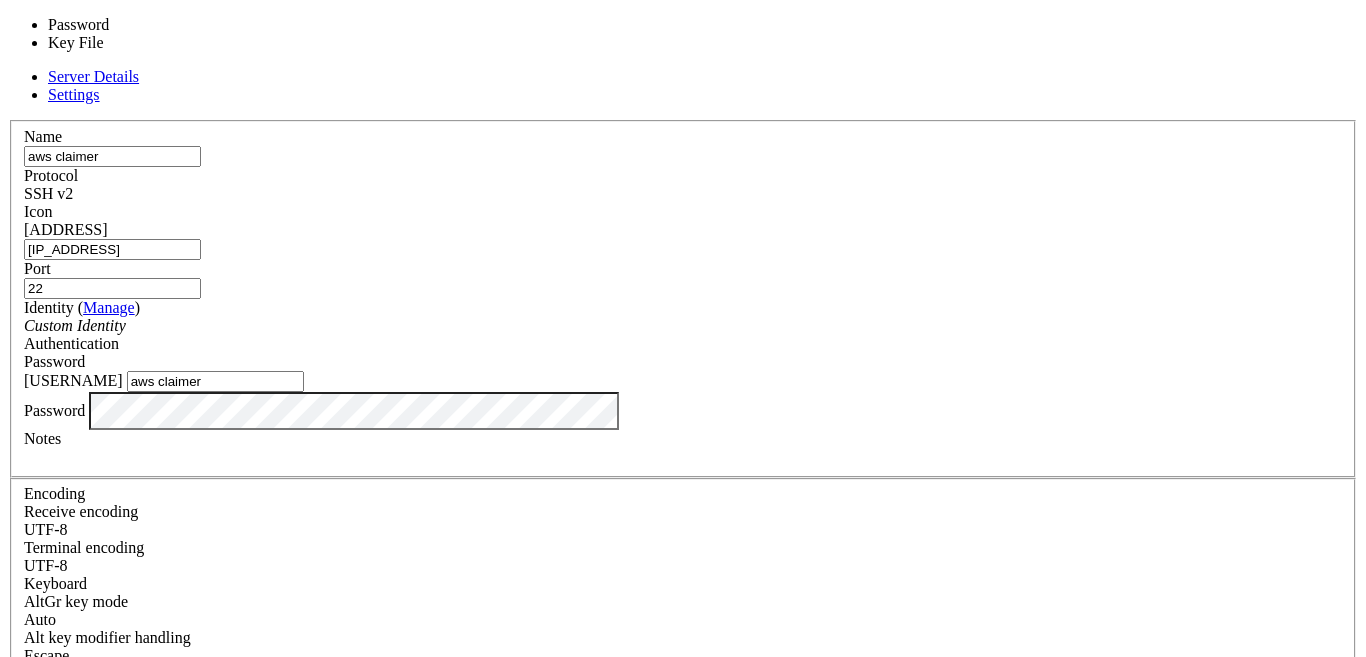 click on "Password" at bounding box center [683, 362] 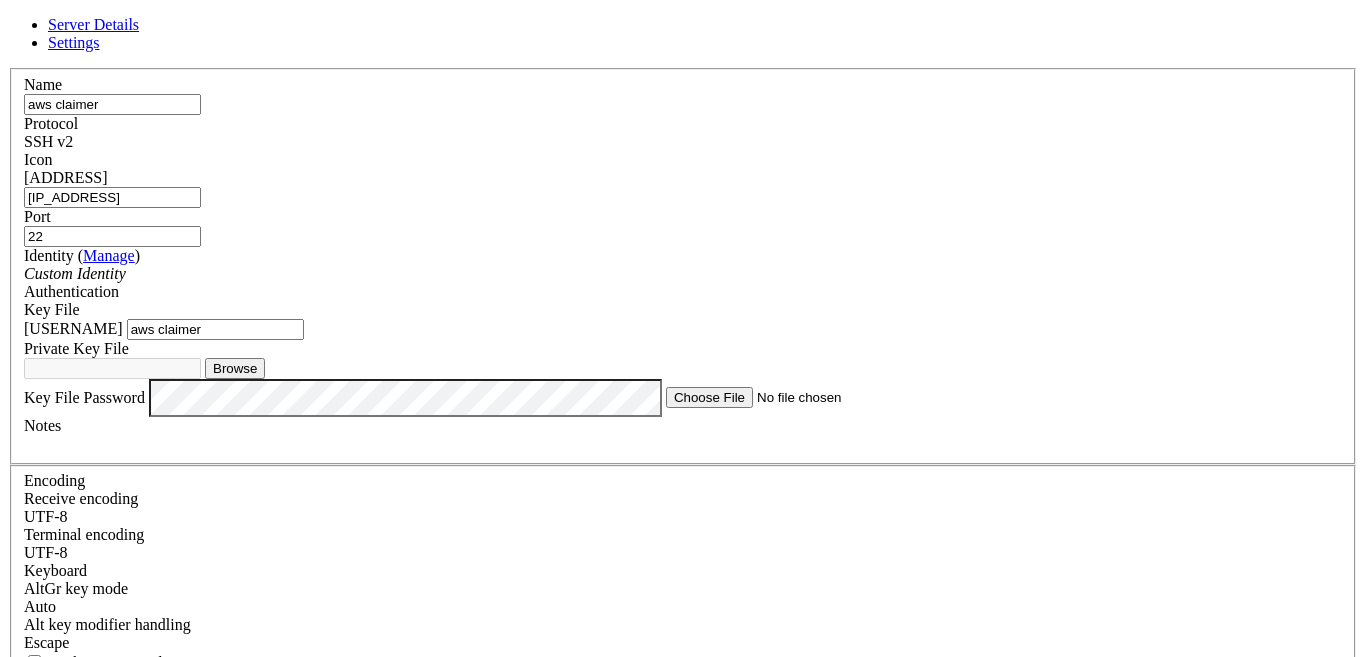 click on "Browse" at bounding box center [235, 368] 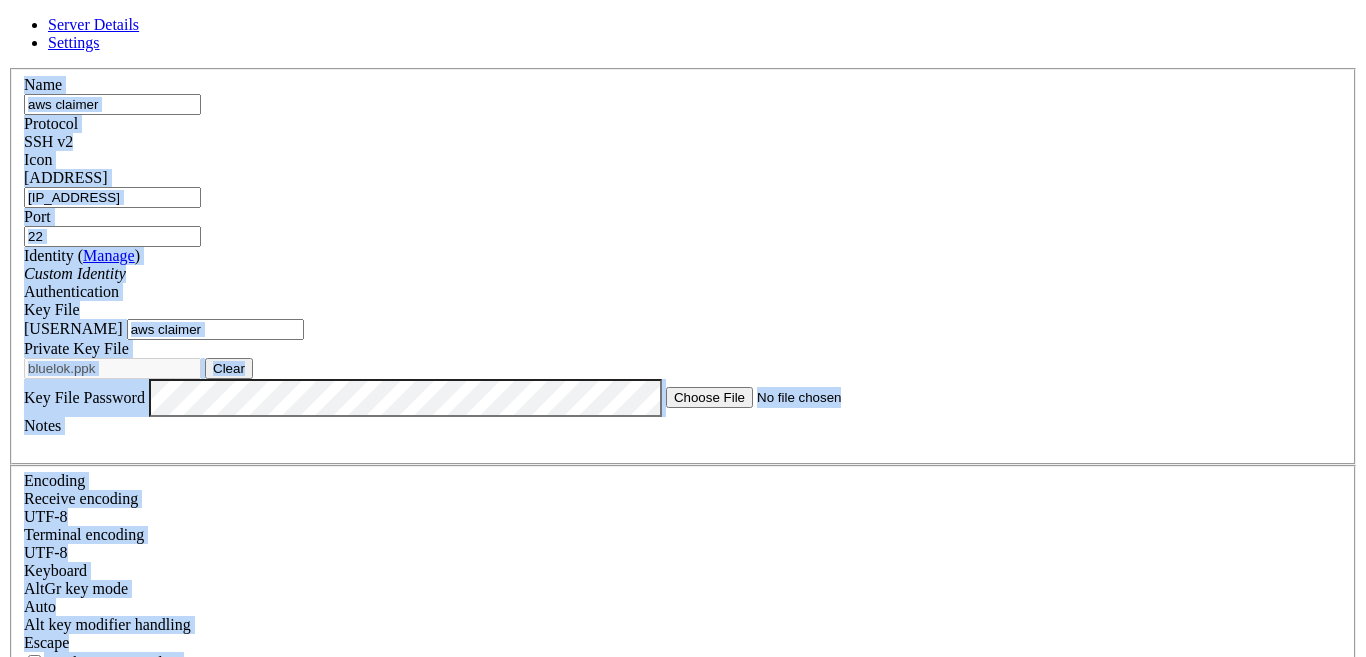 scroll, scrollTop: 63, scrollLeft: 0, axis: vertical 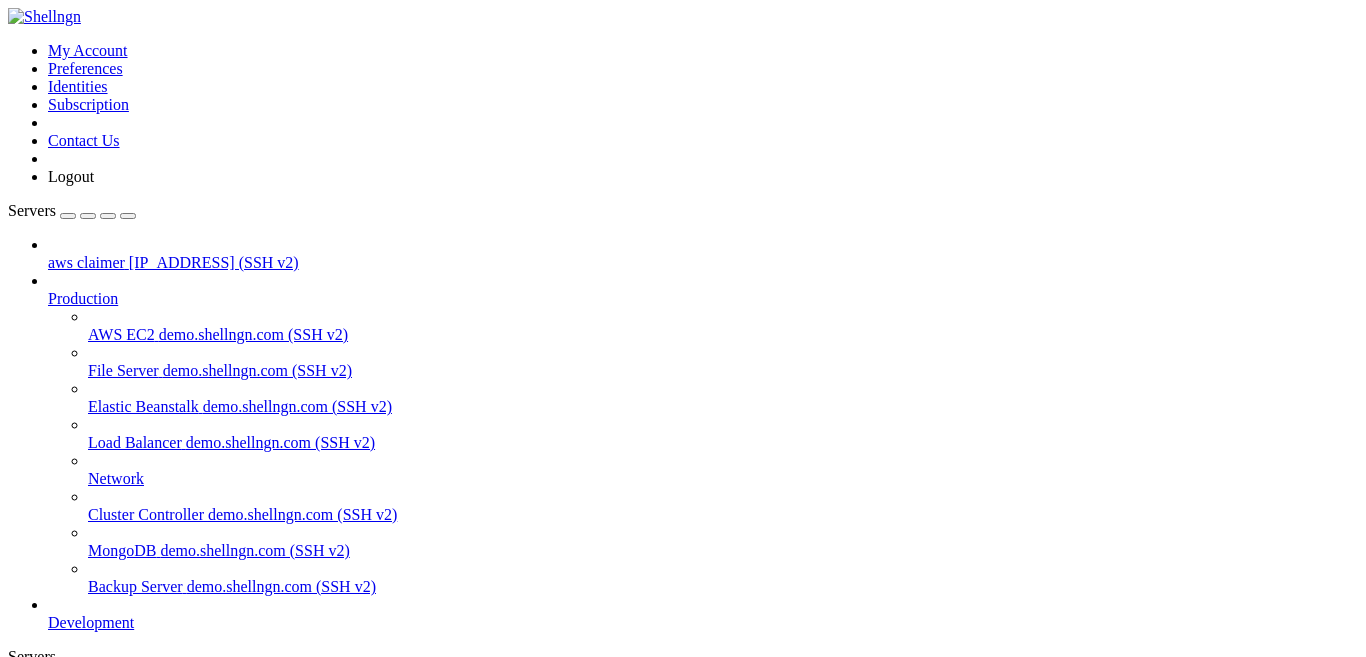 click on "13.60.209.219 (SSH v2)" at bounding box center (214, 262) 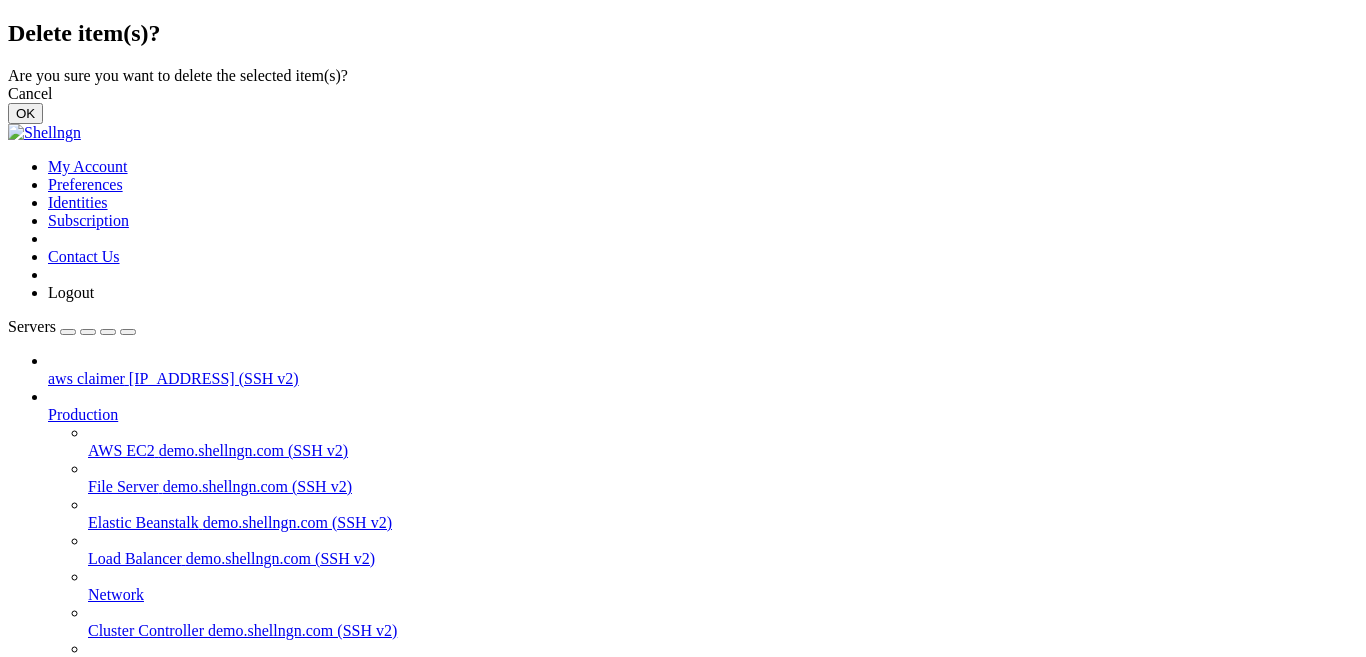 click on "OK" at bounding box center (25, 113) 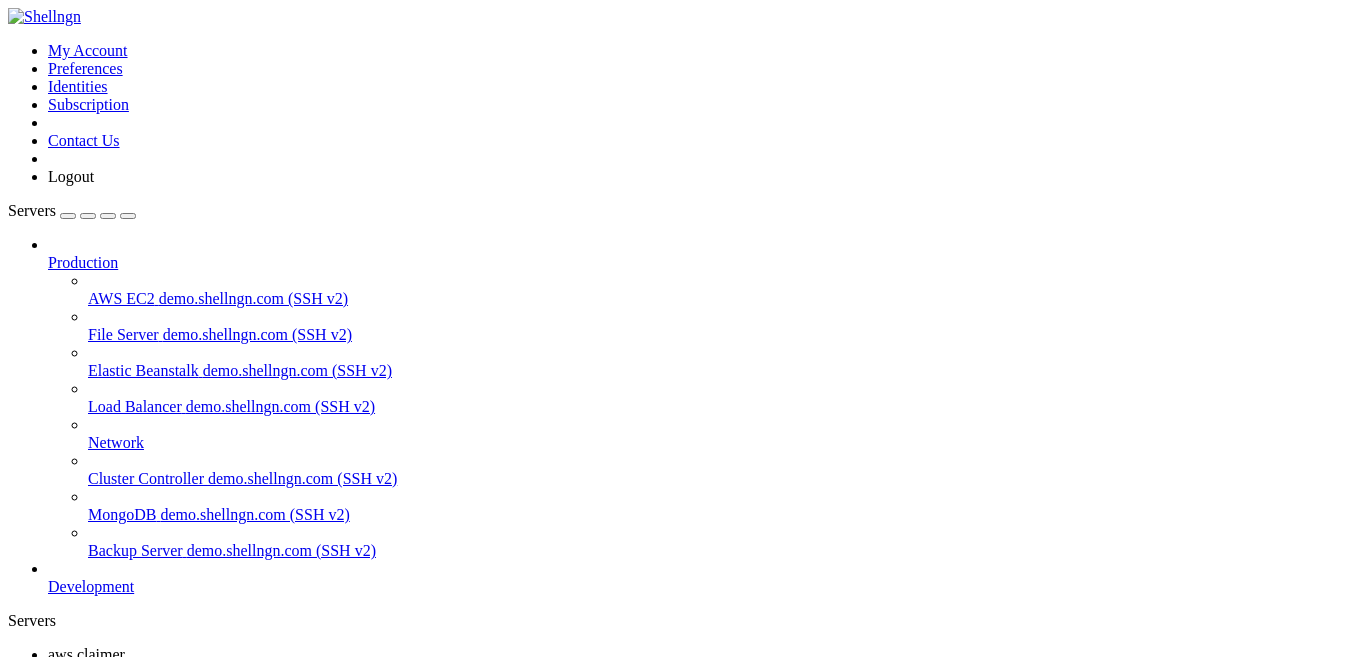 click on "aws claimer
" at bounding box center [703, 664] 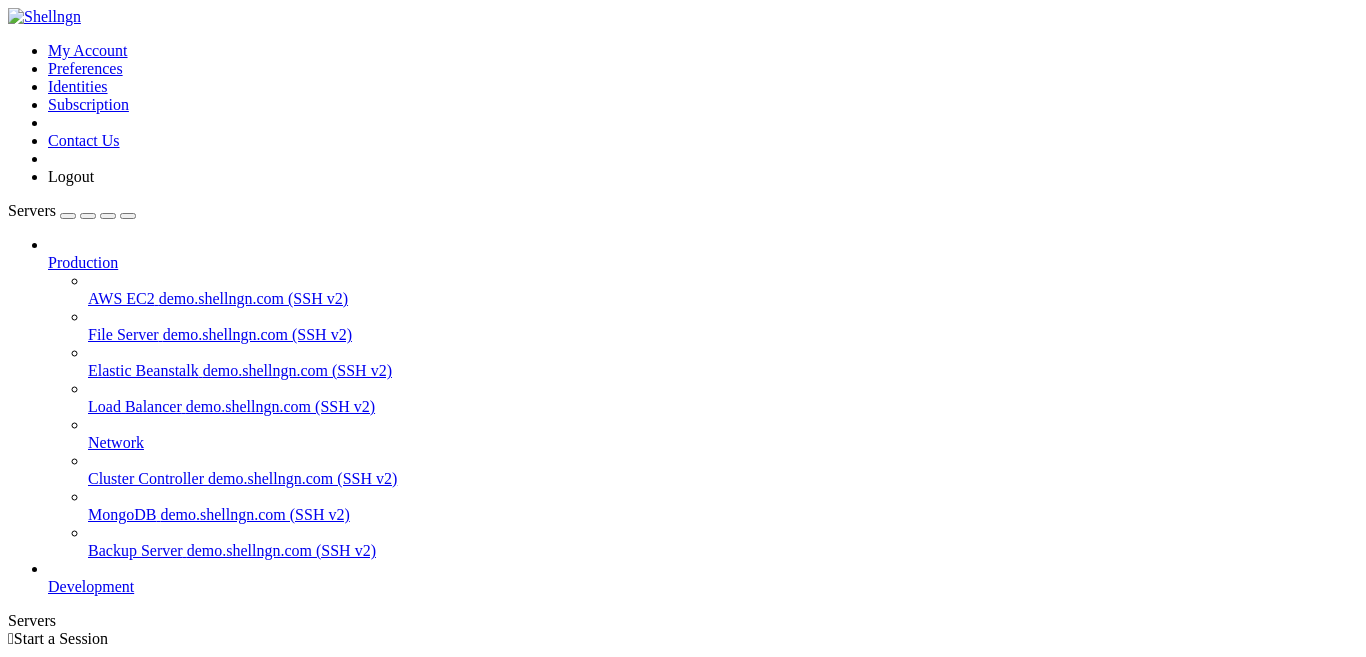 click on "Add Server" at bounding box center (683, 729) 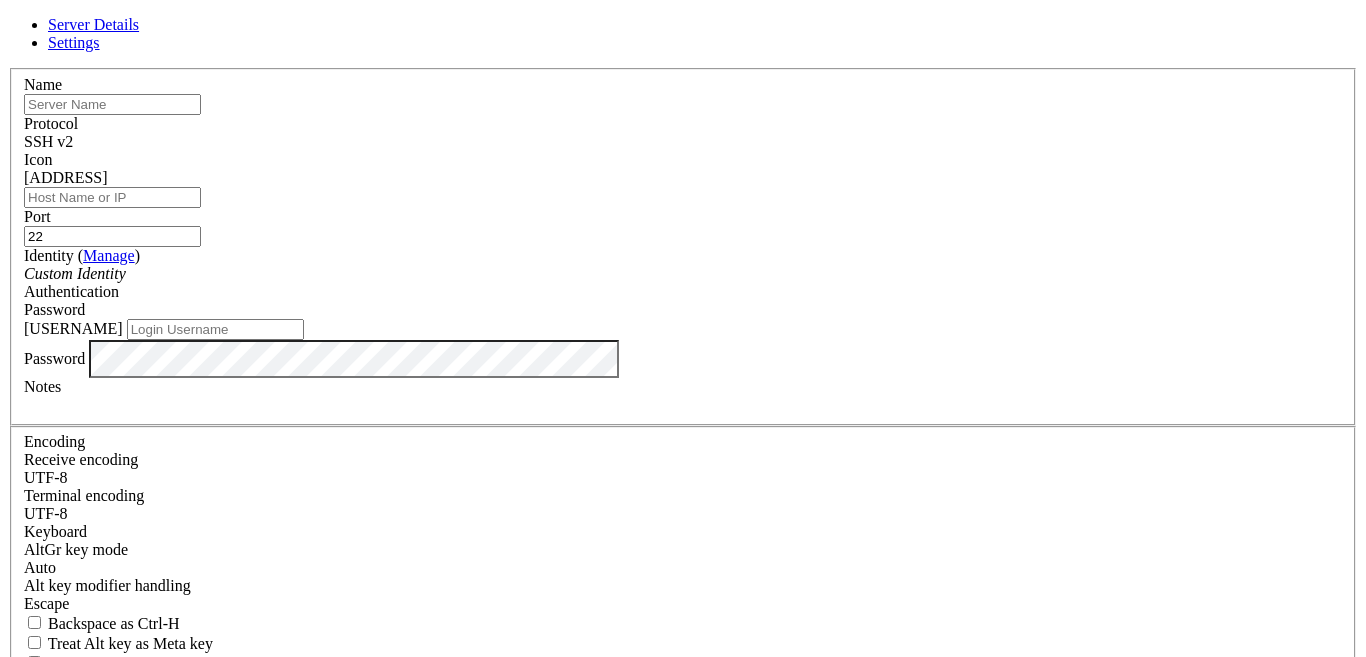 click on "Username" at bounding box center [215, 329] 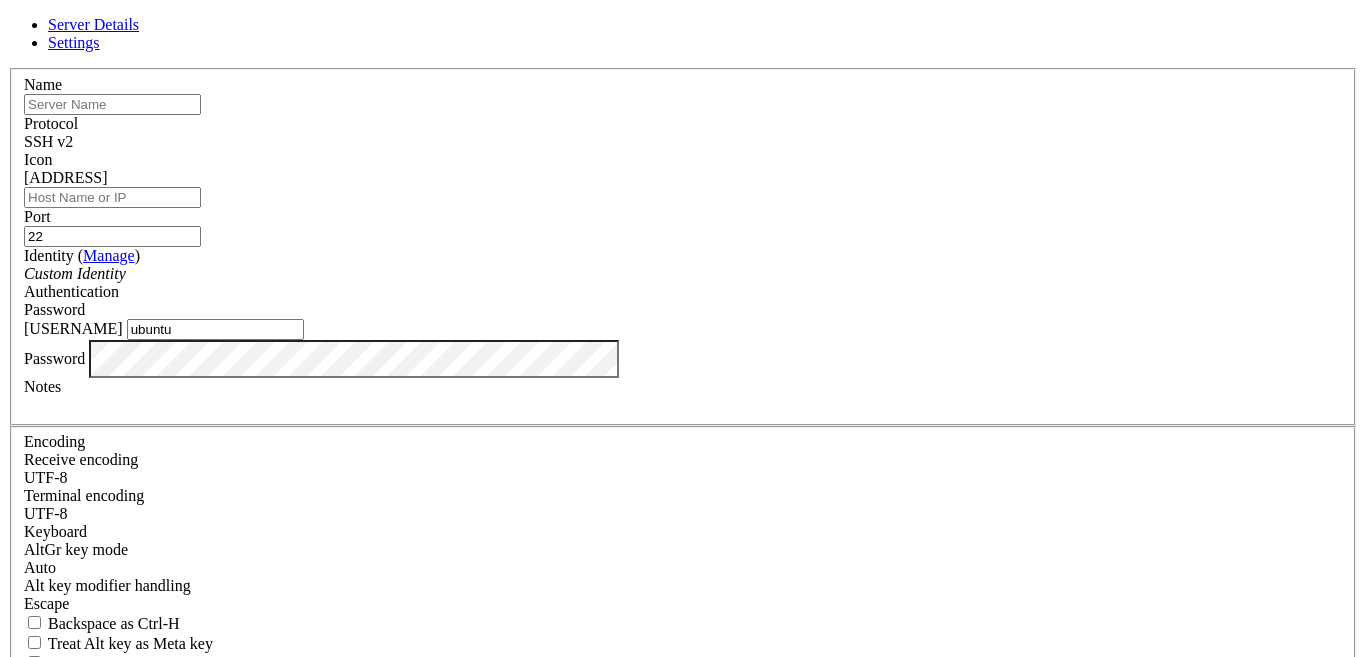 type on "ubuntu" 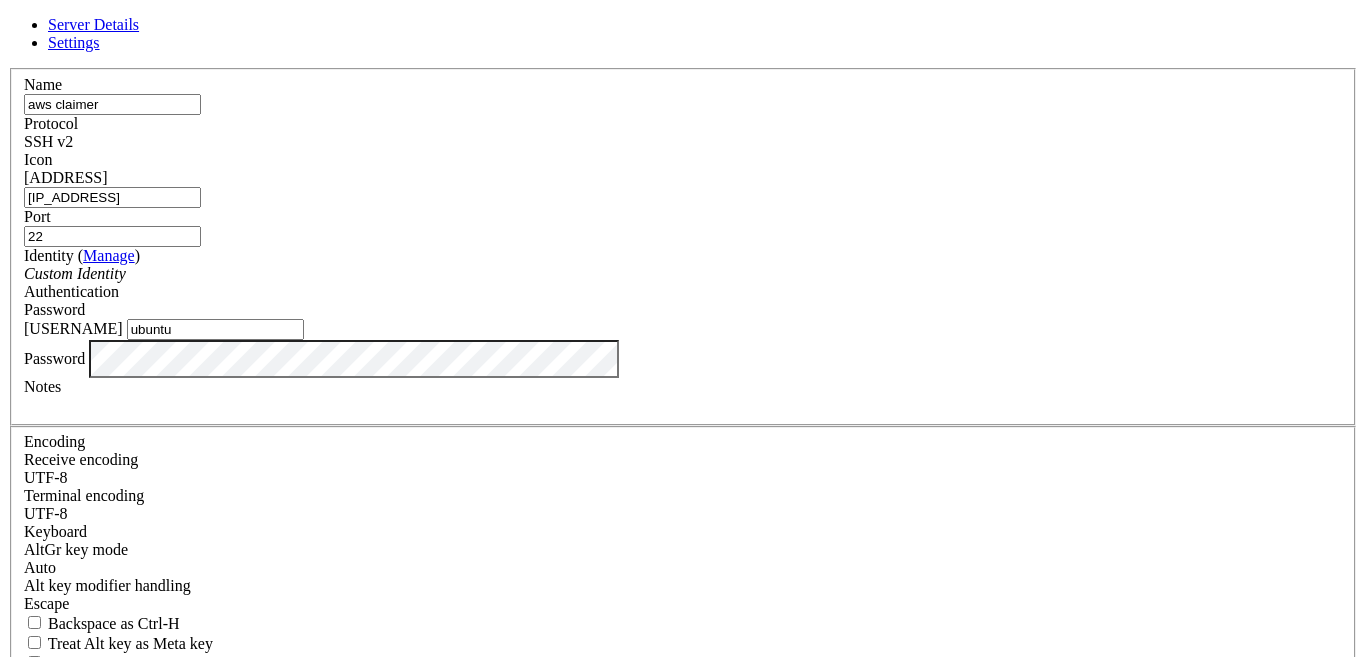 click on "13.60.209.219" at bounding box center (112, 197) 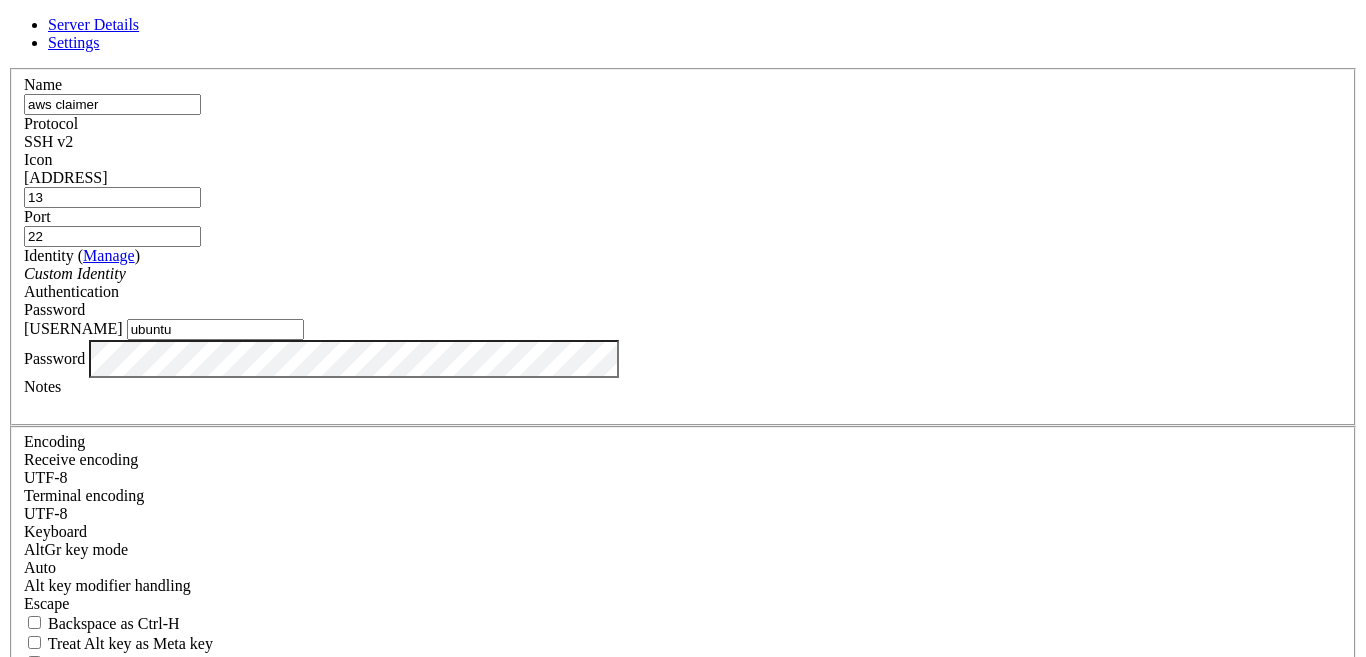 type on "1" 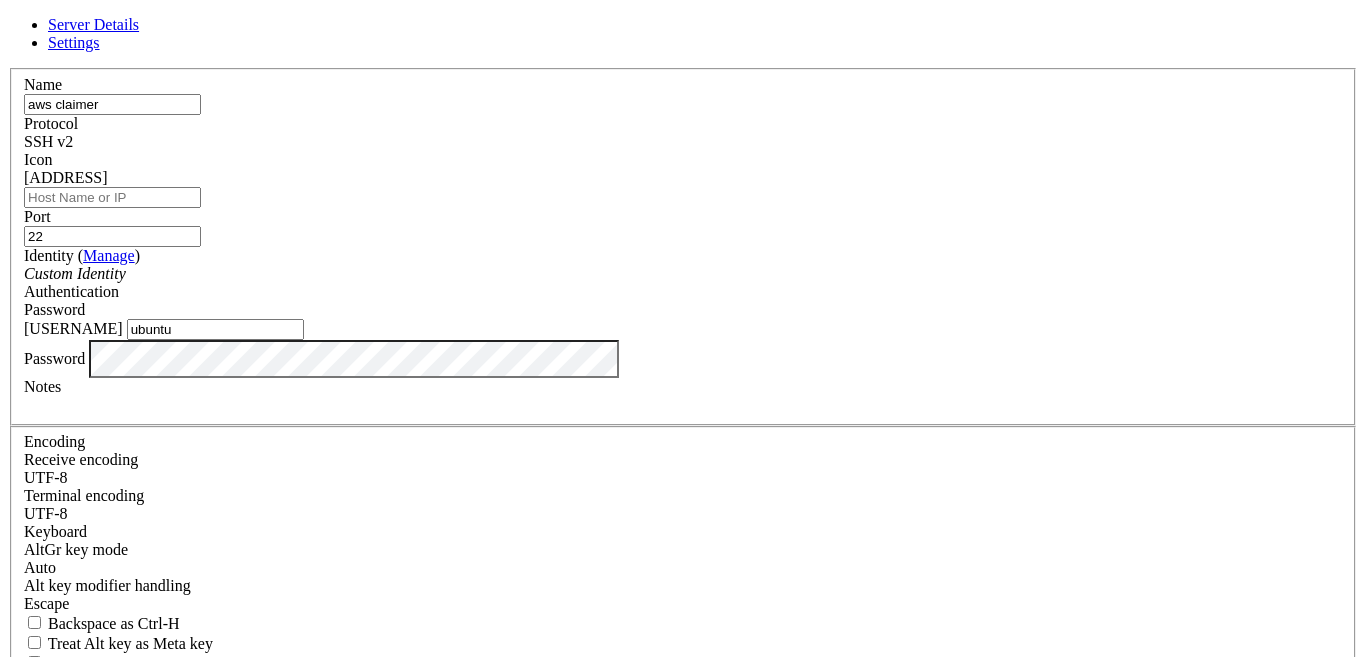 paste on "13.60.209.219" 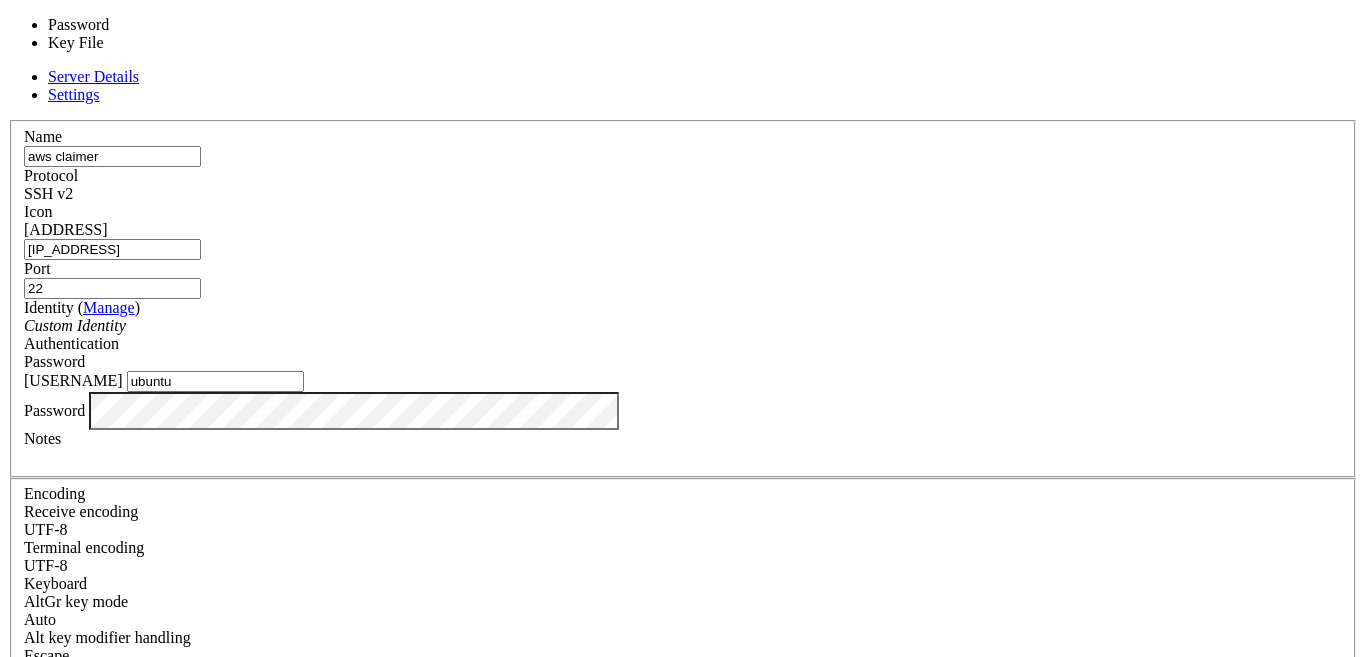click on "Password" at bounding box center [683, 362] 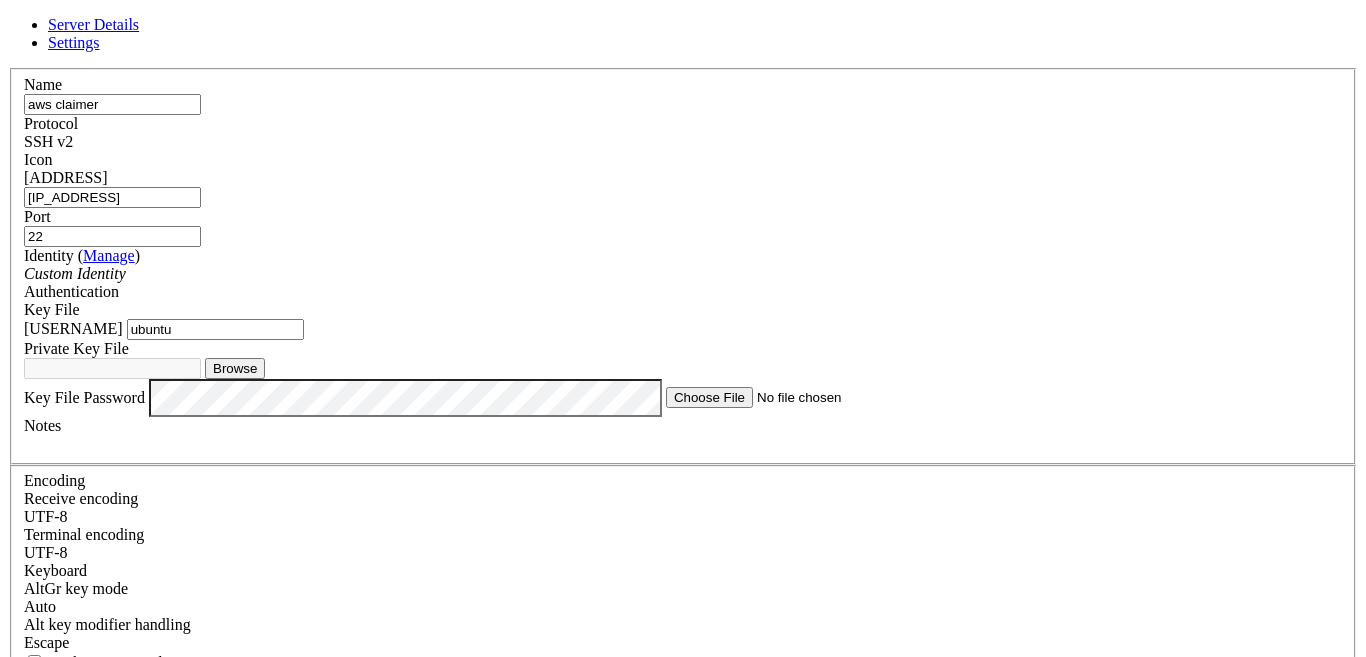 click on "Browse" at bounding box center [235, 368] 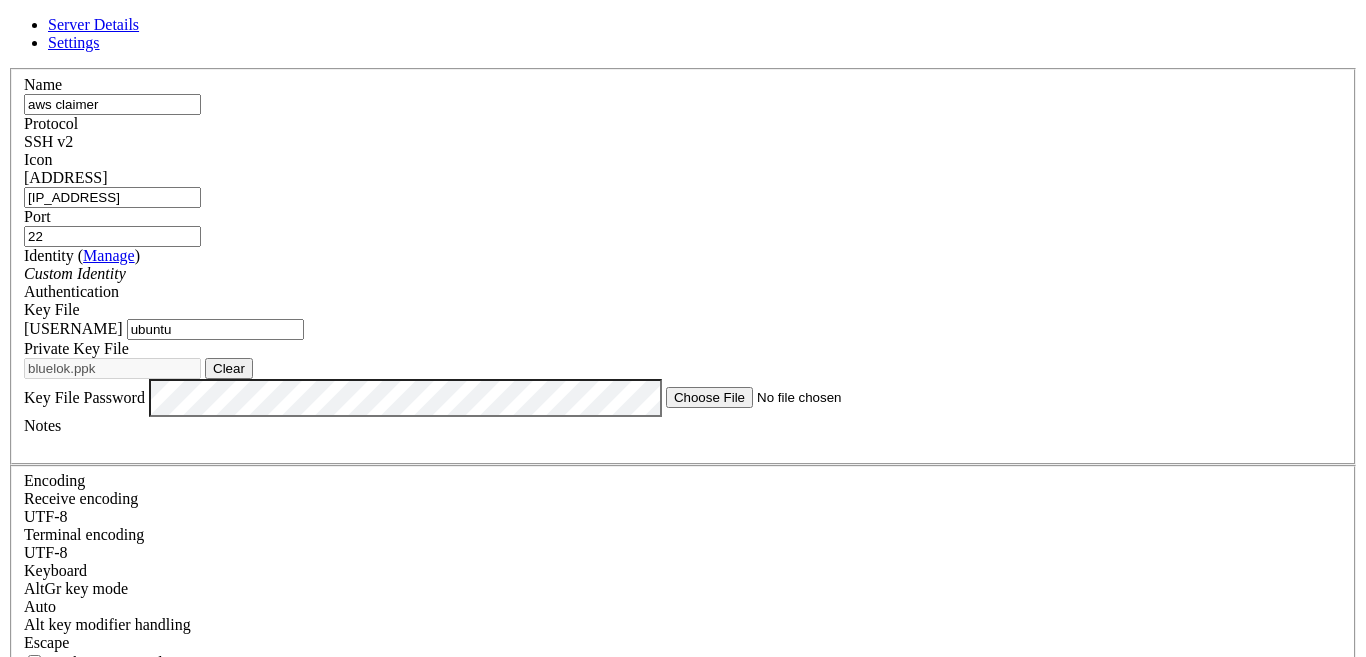 click on "Username
ubuntu" at bounding box center (683, 329) 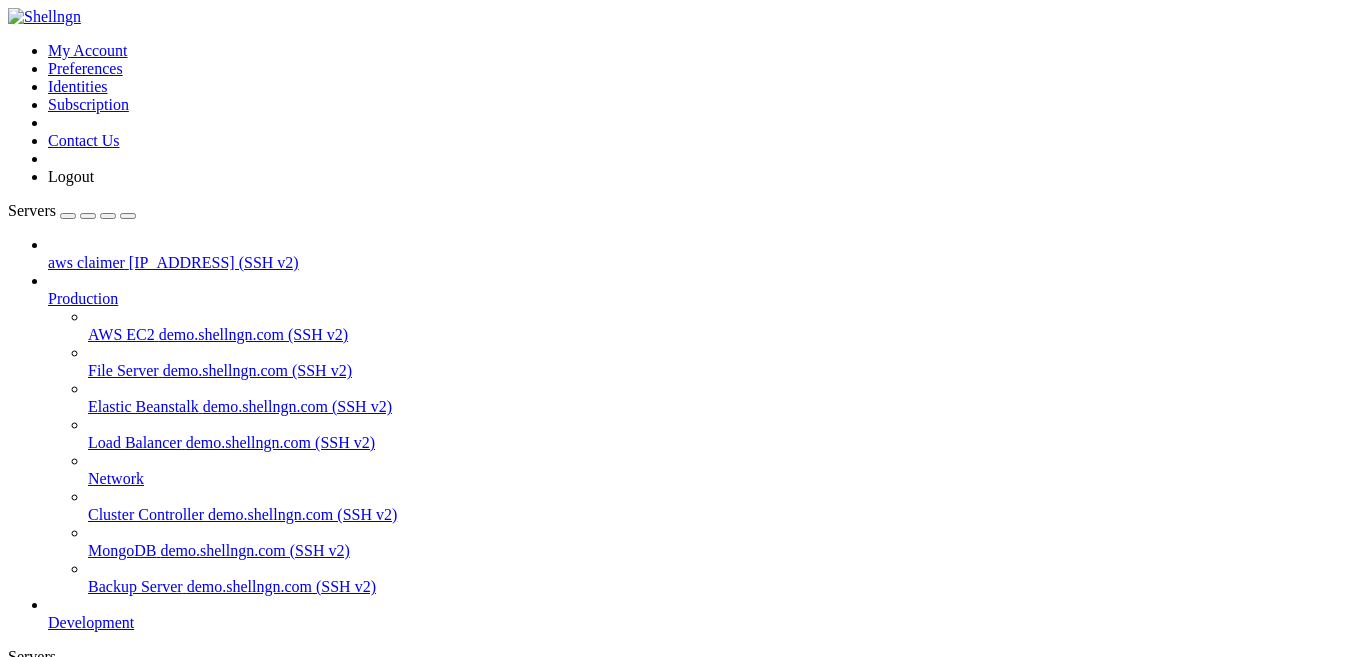 click on "Connect" at bounding box center (74, 816) 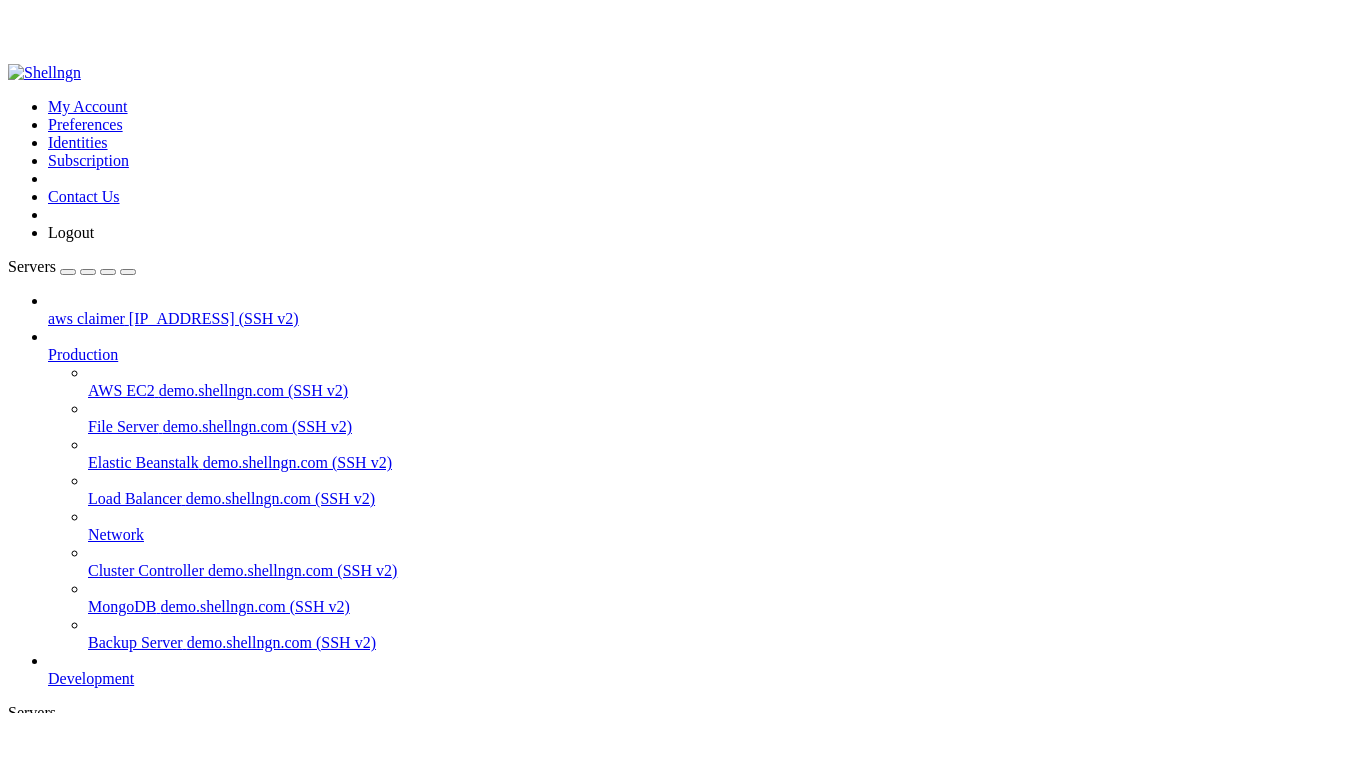 scroll, scrollTop: 45798, scrollLeft: 0, axis: vertical 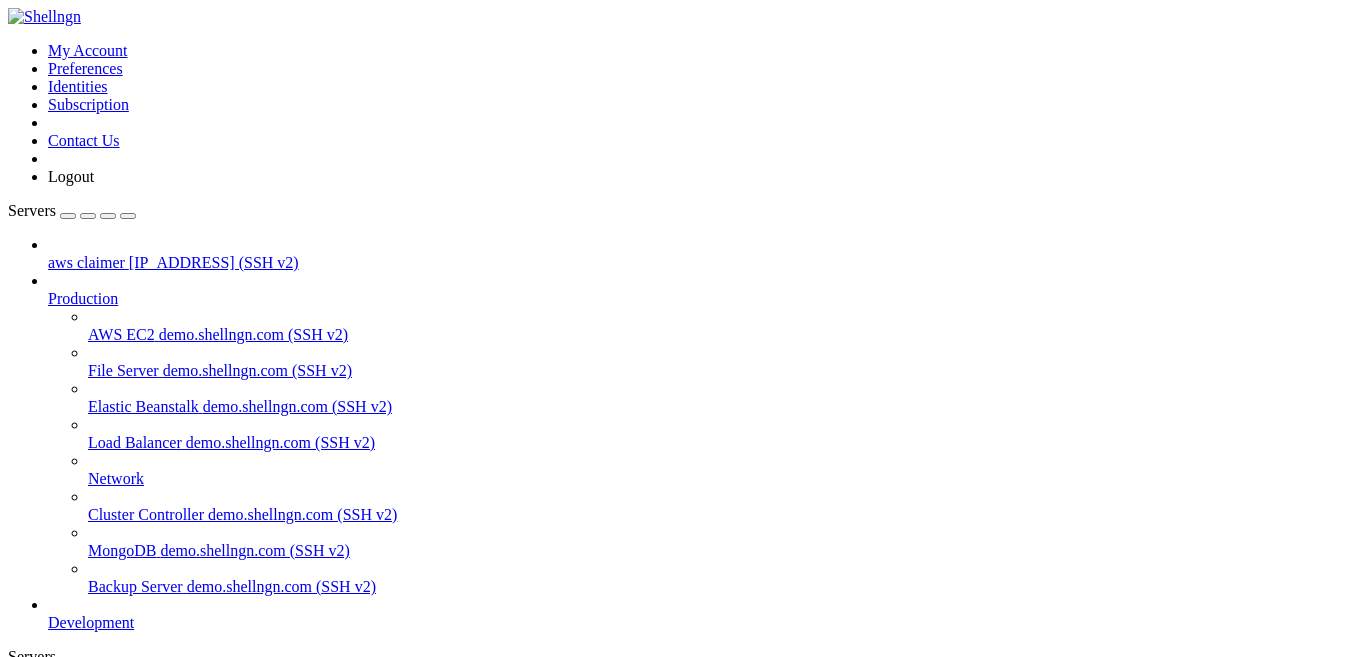 click 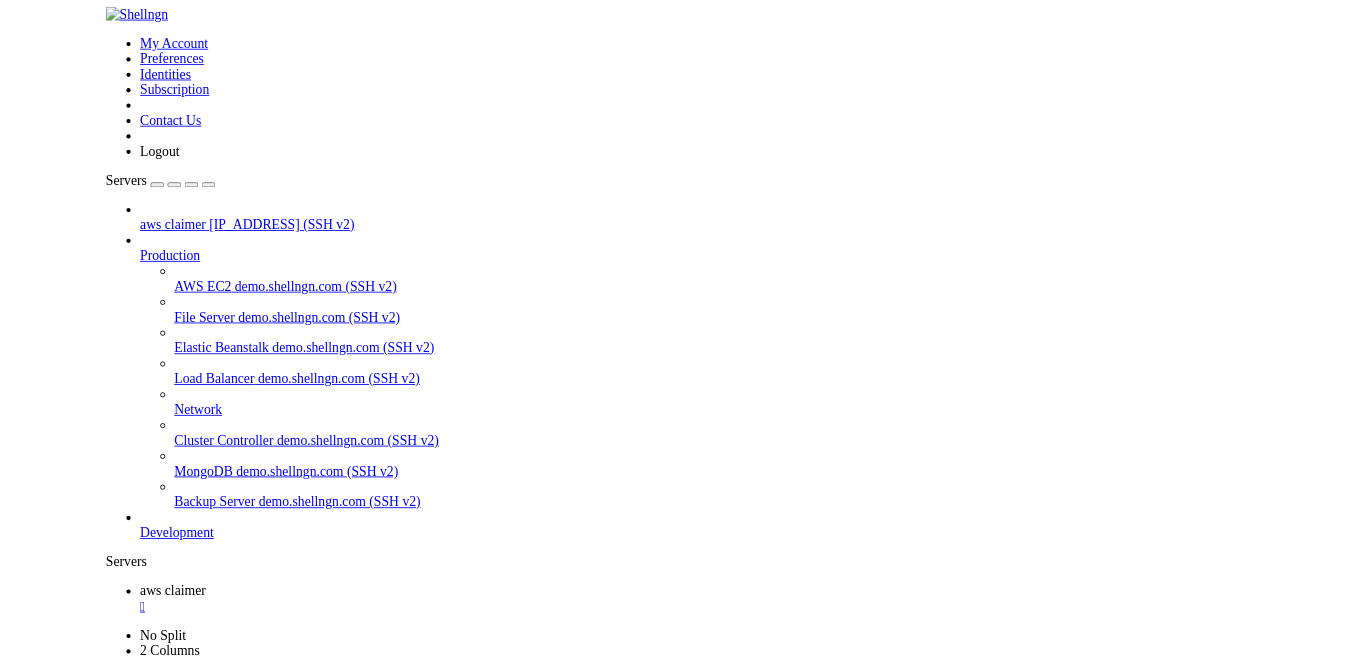 scroll, scrollTop: 46648, scrollLeft: 0, axis: vertical 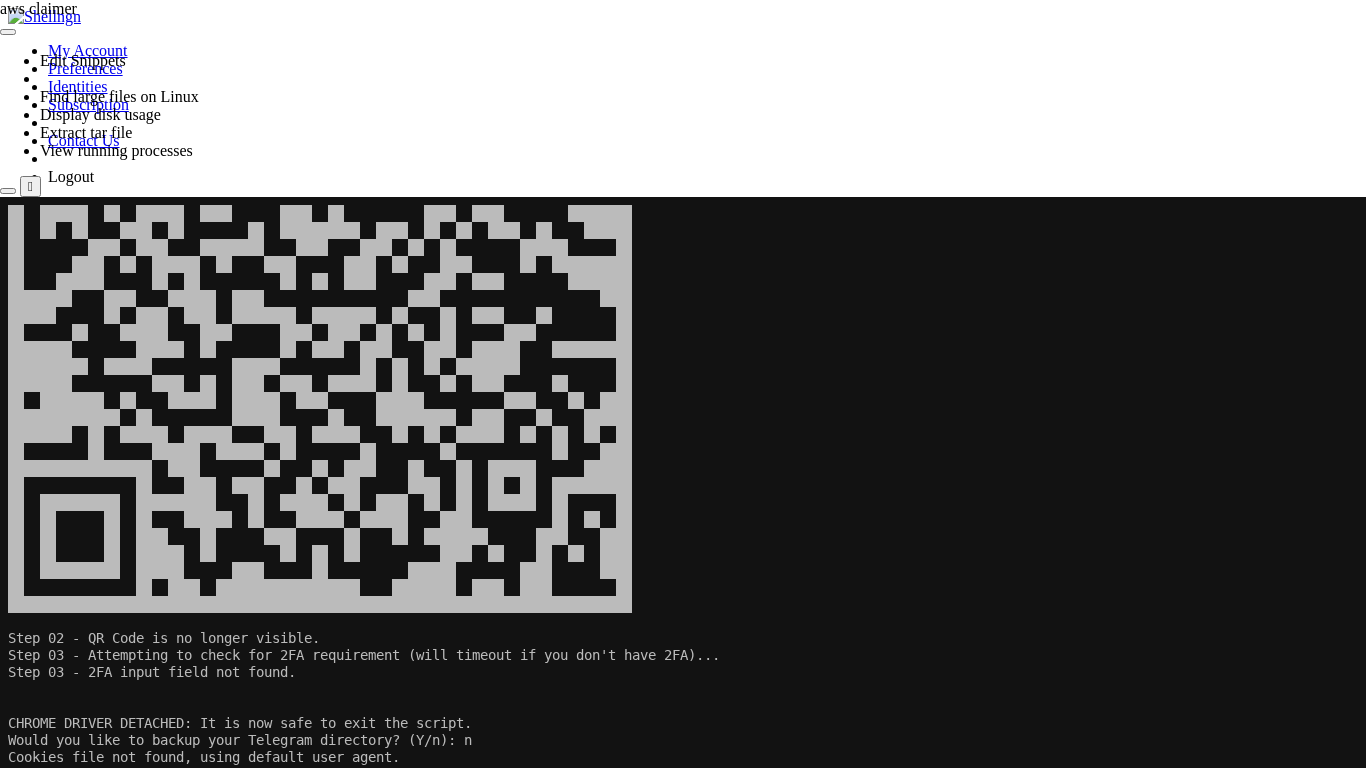 click at bounding box center [528, 468] 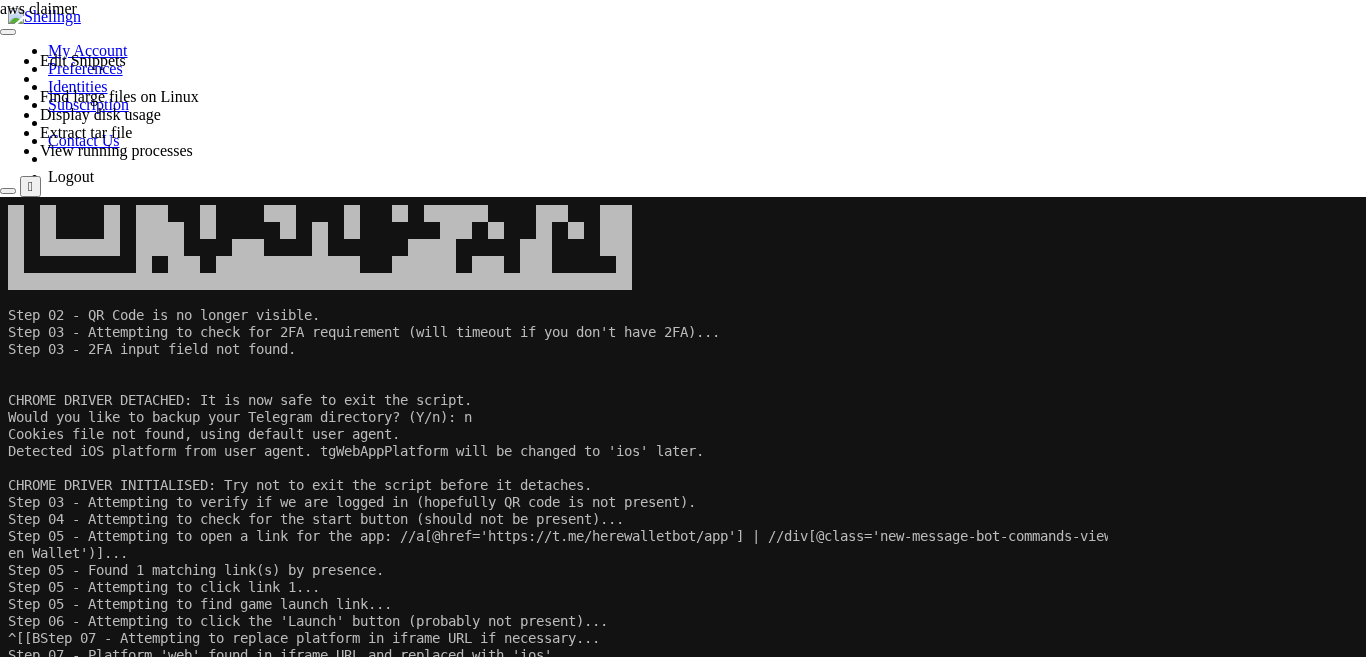 scroll, scrollTop: 46988, scrollLeft: 0, axis: vertical 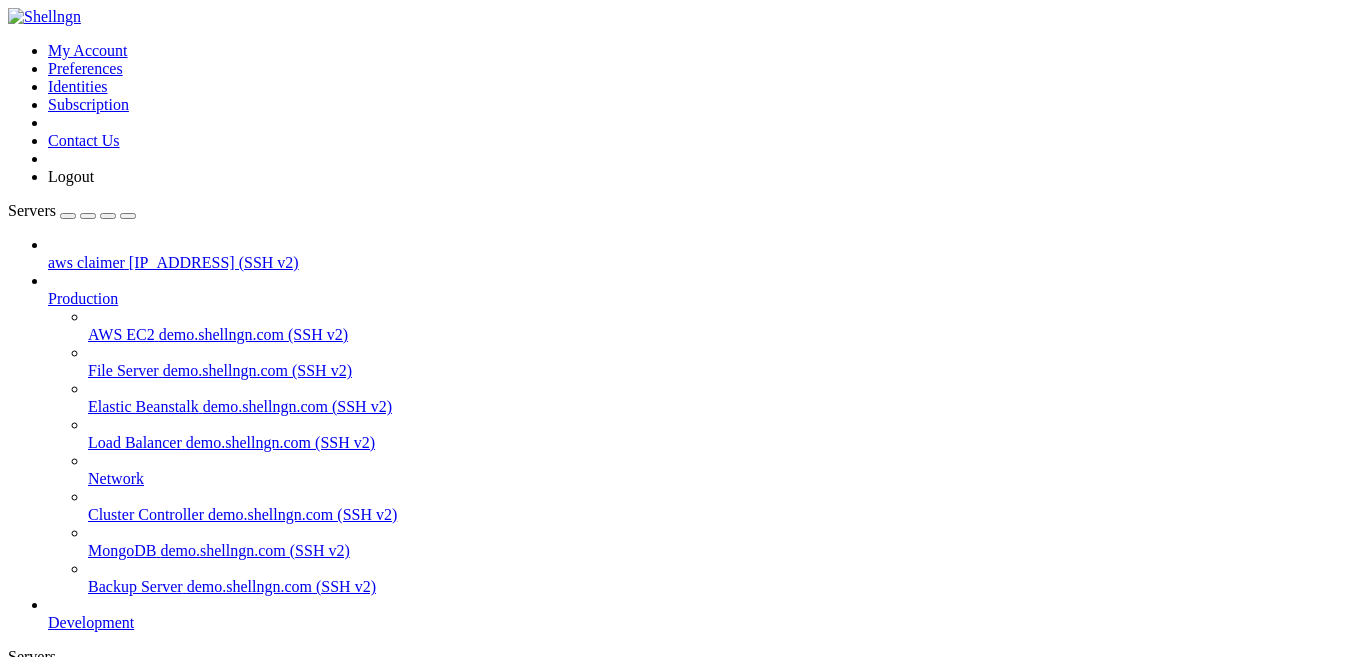 drag, startPoint x: 611, startPoint y: 1459, endPoint x: 427, endPoint y: 1456, distance: 184.02446 